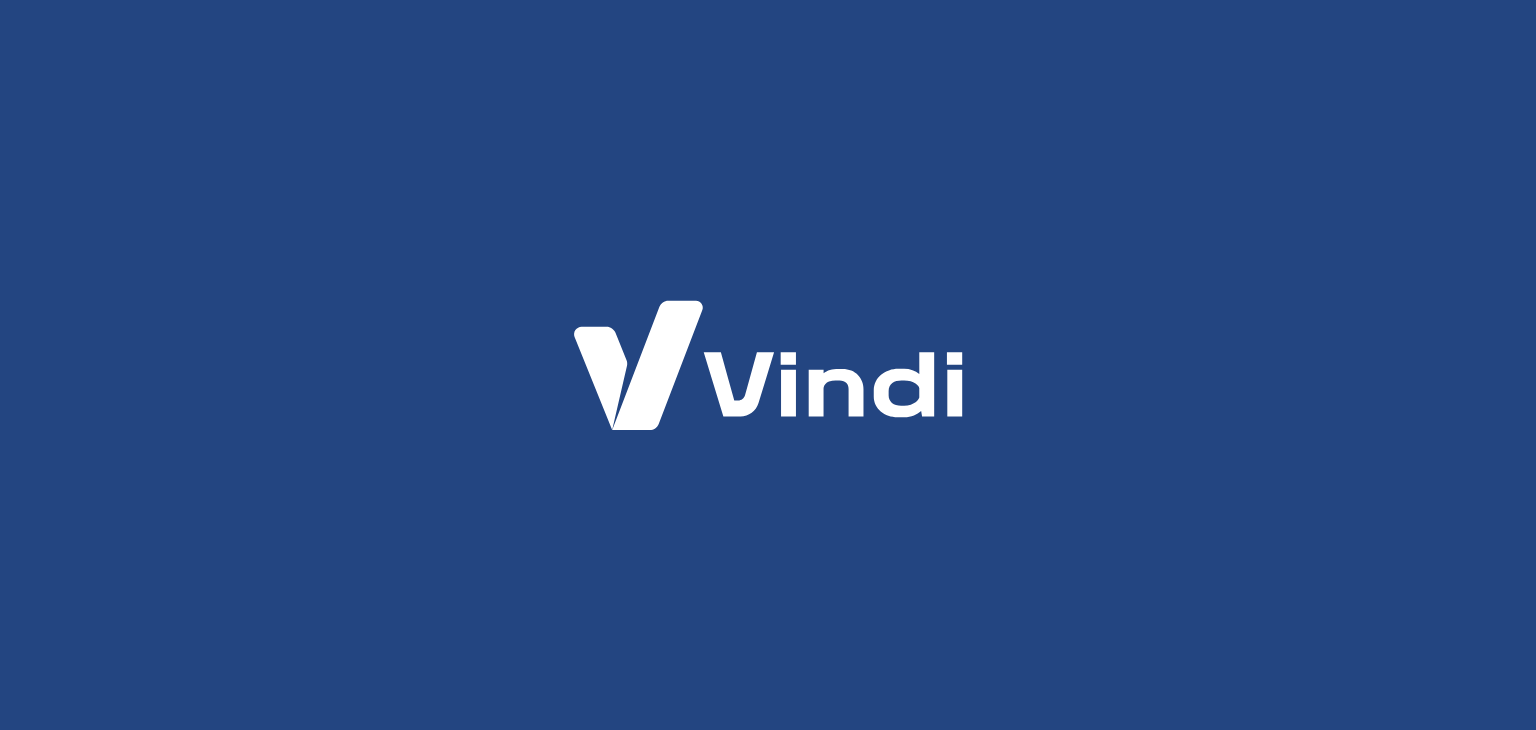 scroll, scrollTop: 0, scrollLeft: 0, axis: both 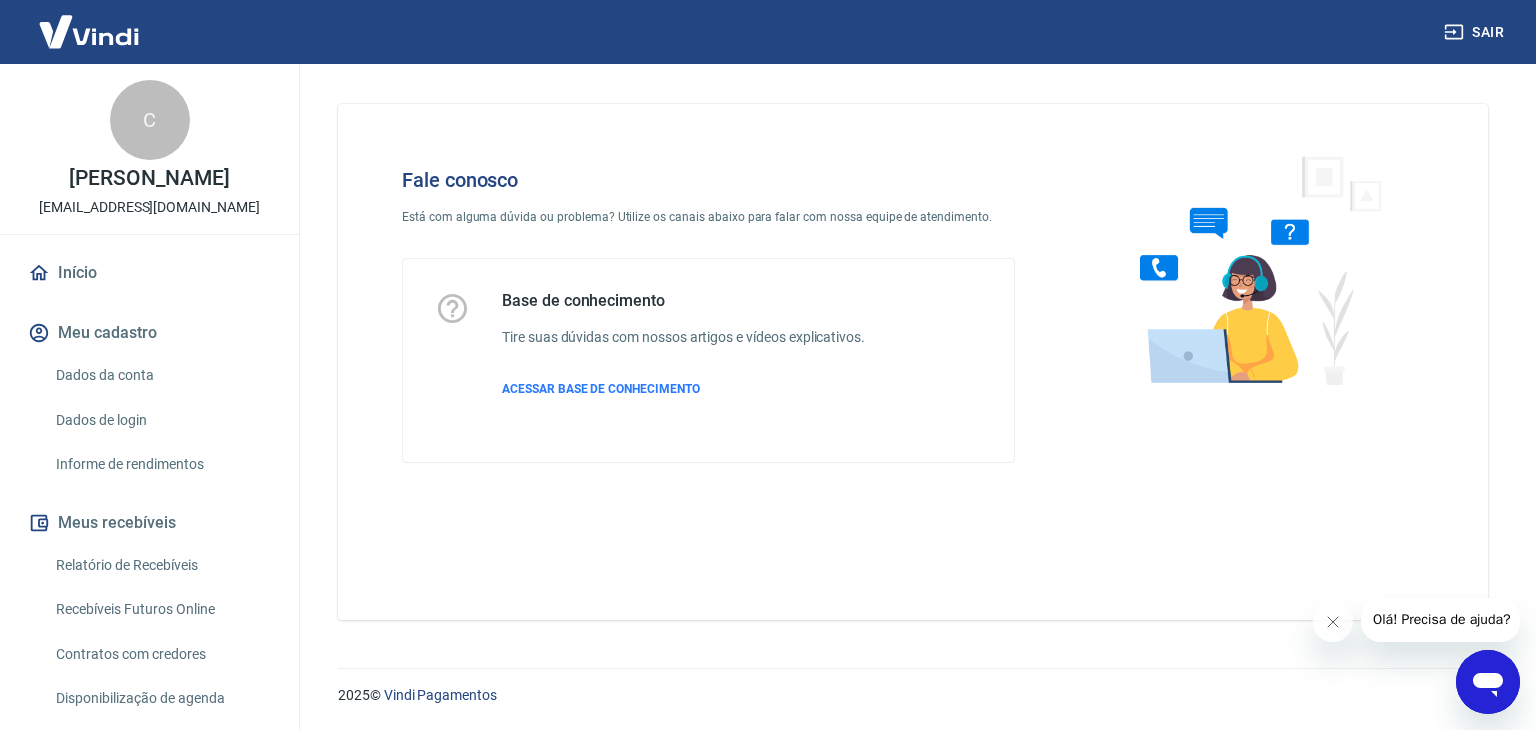 drag, startPoint x: 2664, startPoint y: 1235, endPoint x: 1331, endPoint y: 627, distance: 1465.1119 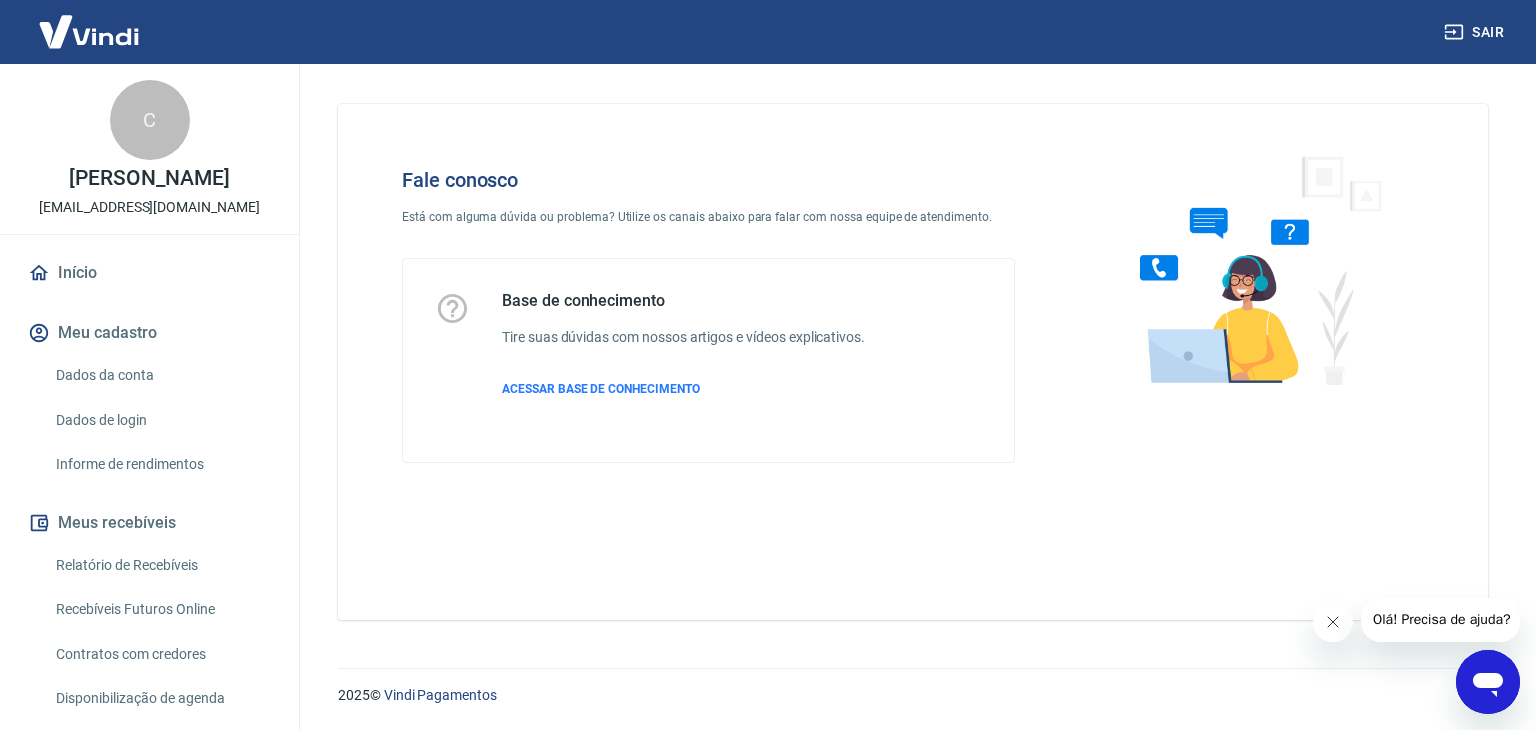click 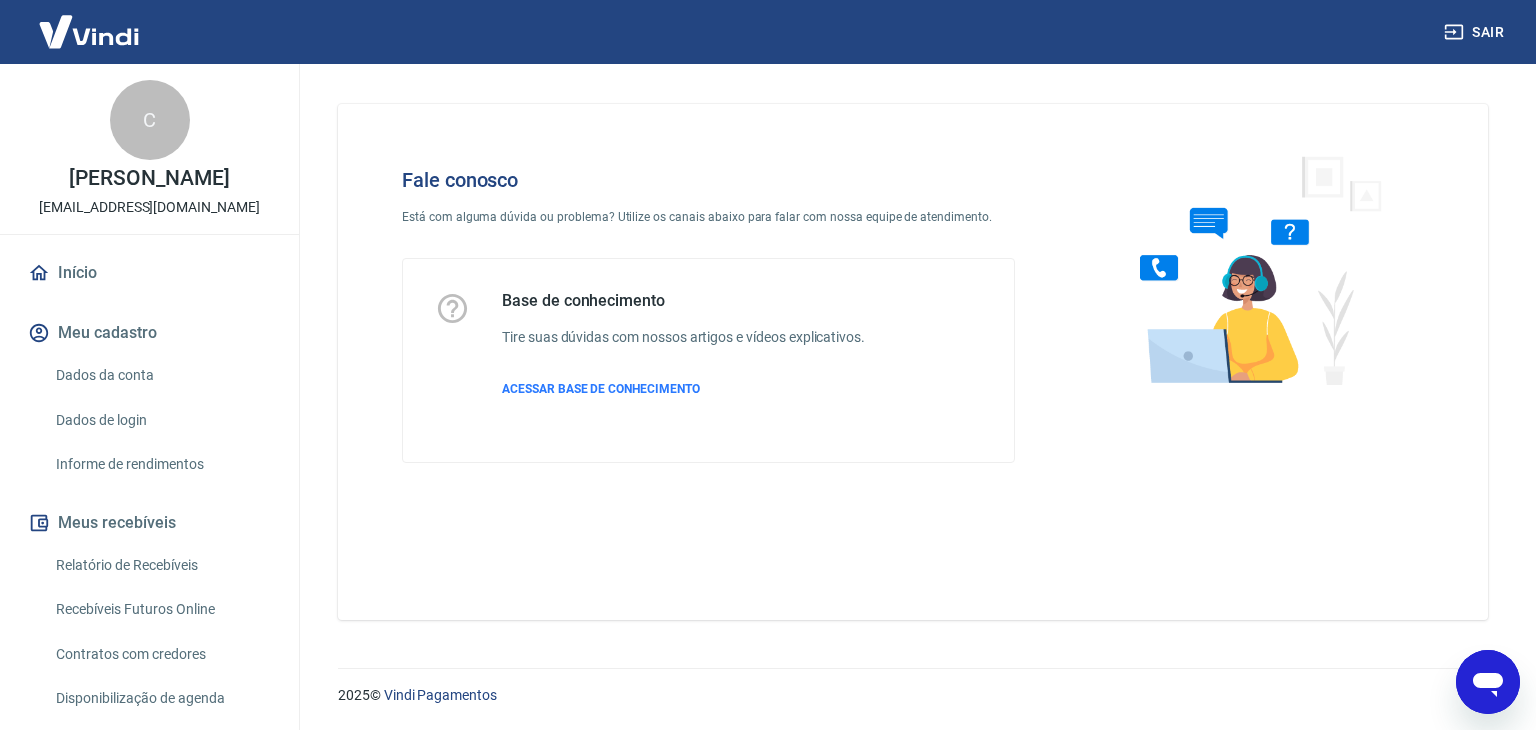 click 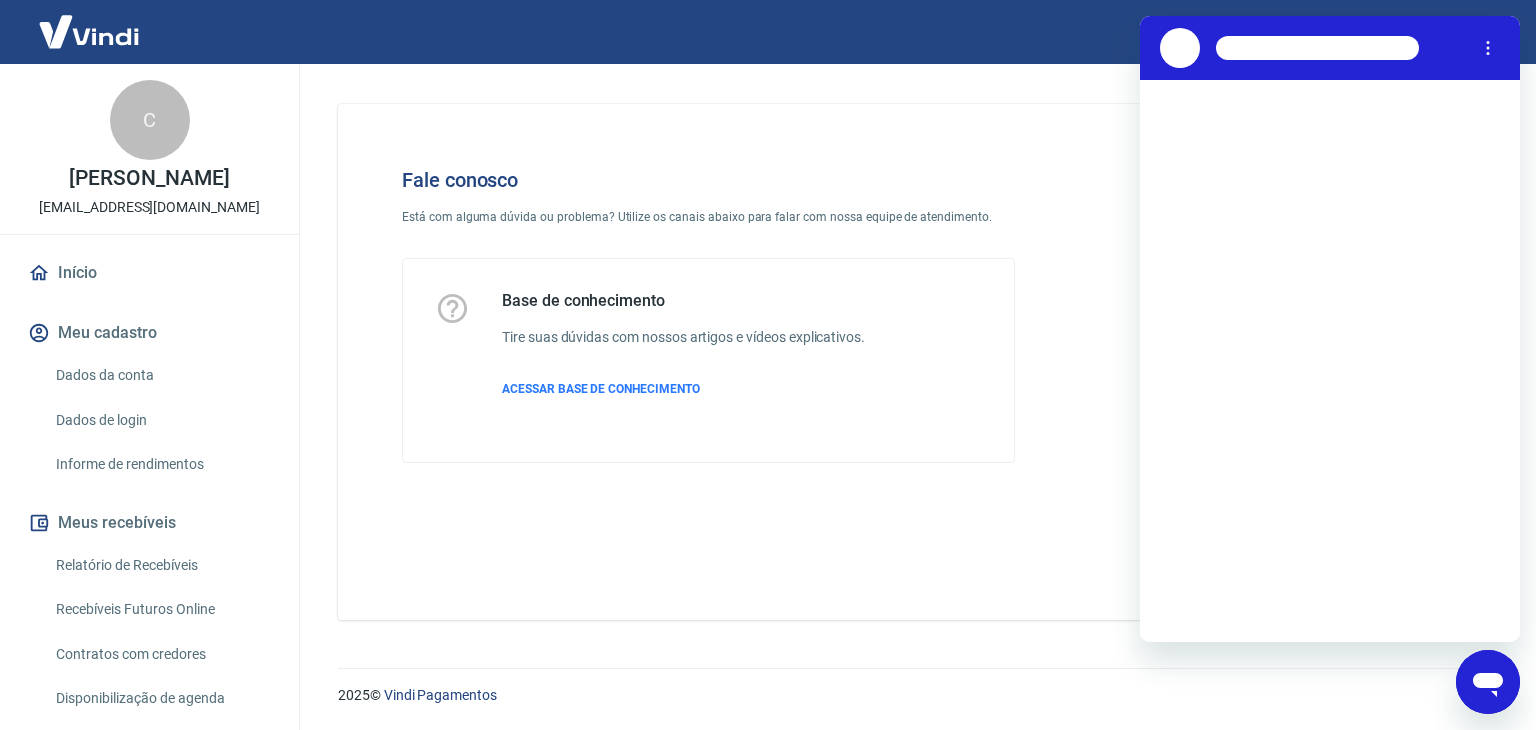 scroll, scrollTop: 0, scrollLeft: 0, axis: both 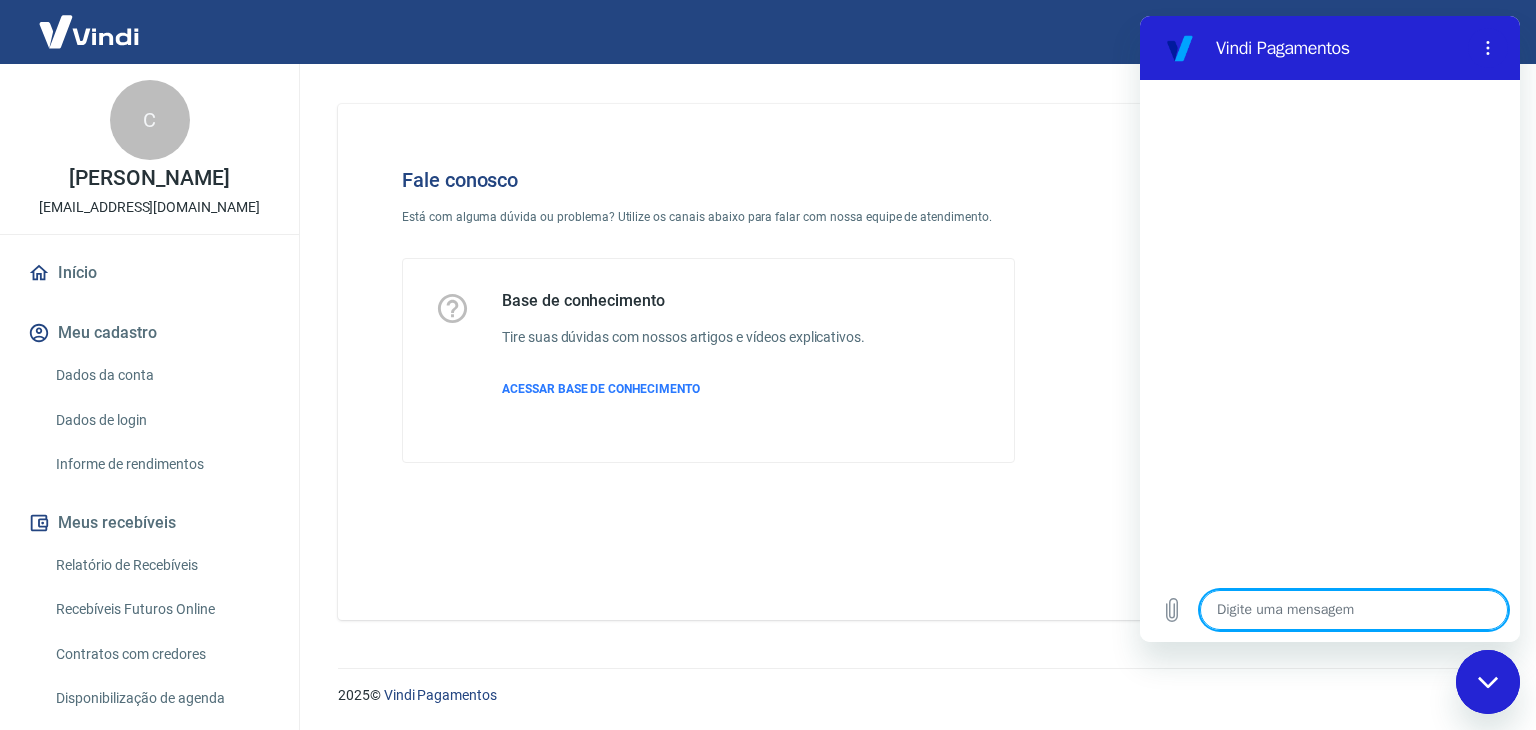 click at bounding box center (1354, 610) 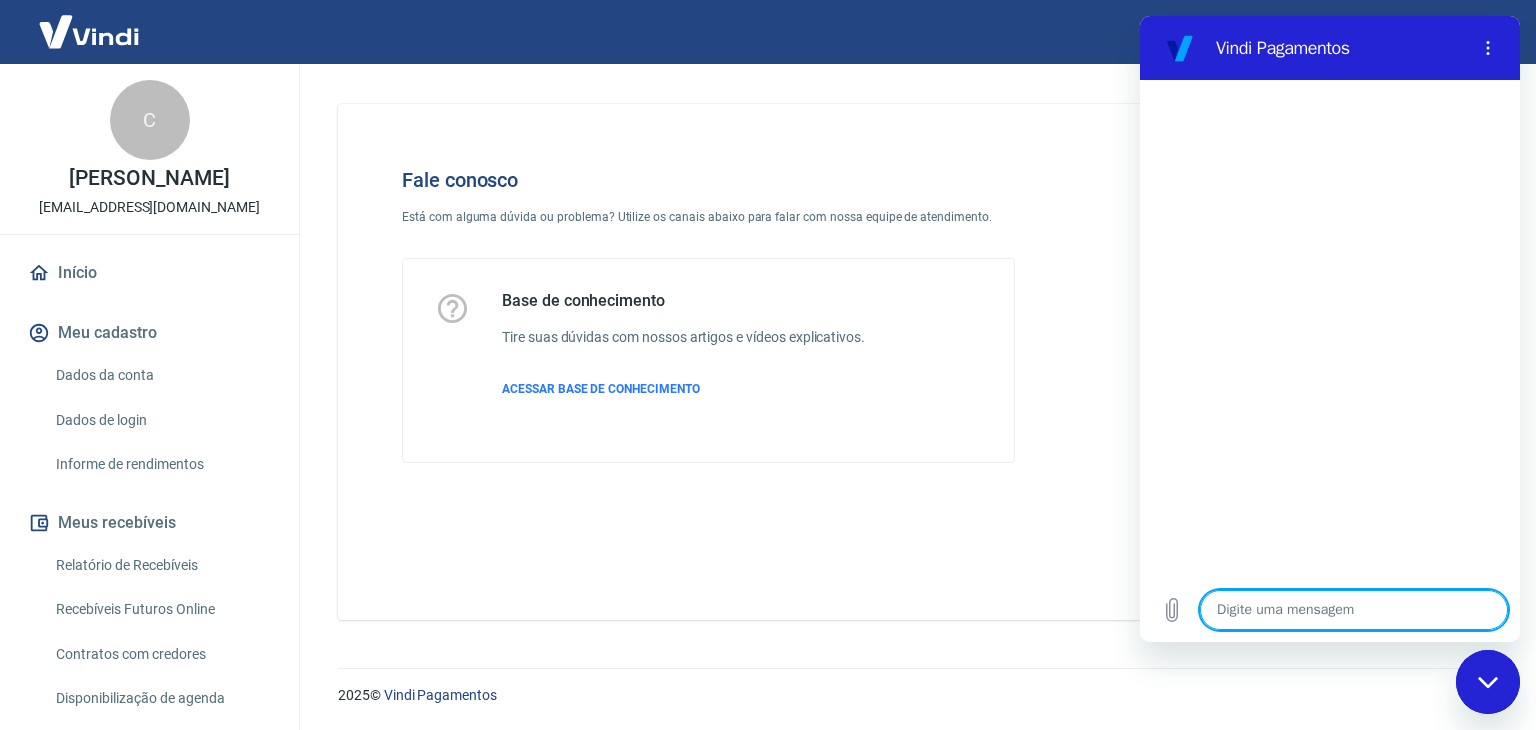 type on "O" 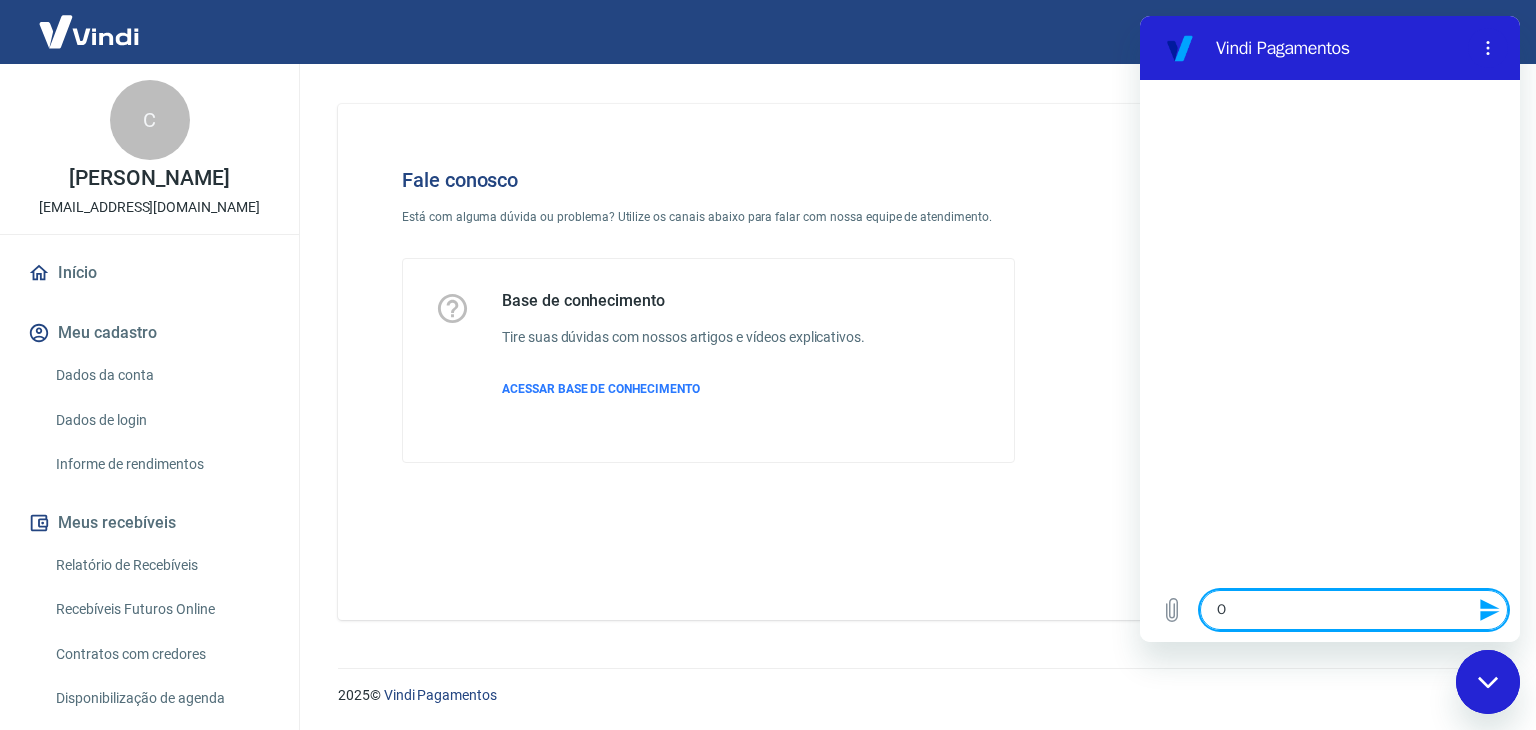 type on "Ol" 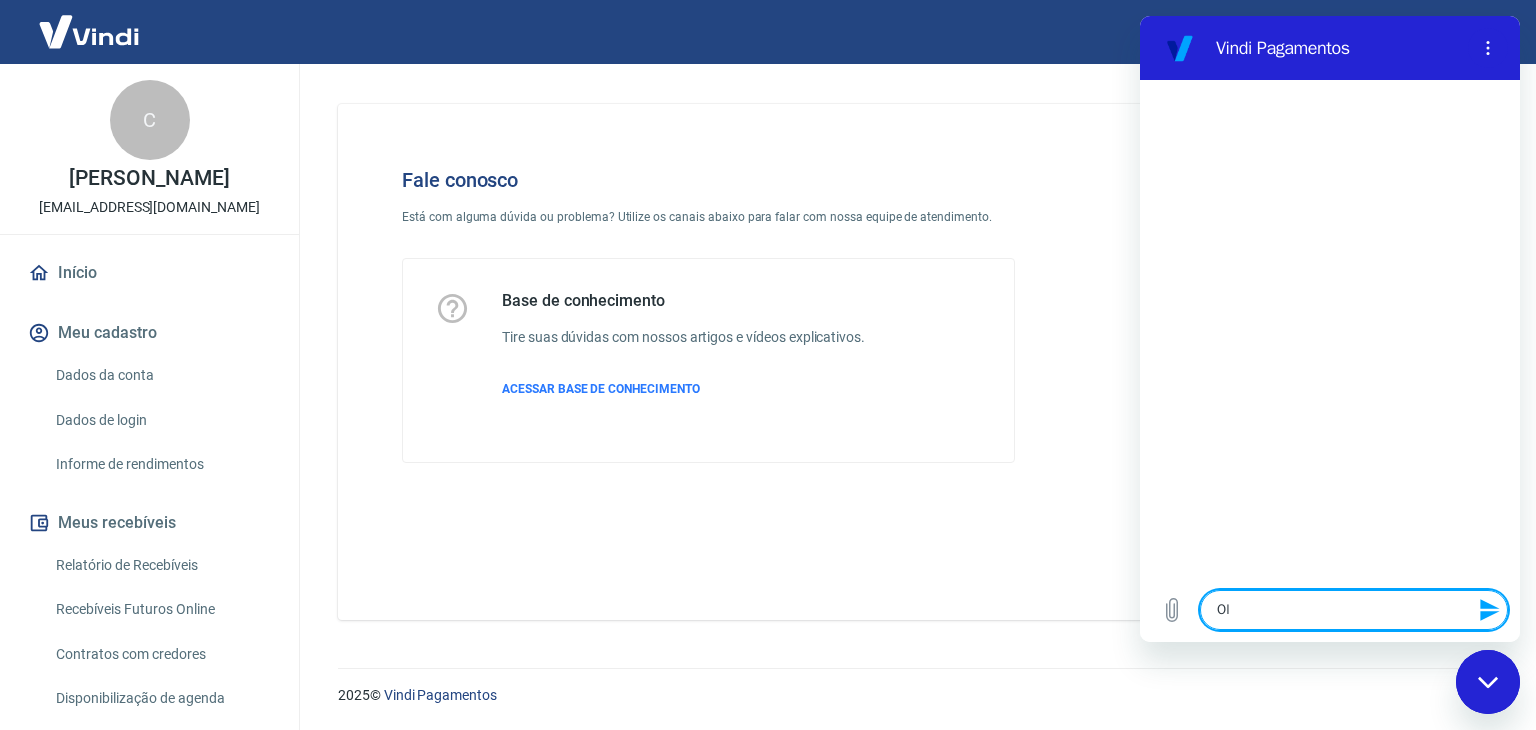 type on "Olá" 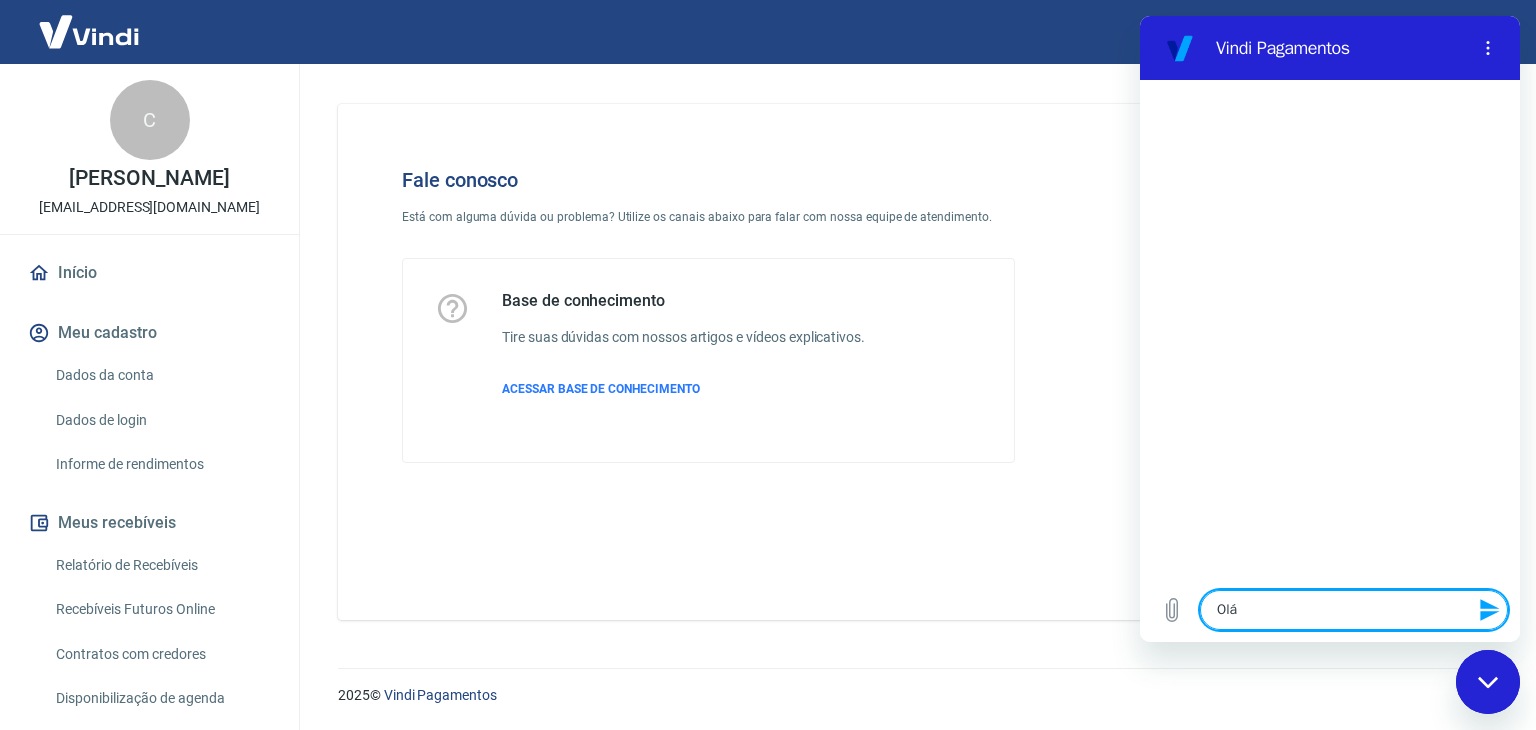 type on "Olá." 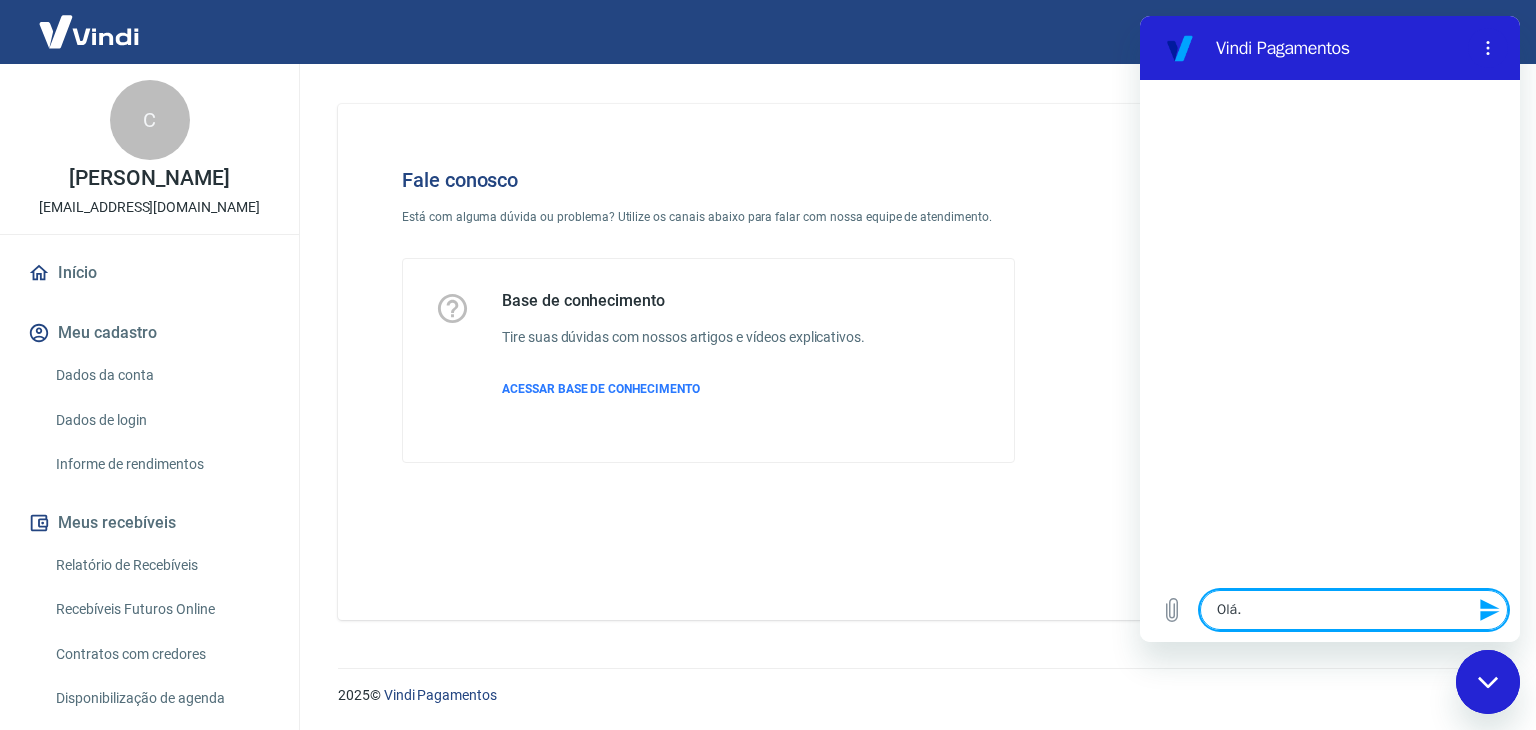 type on "Olá" 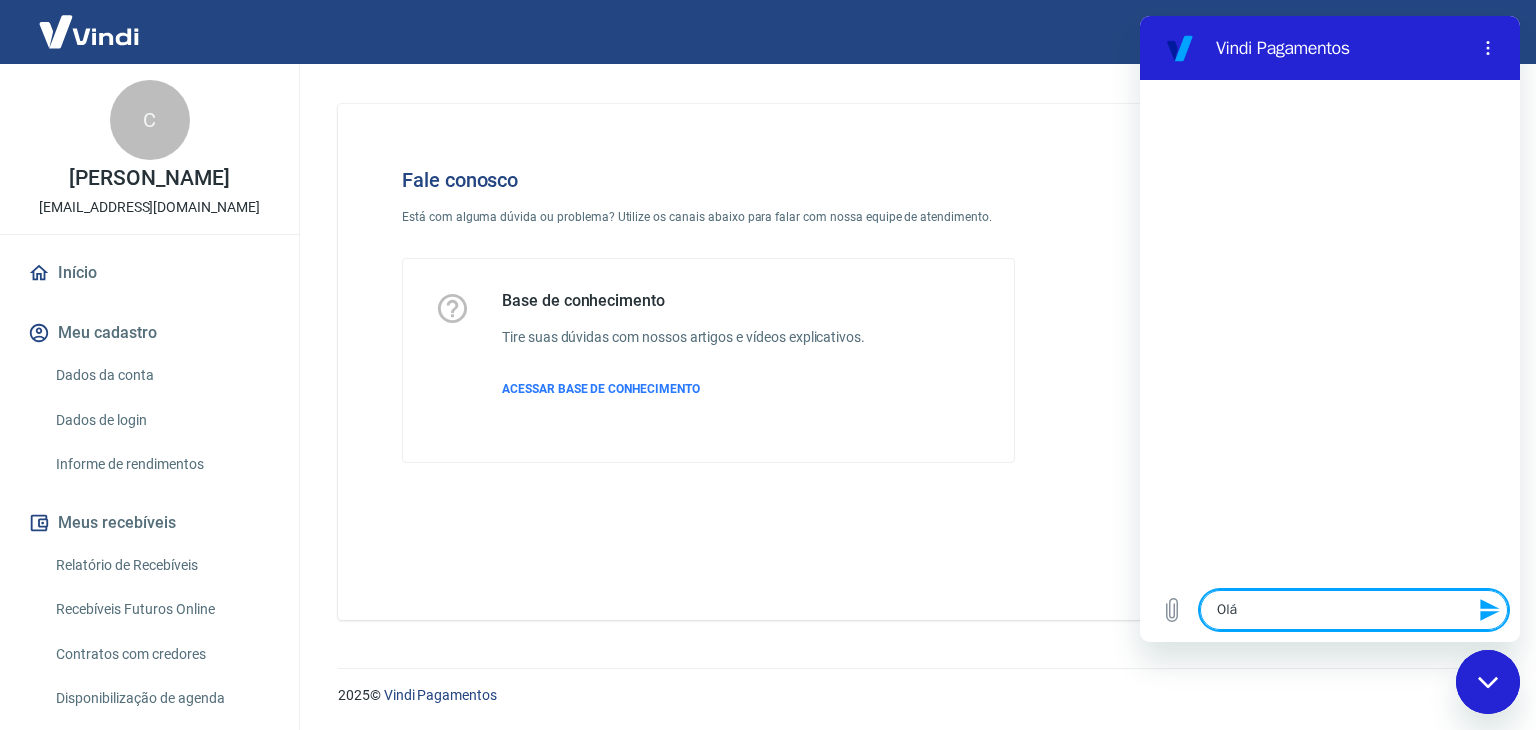 type on "Olá," 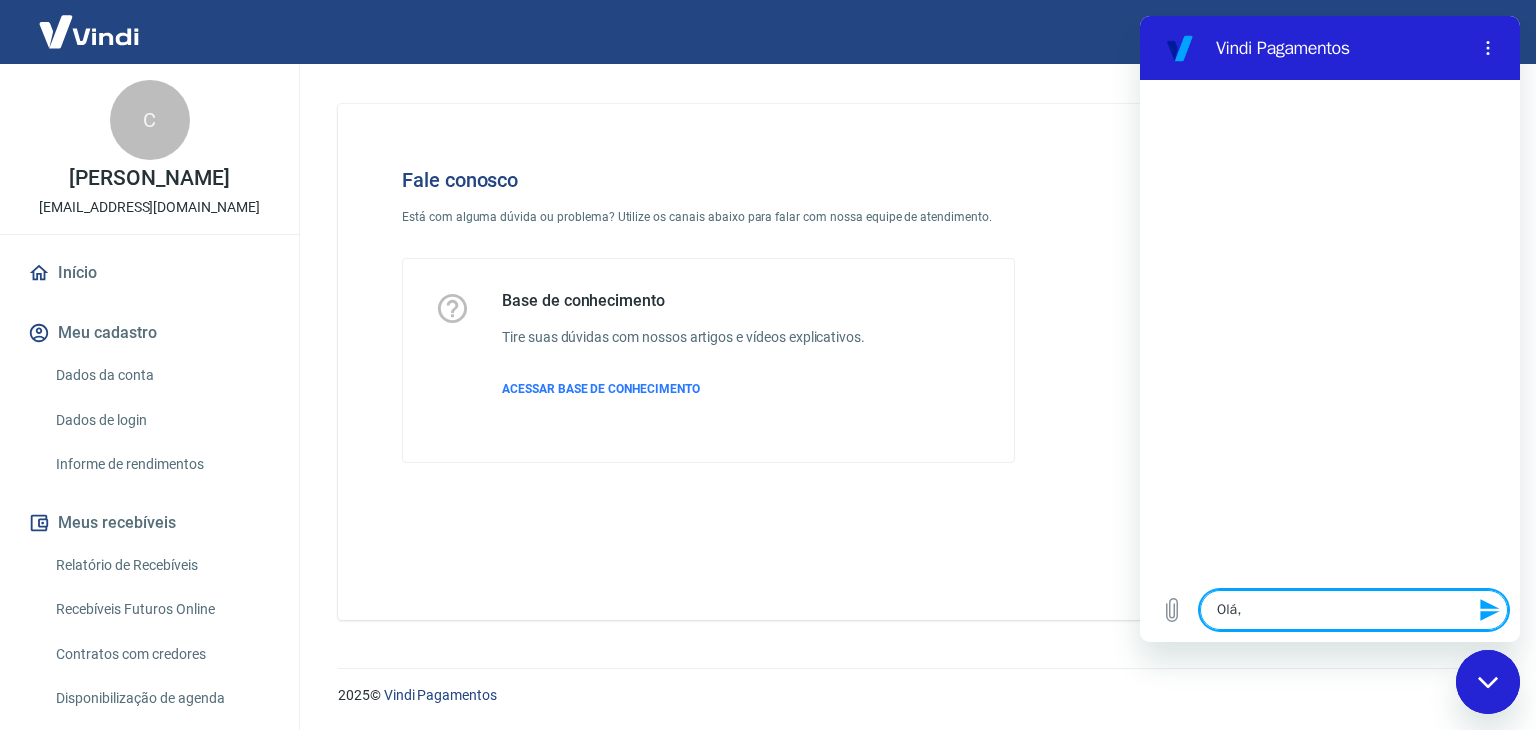 type on "Olá," 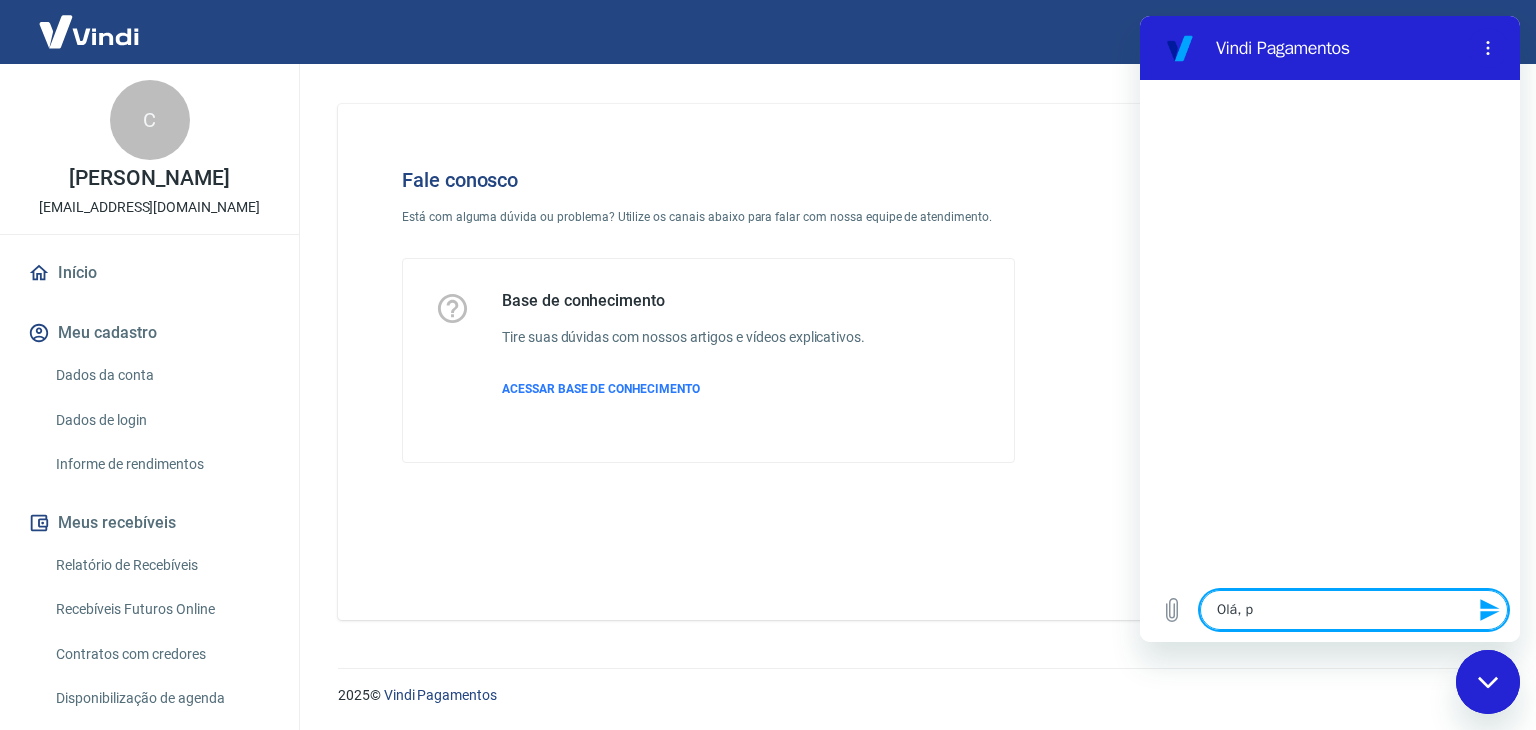 type on "Olá, pr" 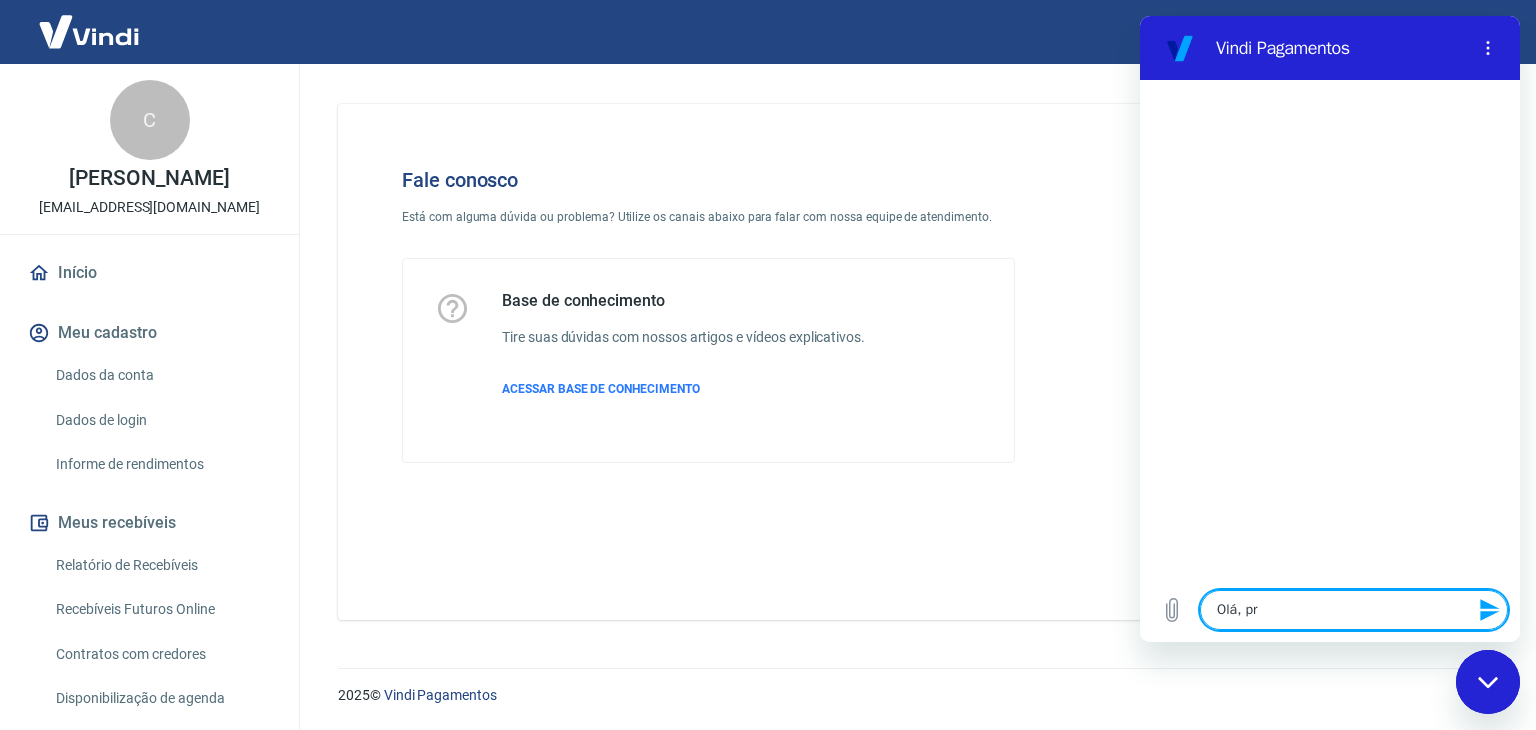 type on "Olá, pre" 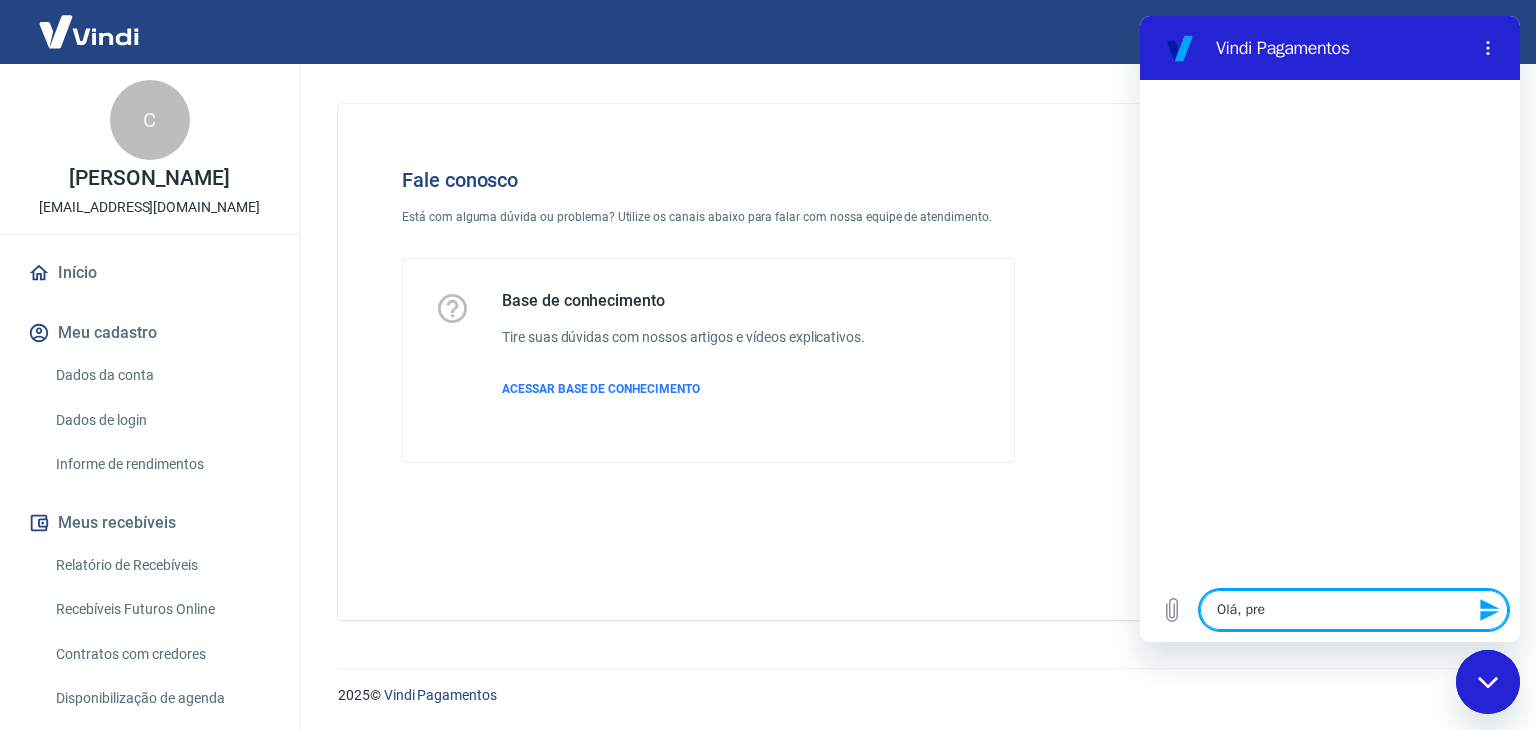 type on "x" 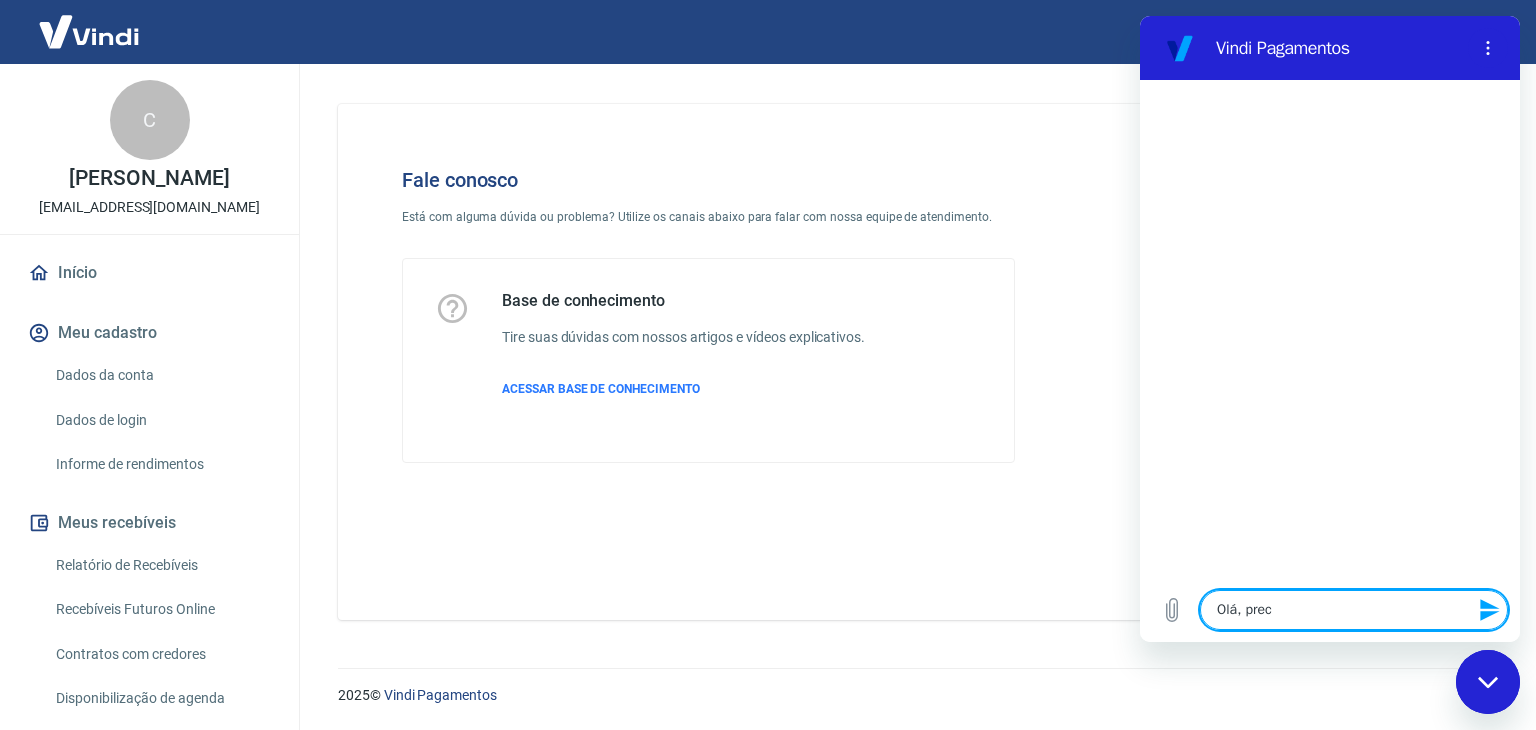 type on "Olá, preci" 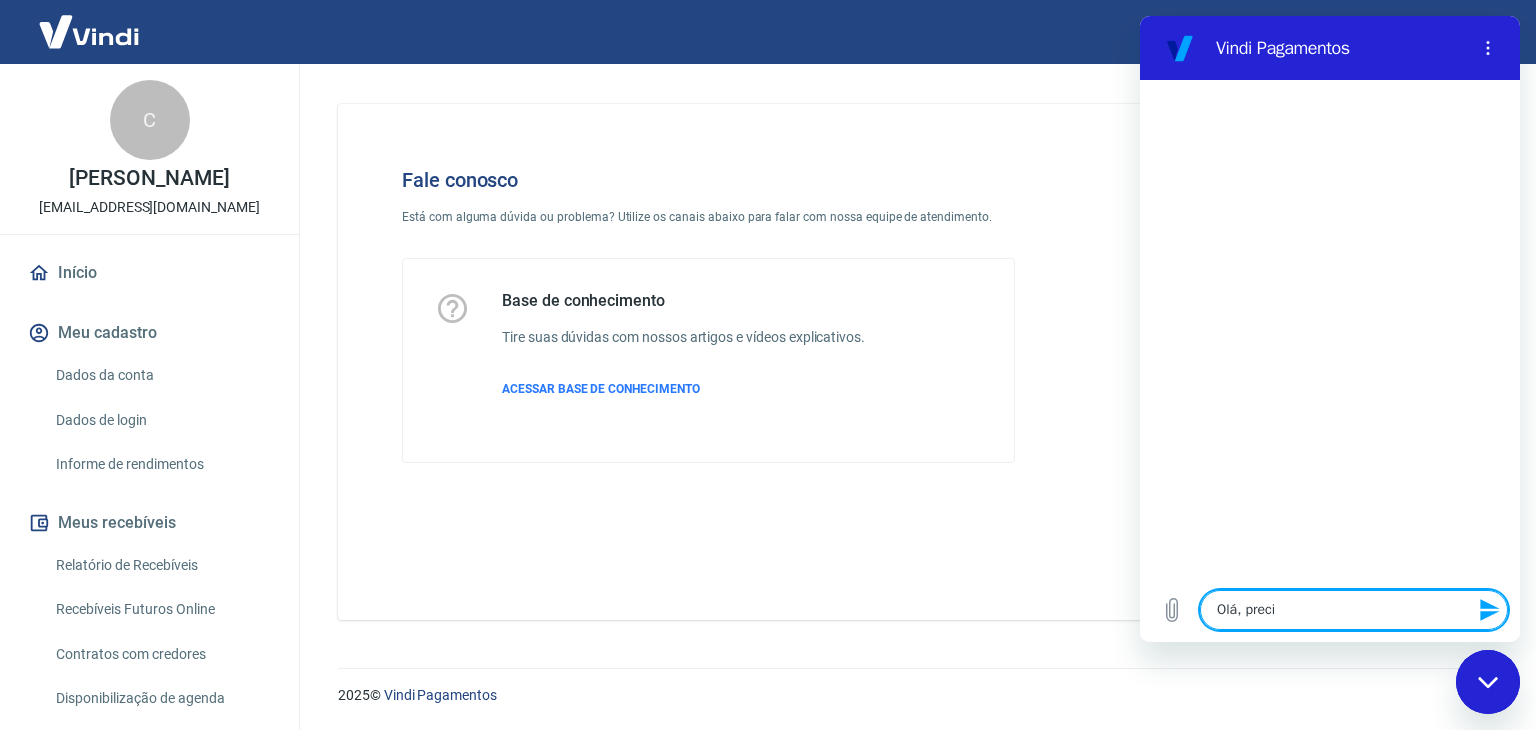 type on "Olá, precis" 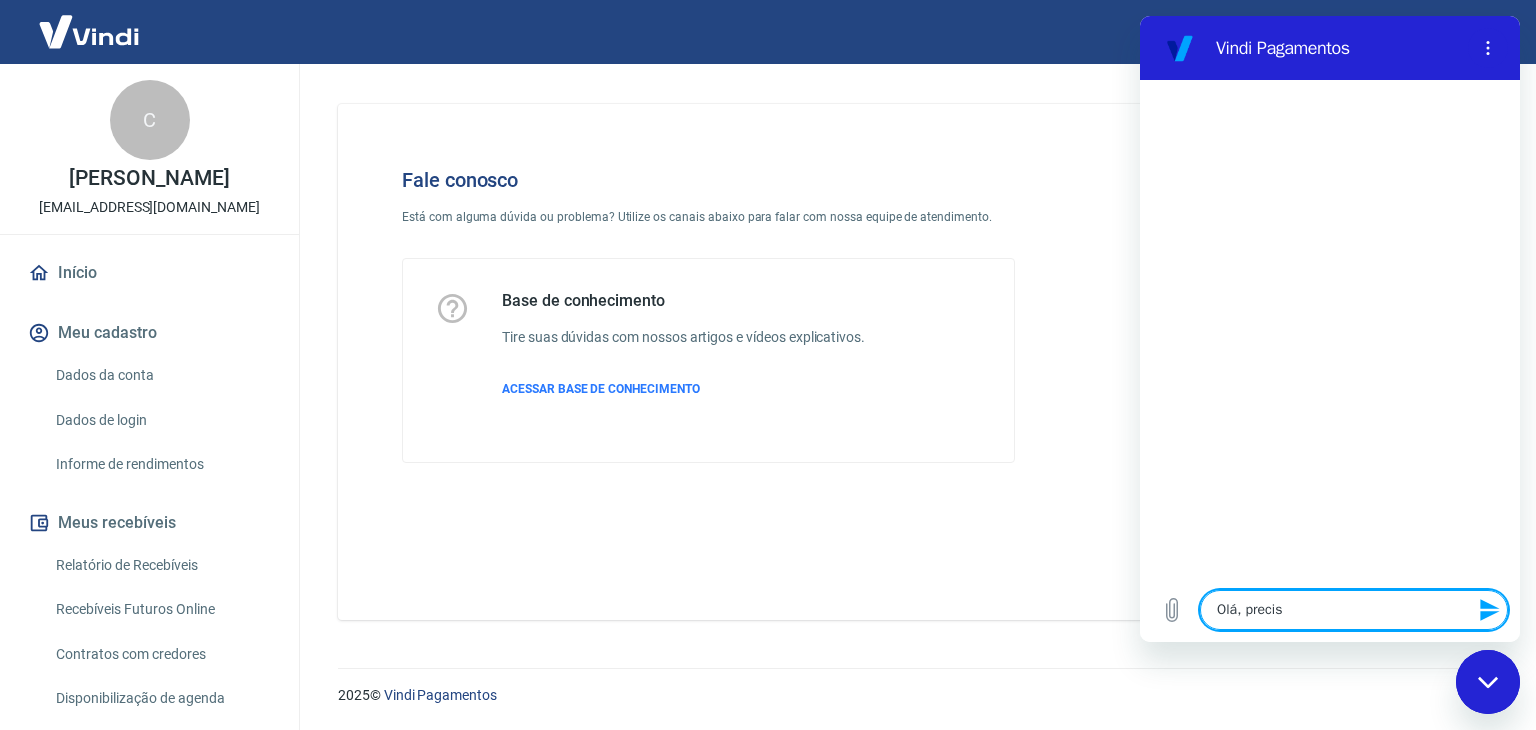 type on "Olá, preciso" 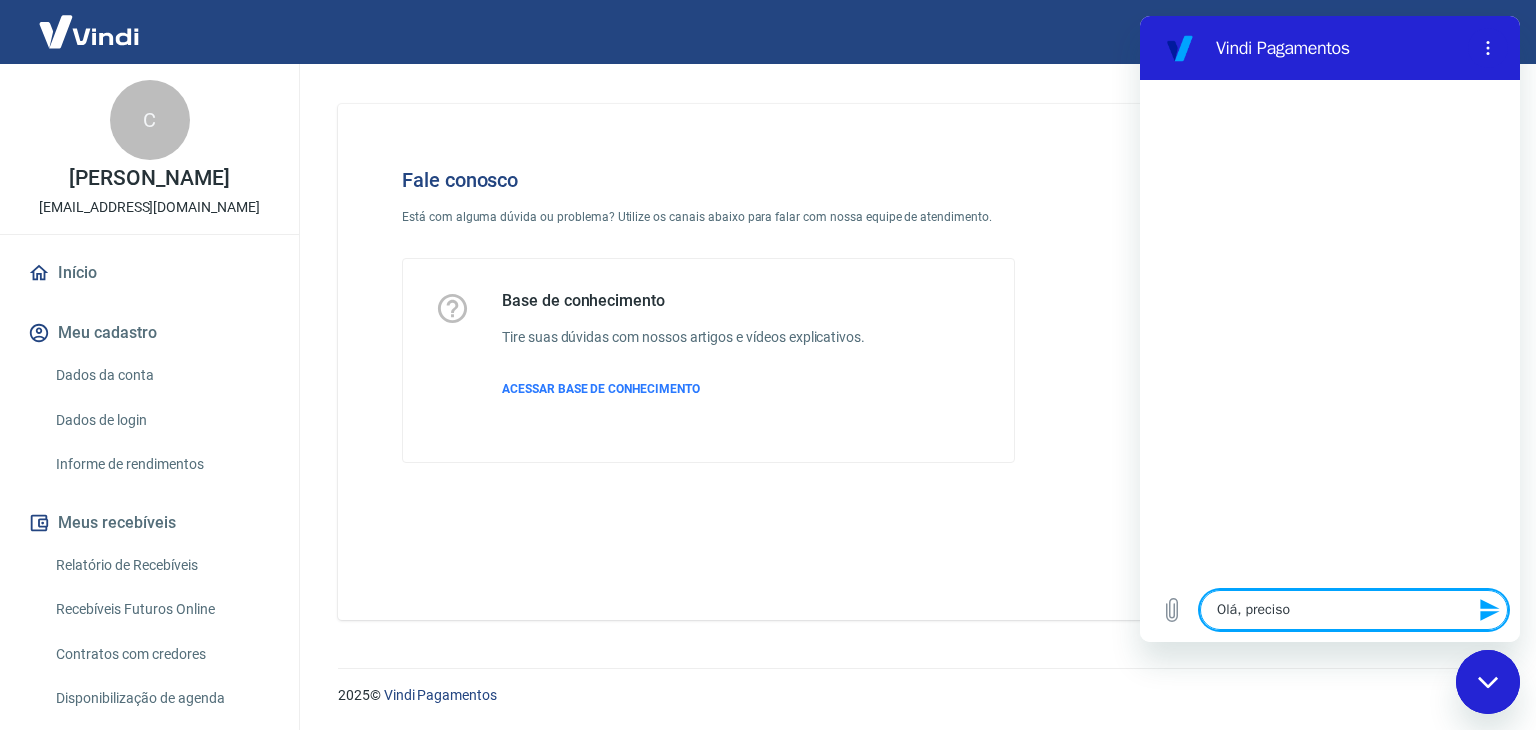 type on "Olá, preciso" 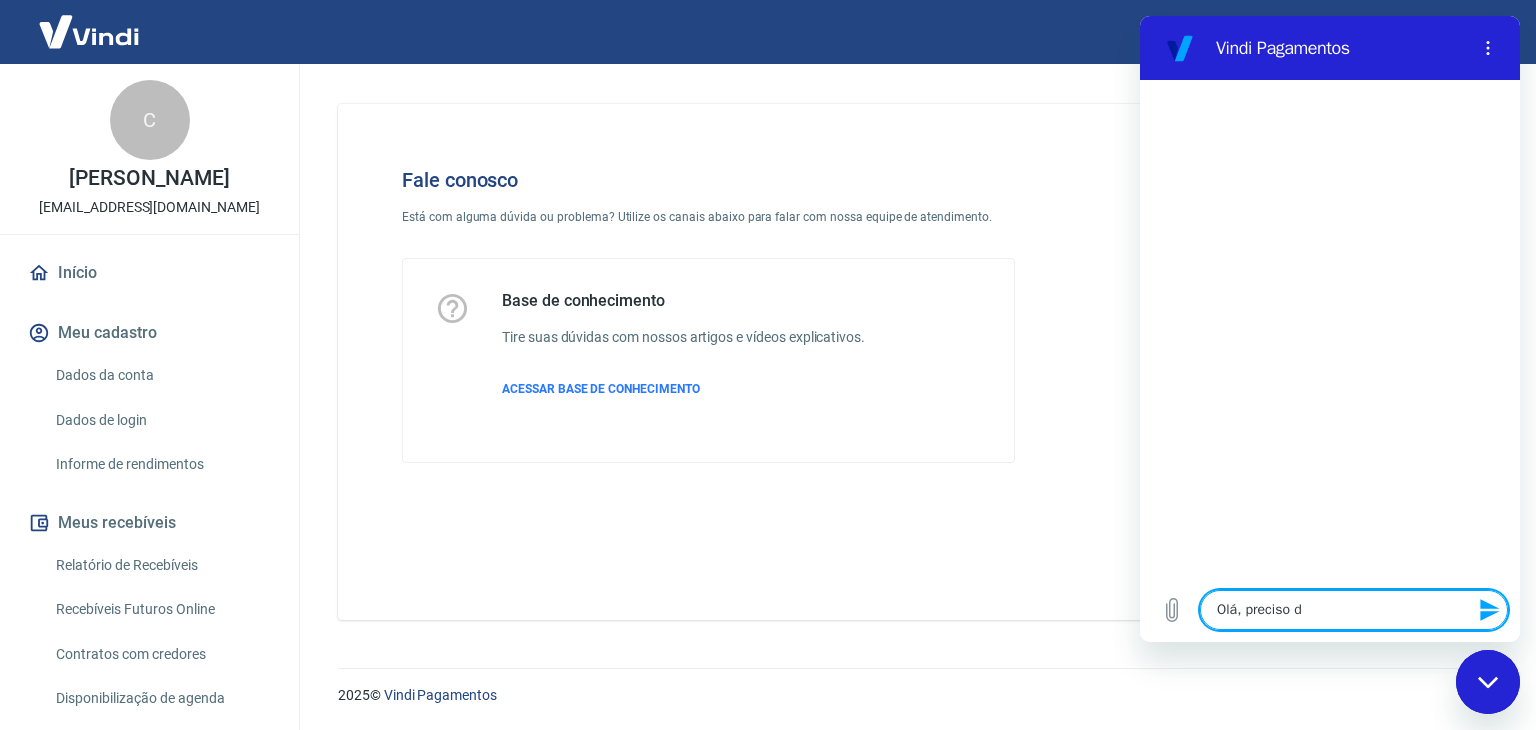 type on "Olá, preciso de" 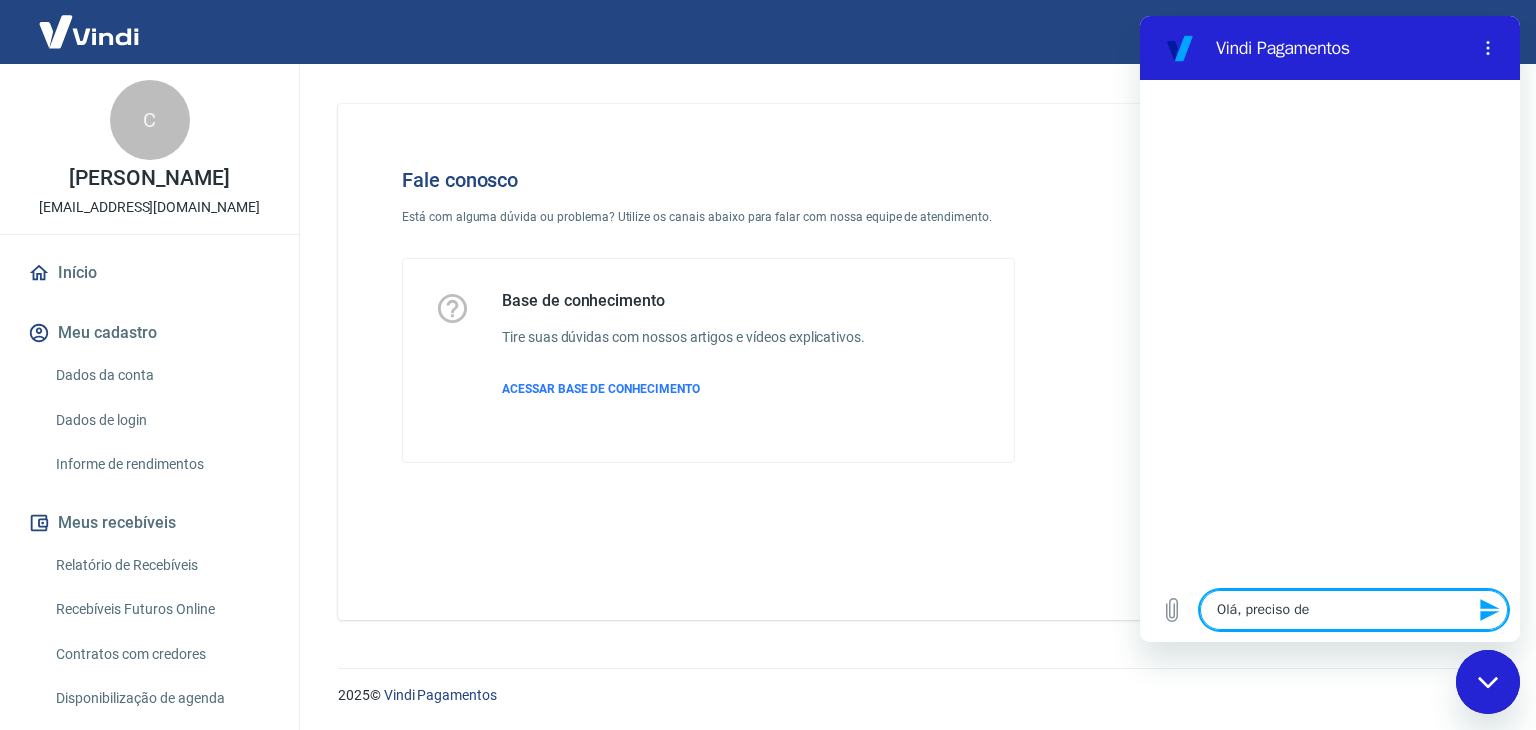 type on "Olá, preciso de" 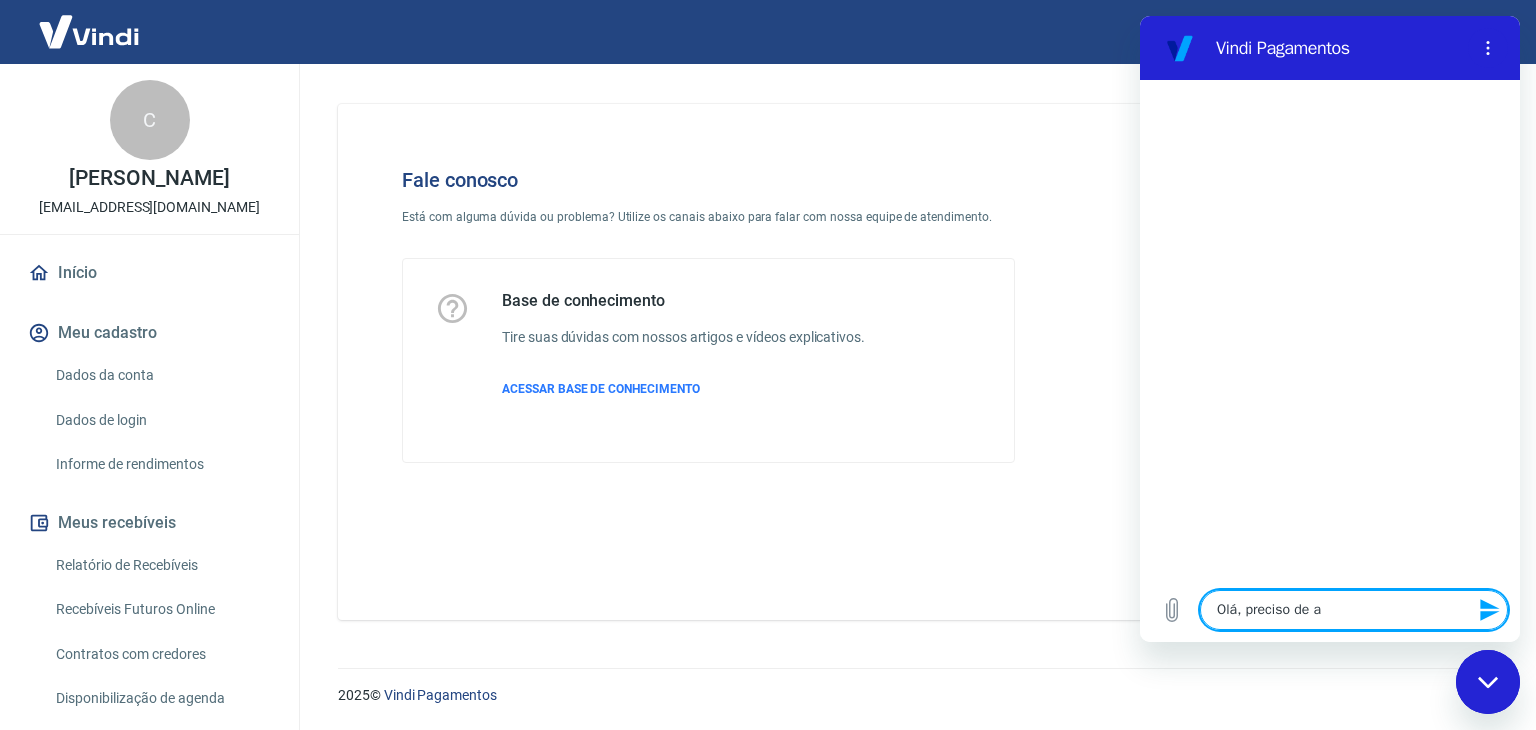 type on "Olá, preciso de aj" 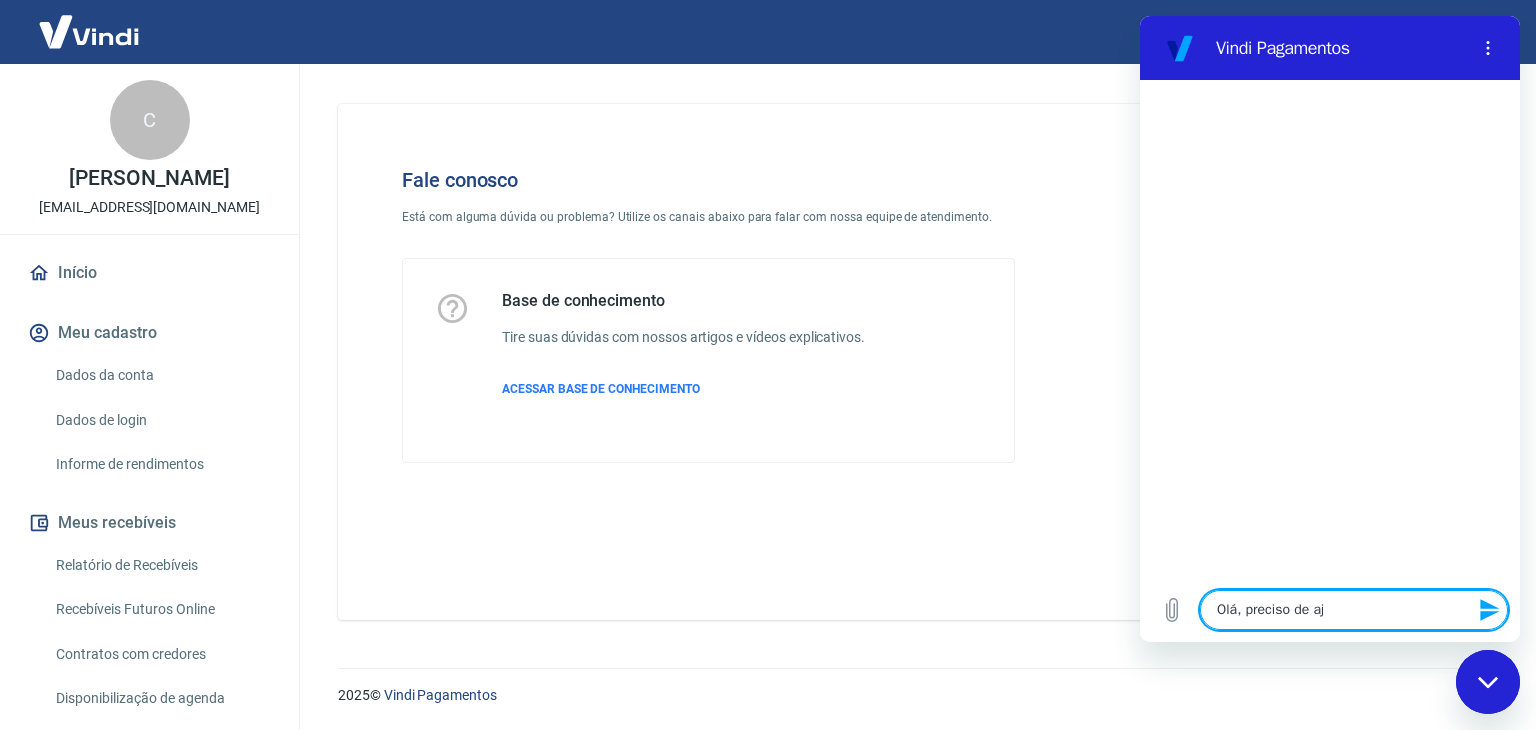 type on "x" 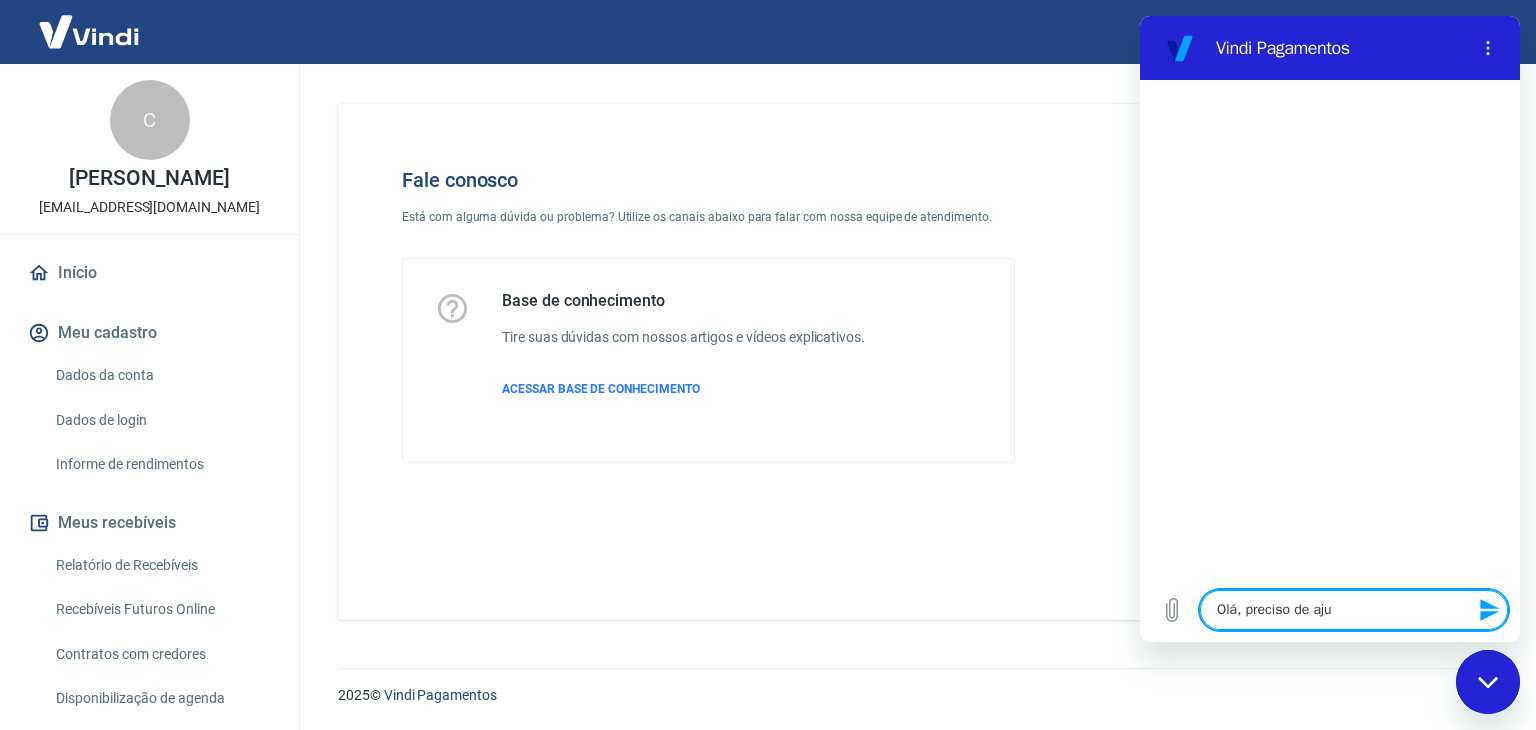type on "Olá, preciso de ajud" 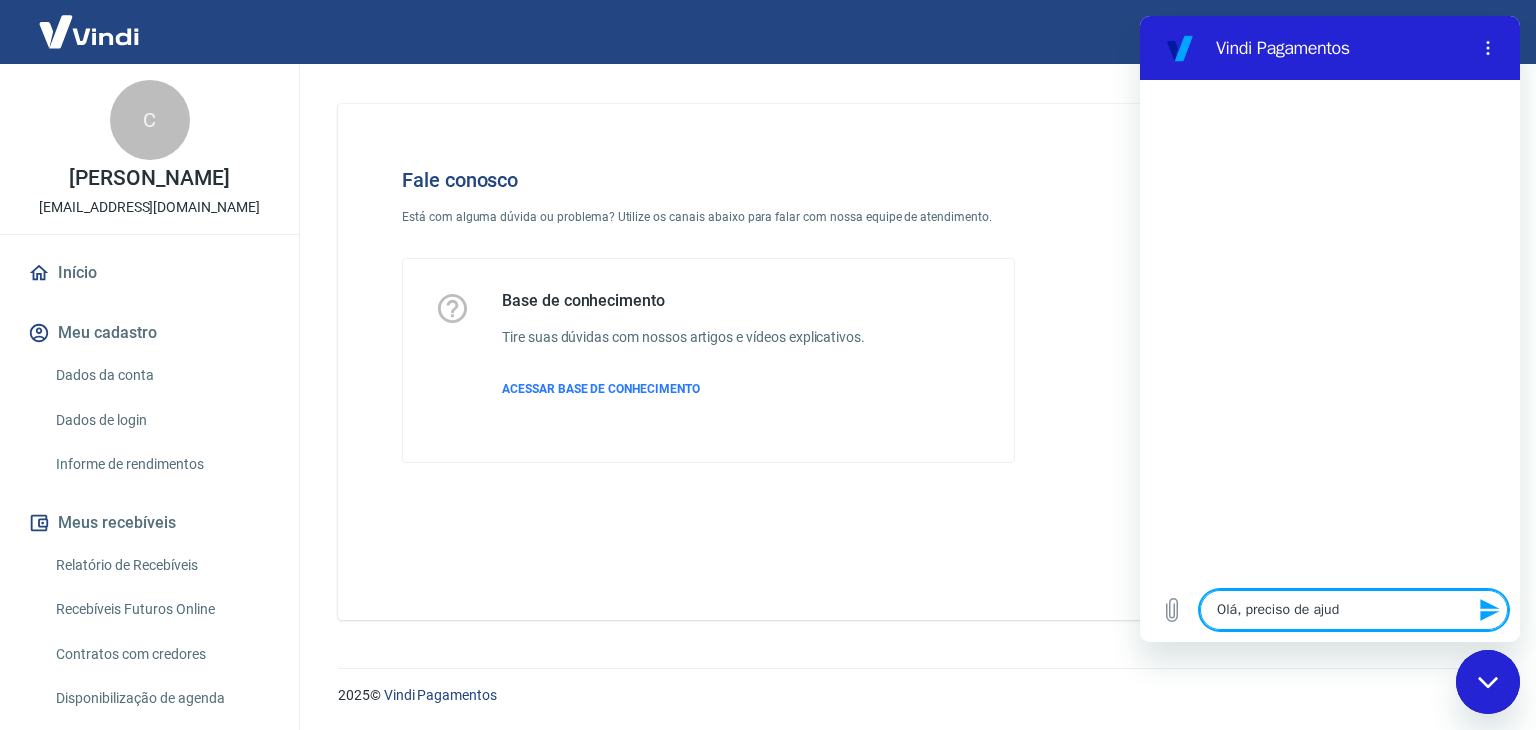 type on "Olá, preciso de ajuda" 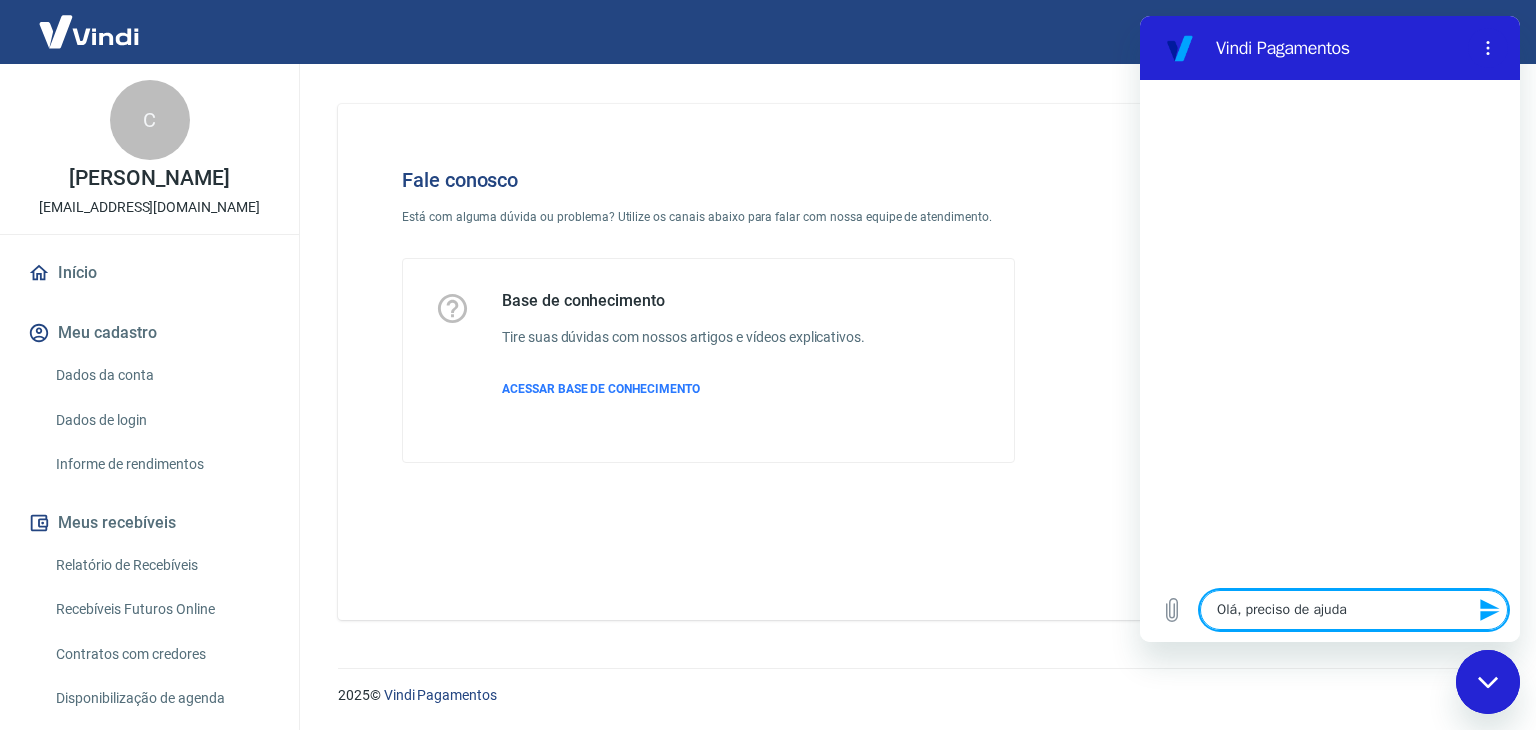 type on "Olá, preciso de ajuda" 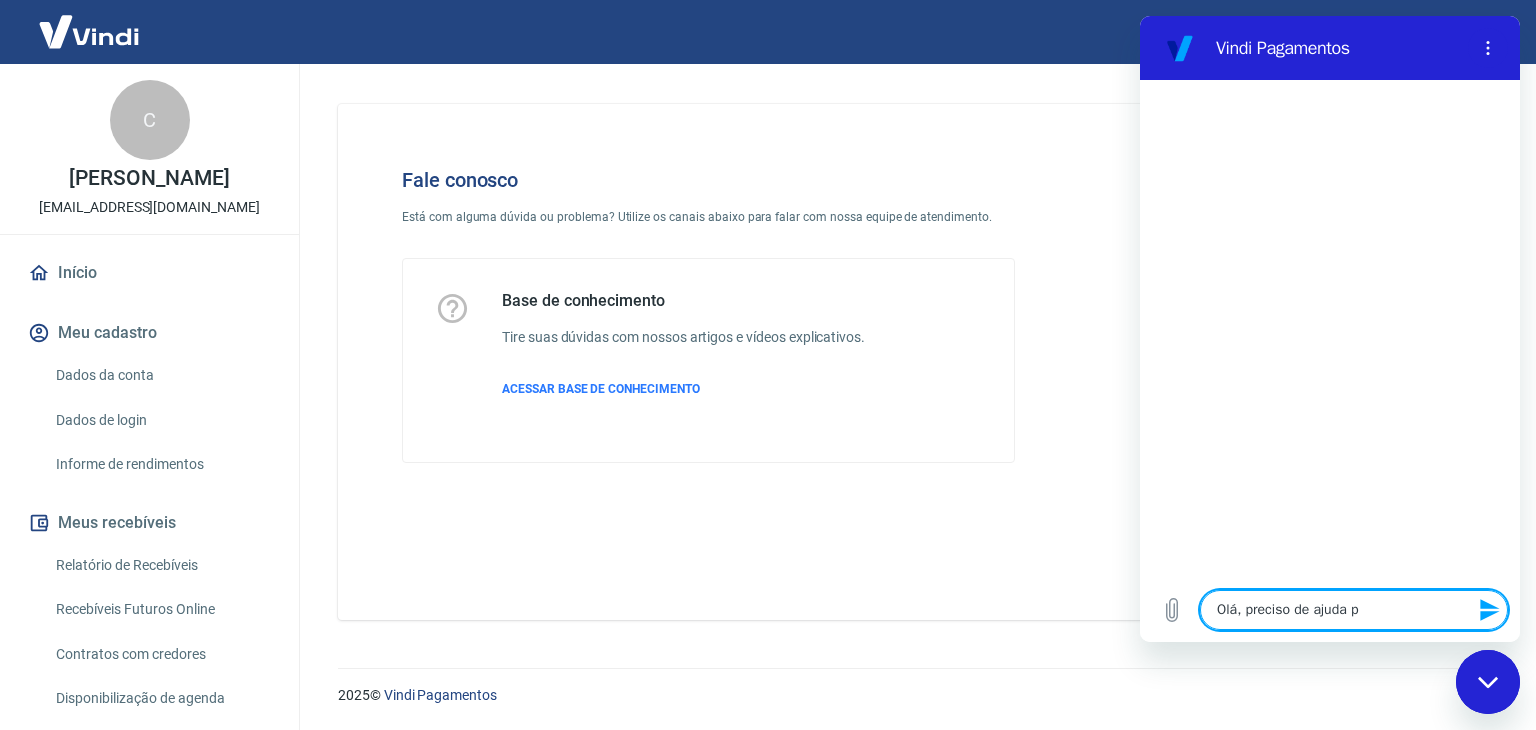 type on "Olá, preciso de ajuda pa" 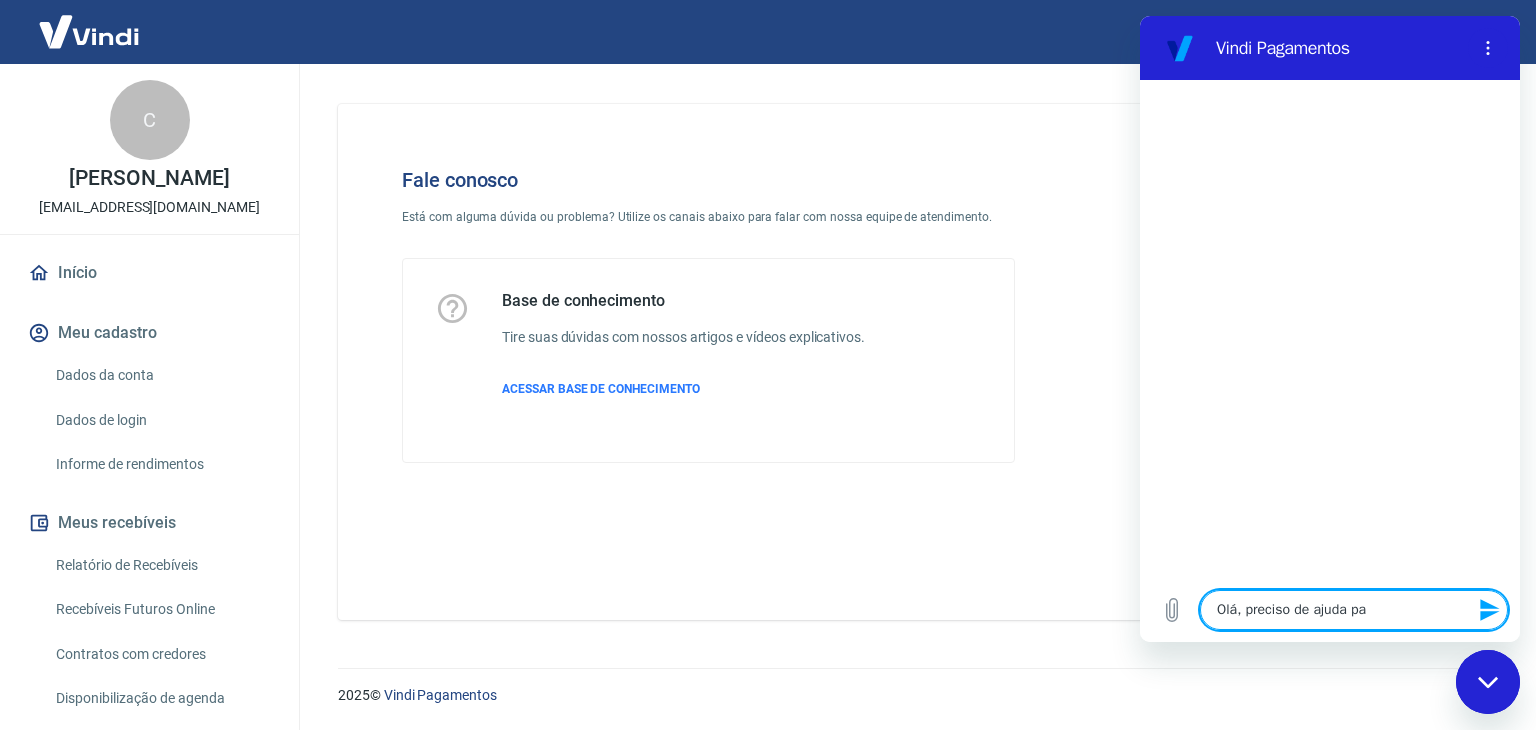 type on "Olá, preciso de ajuda par" 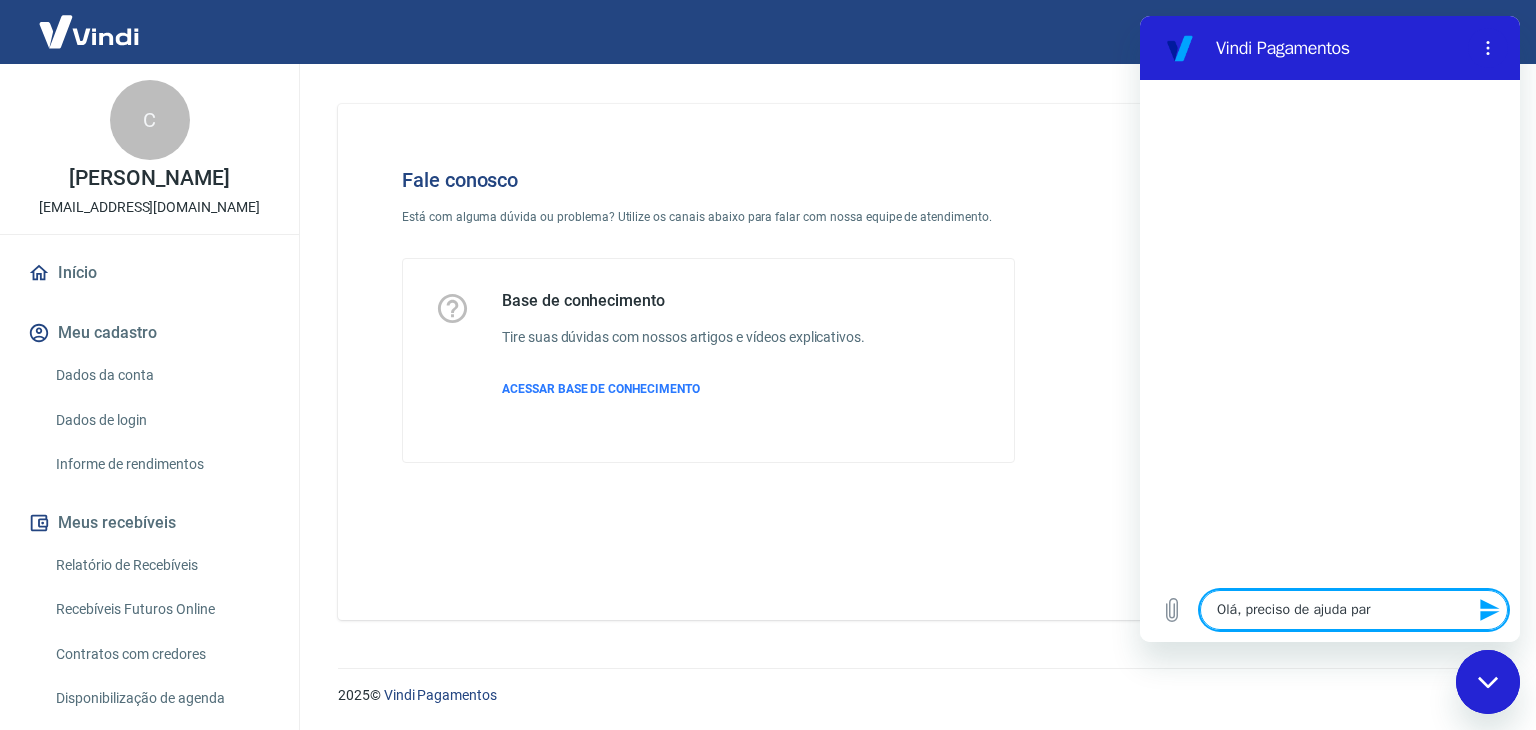 type on "Olá, preciso de ajuda para" 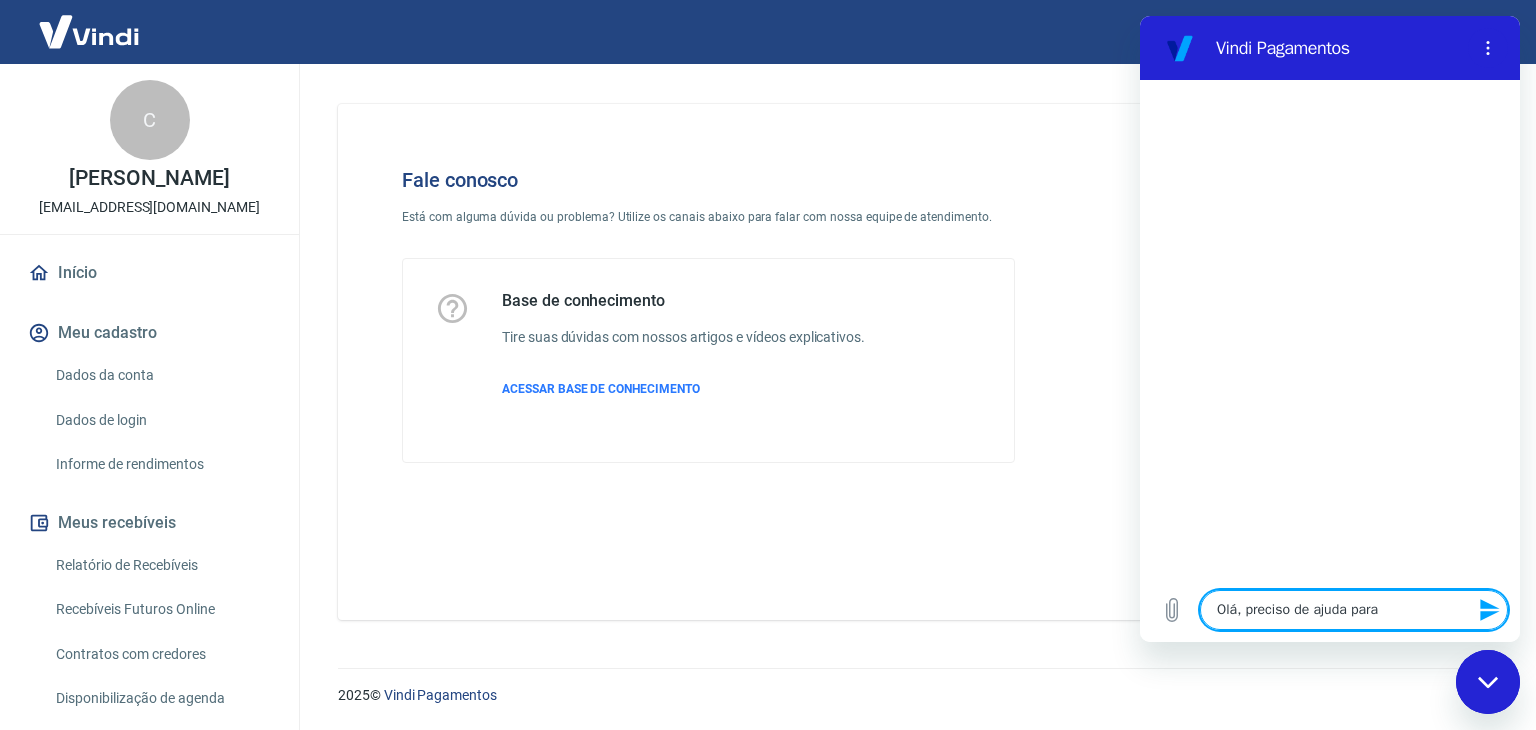 type on "Olá, preciso de ajuda para" 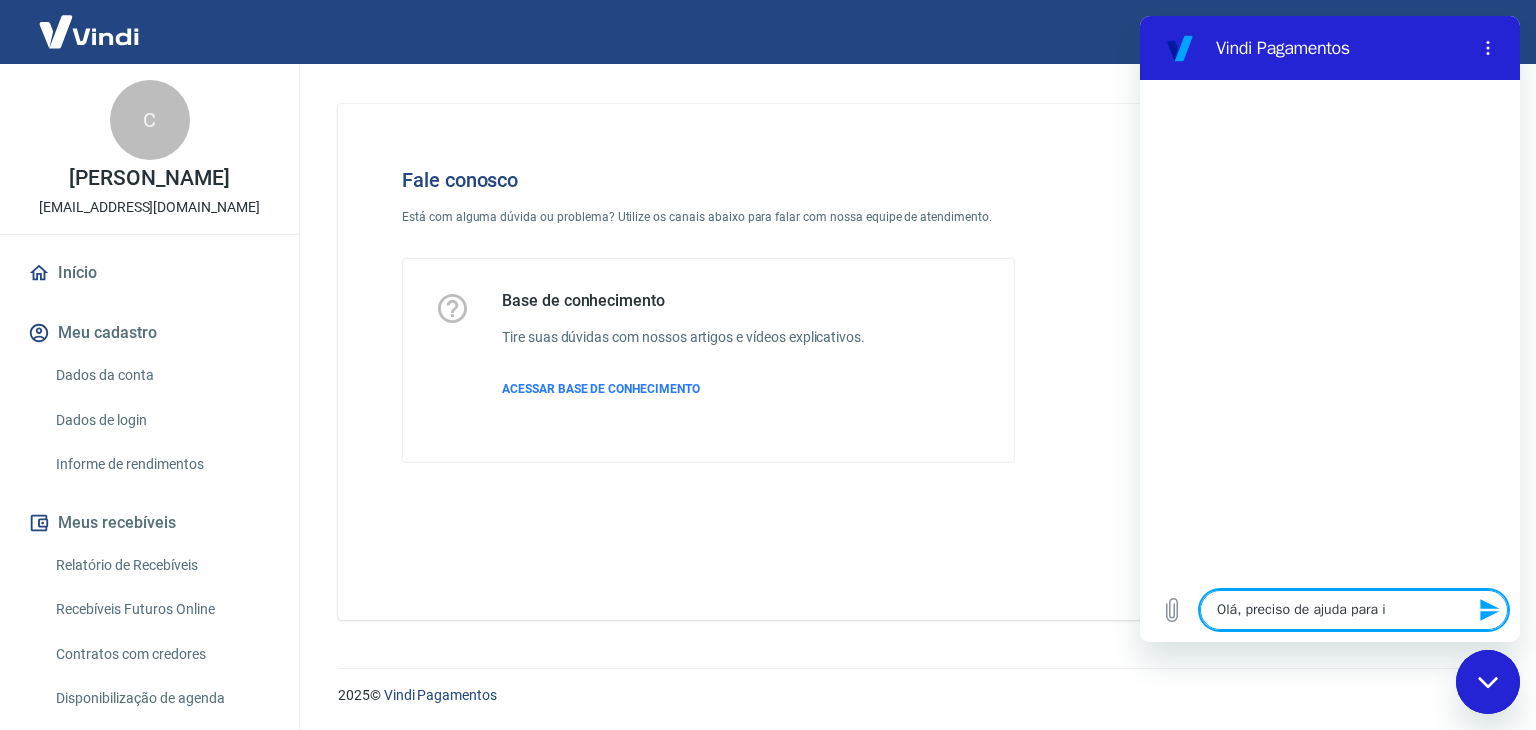 type on "Olá, preciso de ajuda para id" 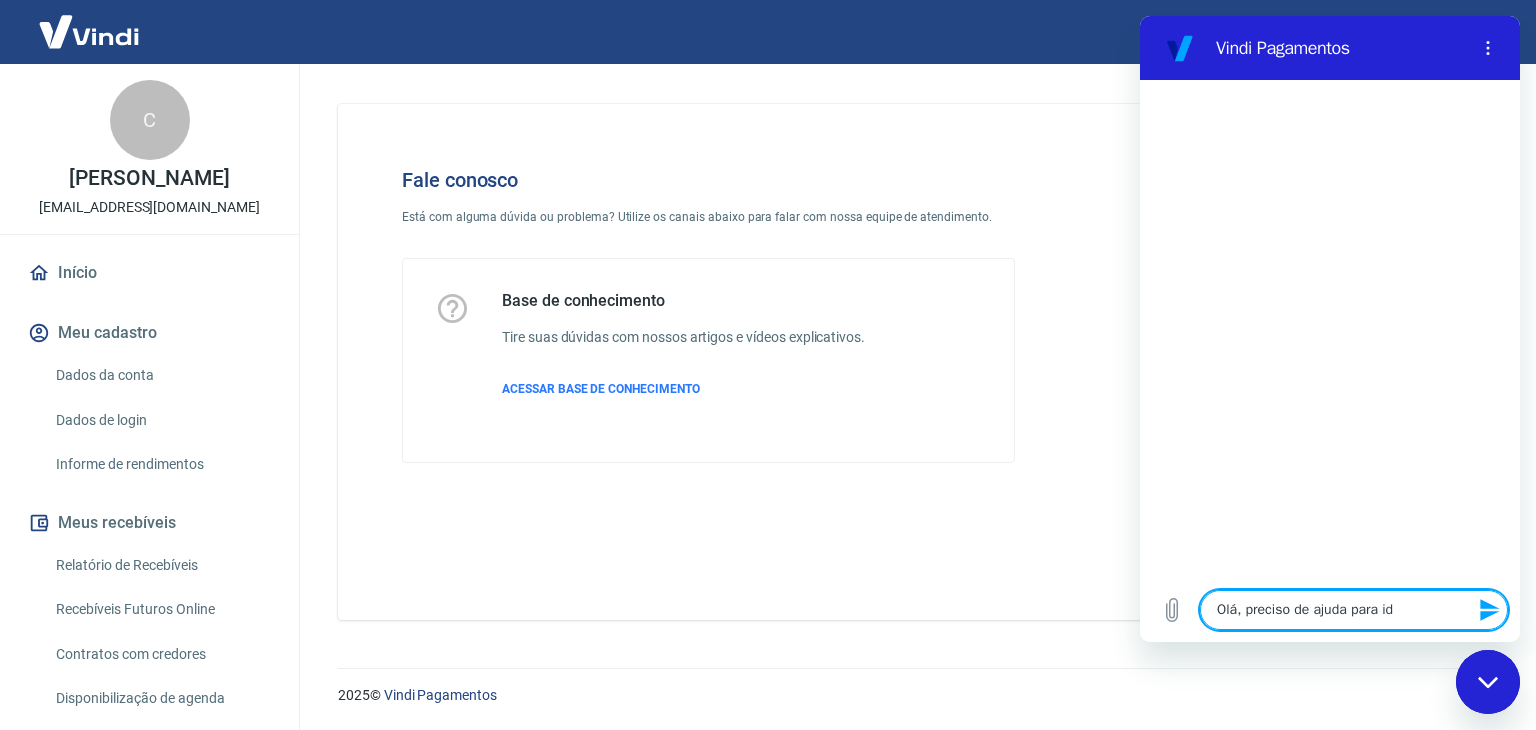 type on "Olá, preciso de ajuda para ide" 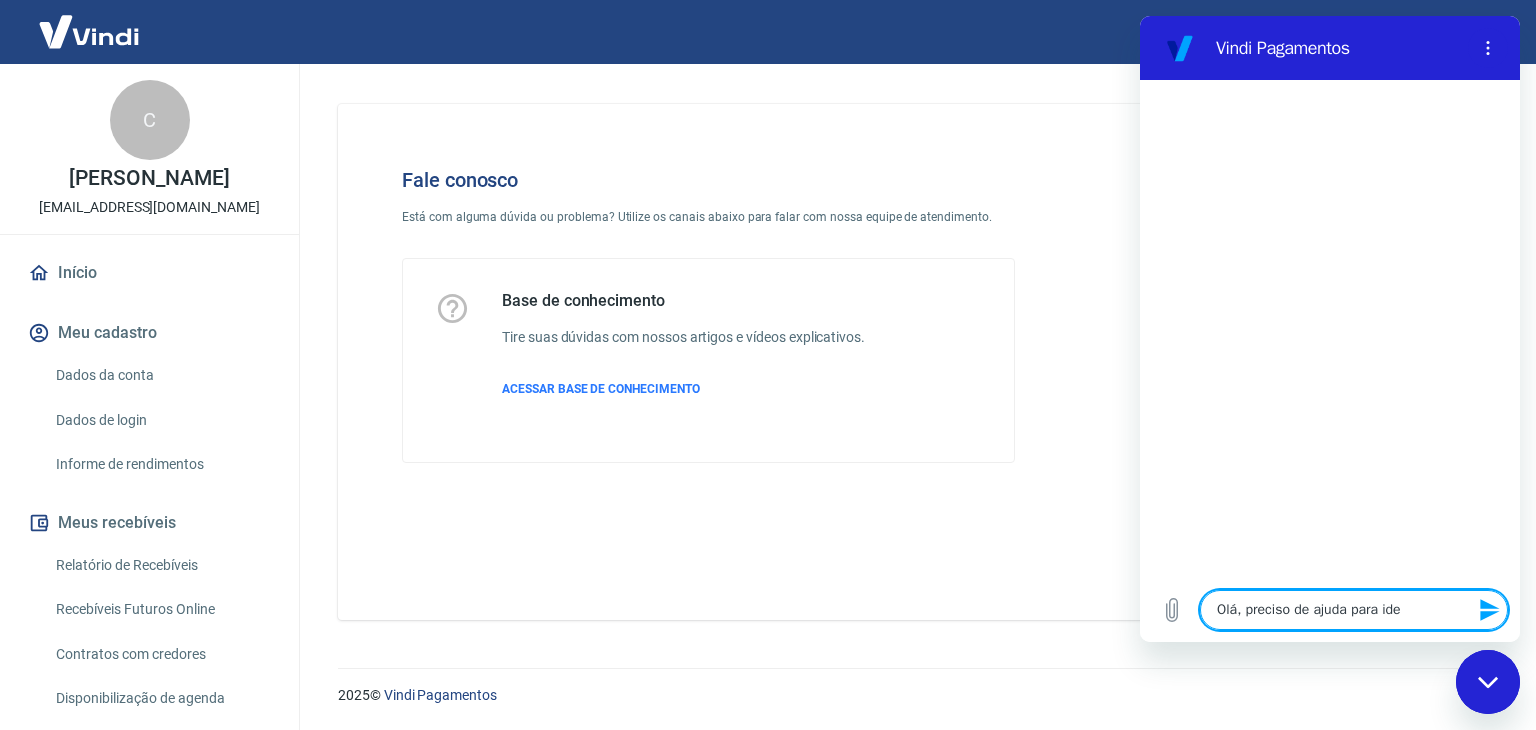 type on "Olá, preciso de ajuda para iden" 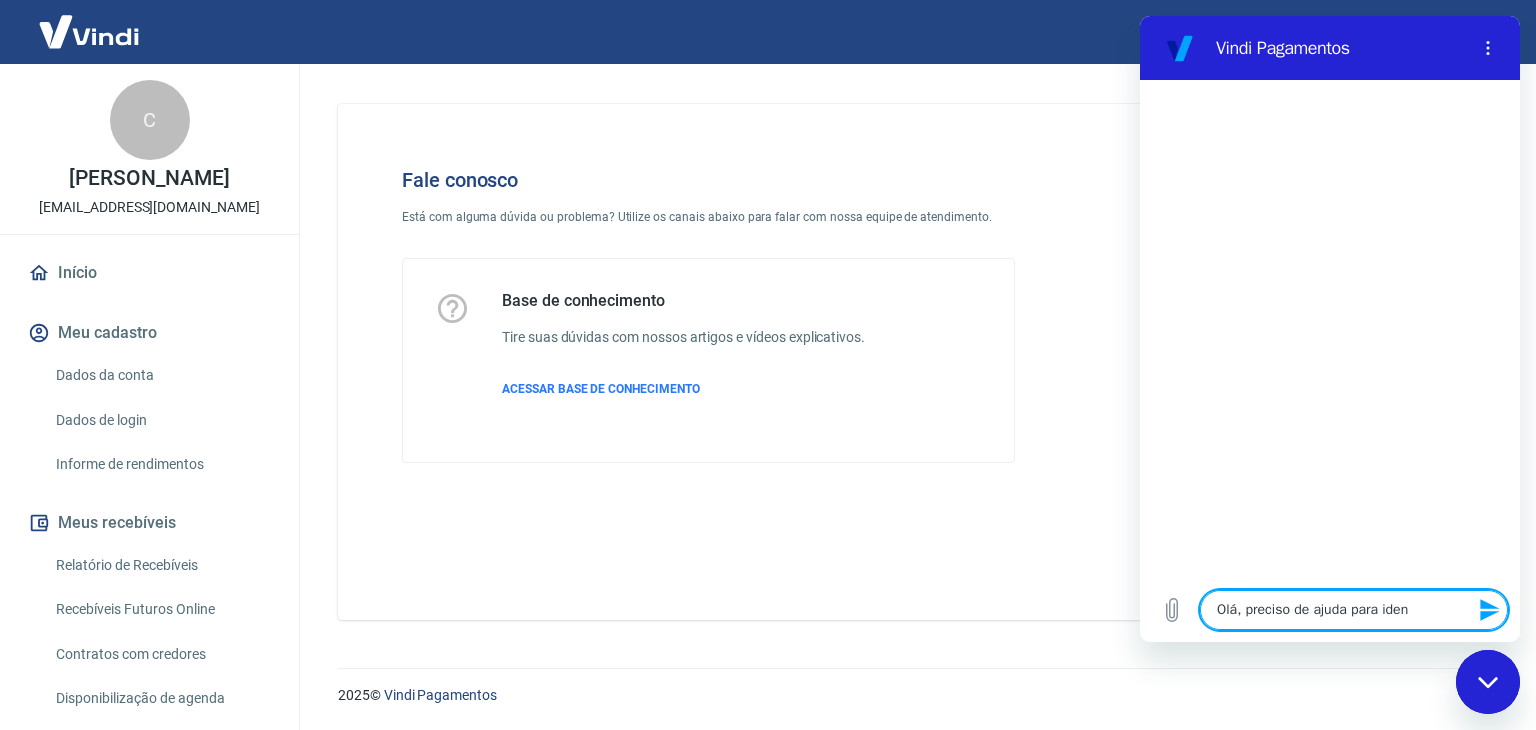 type on "Olá, preciso de ajuda para ident" 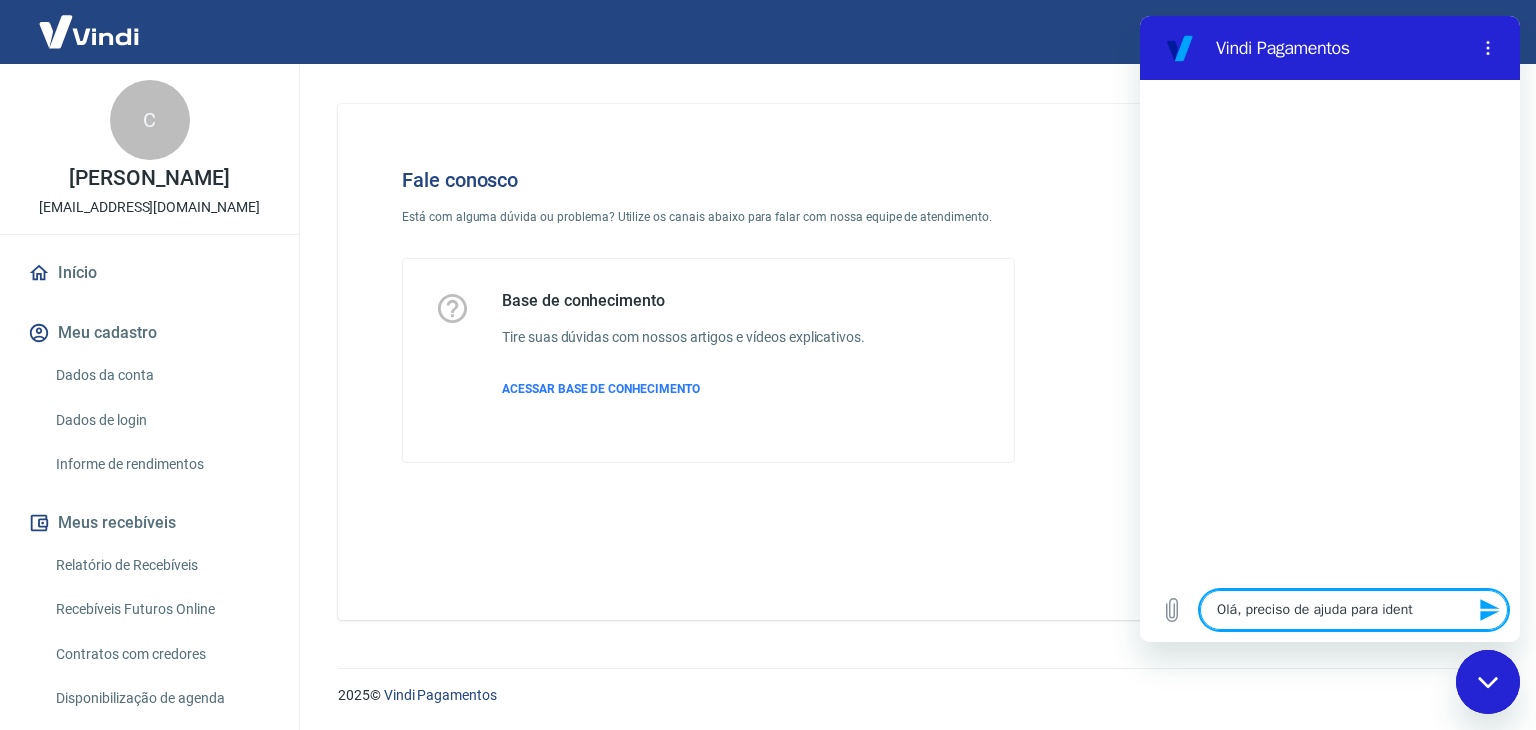 type on "Olá, preciso de ajuda para identi" 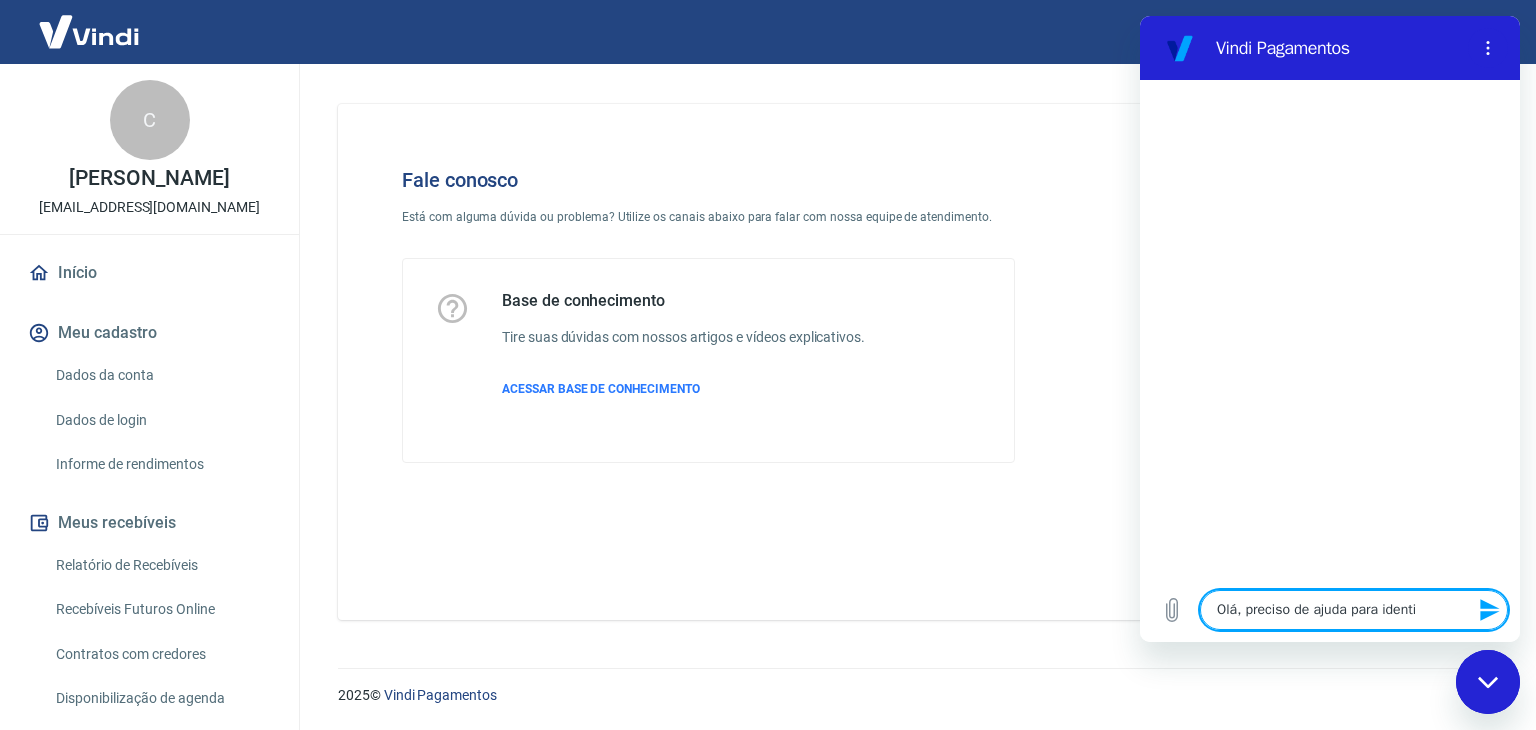 type on "Olá, preciso de ajuda para identif" 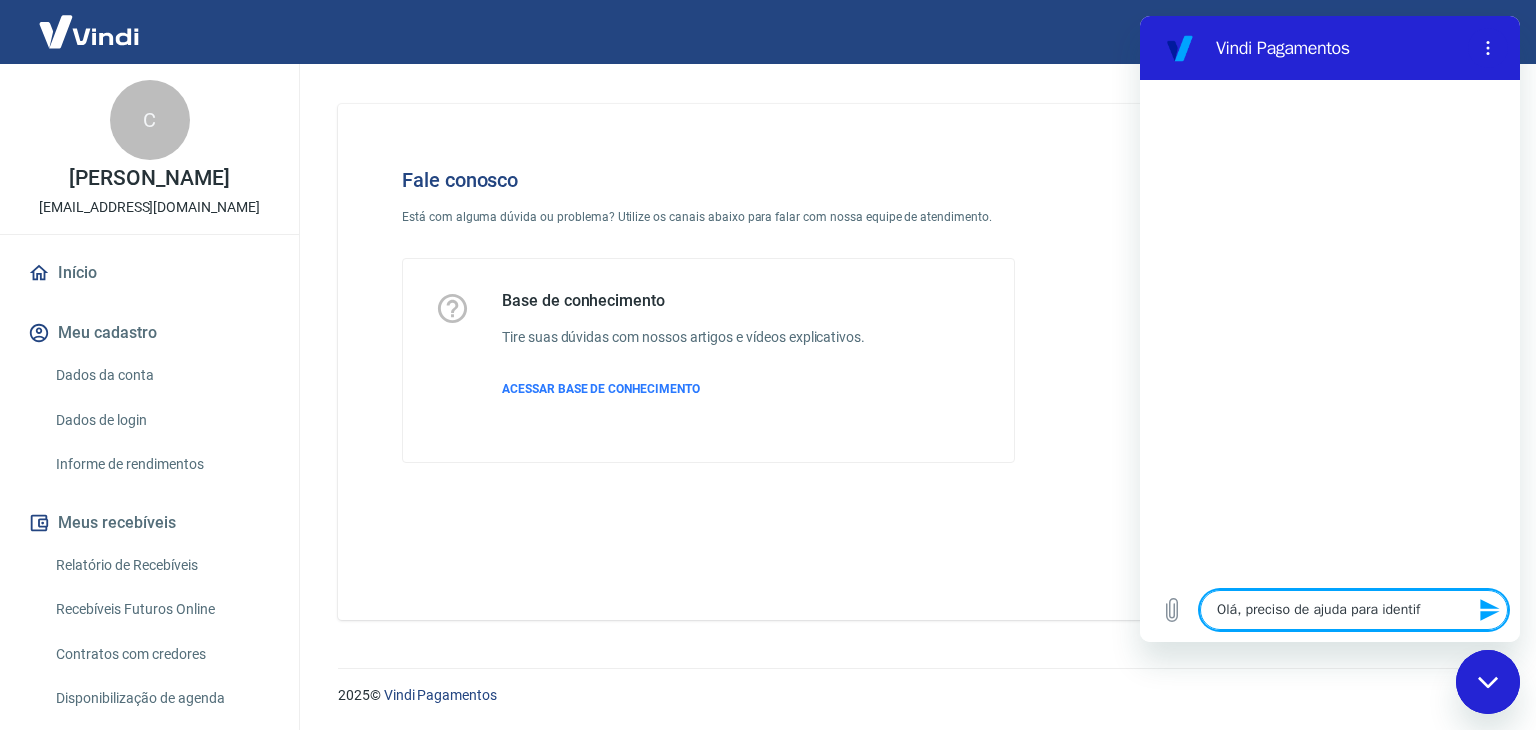 type on "Olá, preciso de ajuda para identifi" 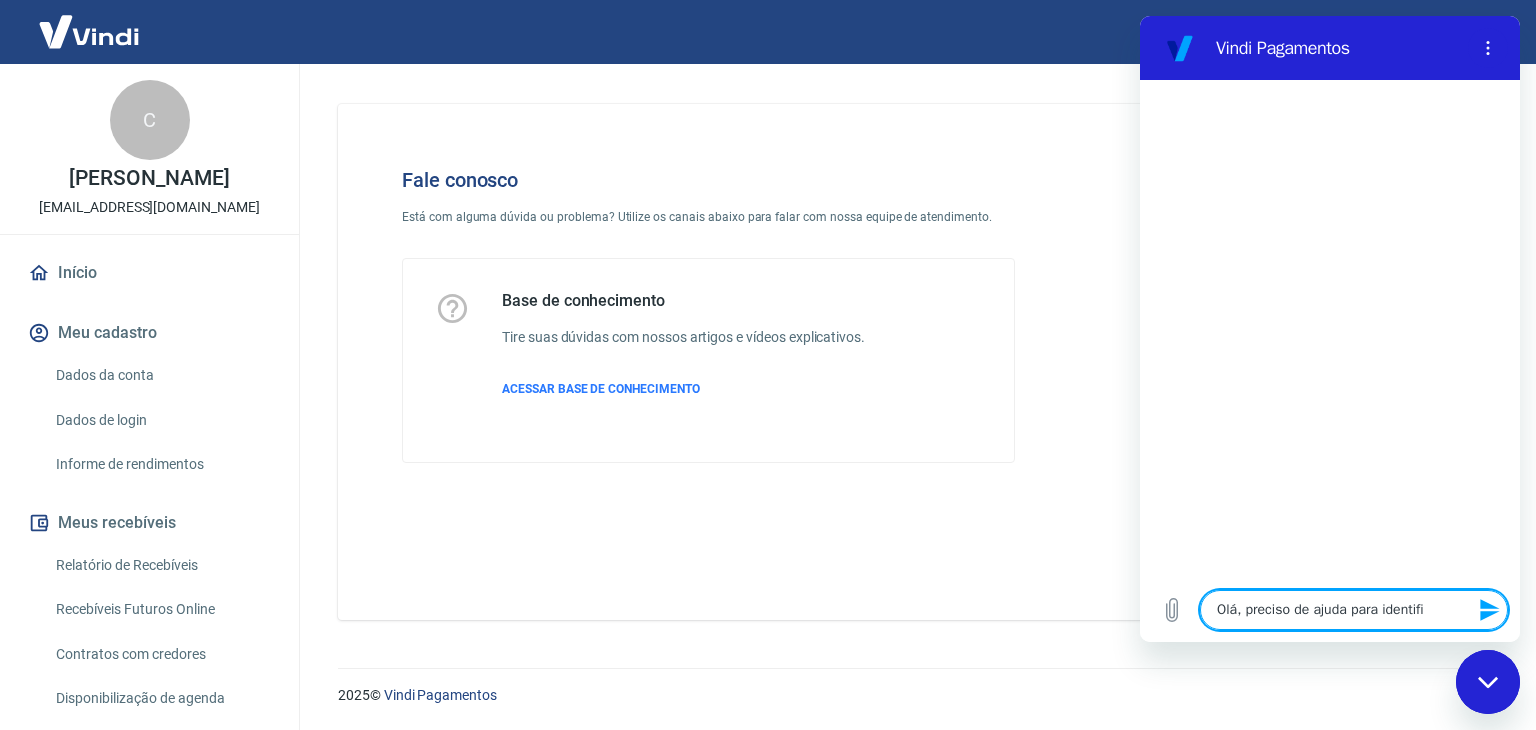 type on "Olá, preciso de ajuda para identific" 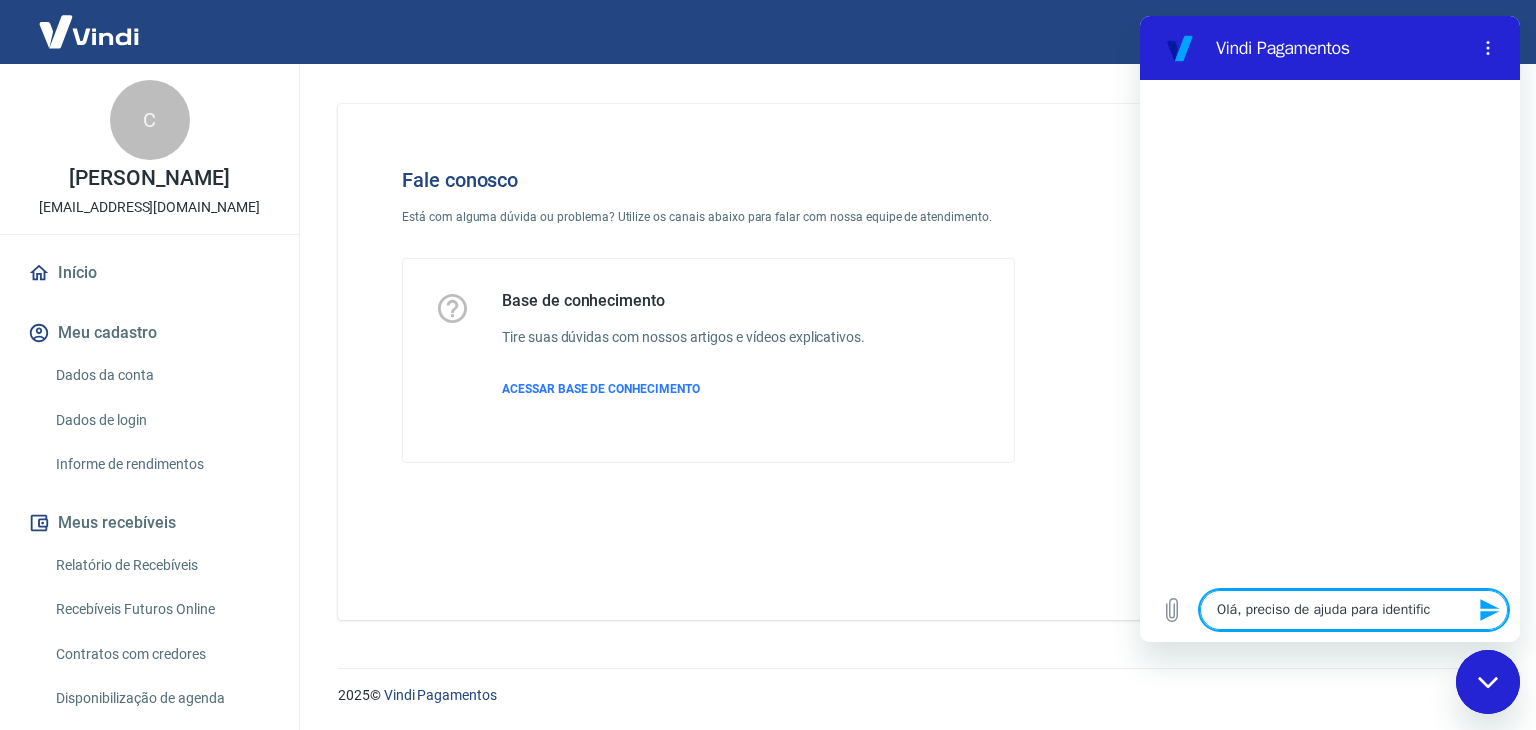 type on "Olá, preciso de ajuda para identifica" 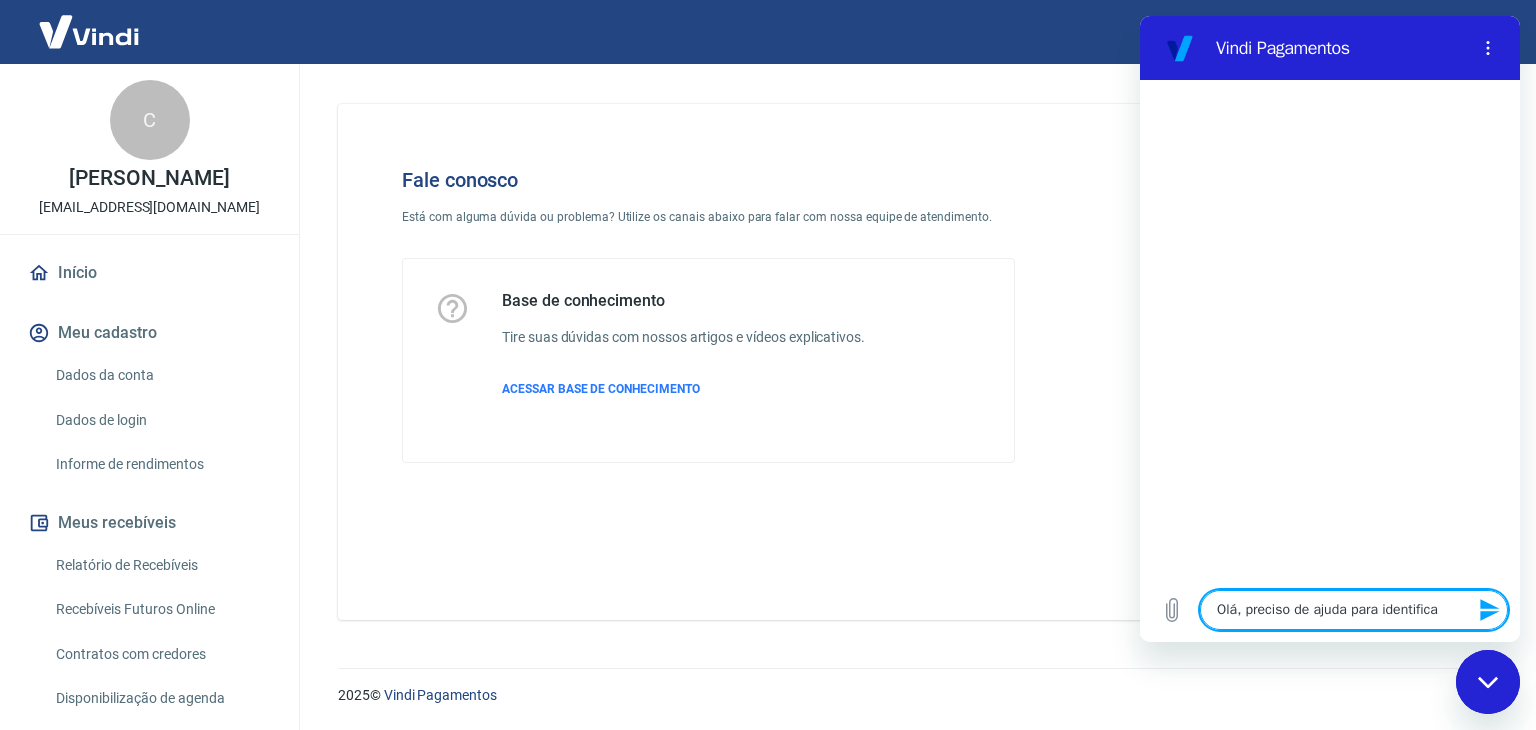 type on "Olá, preciso de ajuda para identificar" 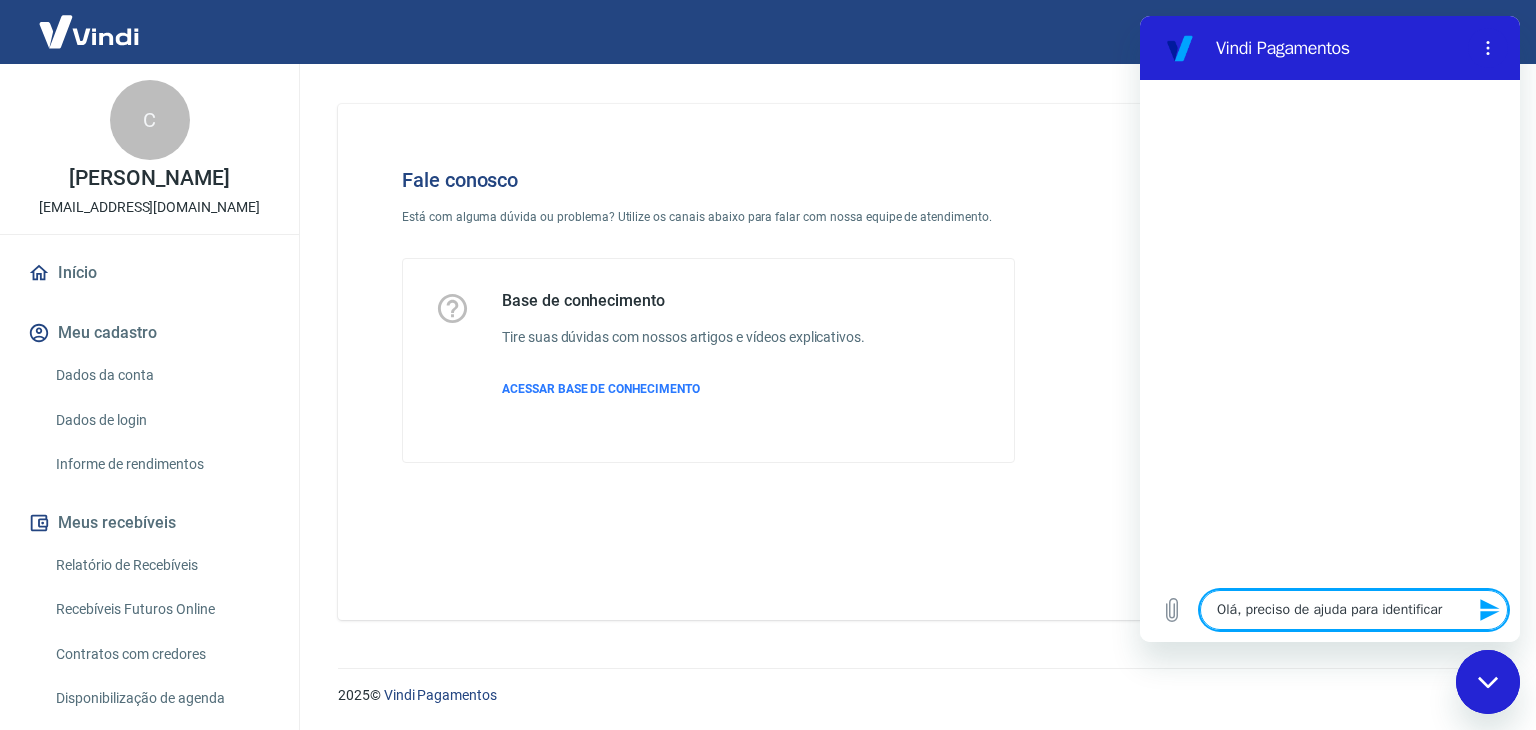 type on "Olá, preciso de ajuda para identificar" 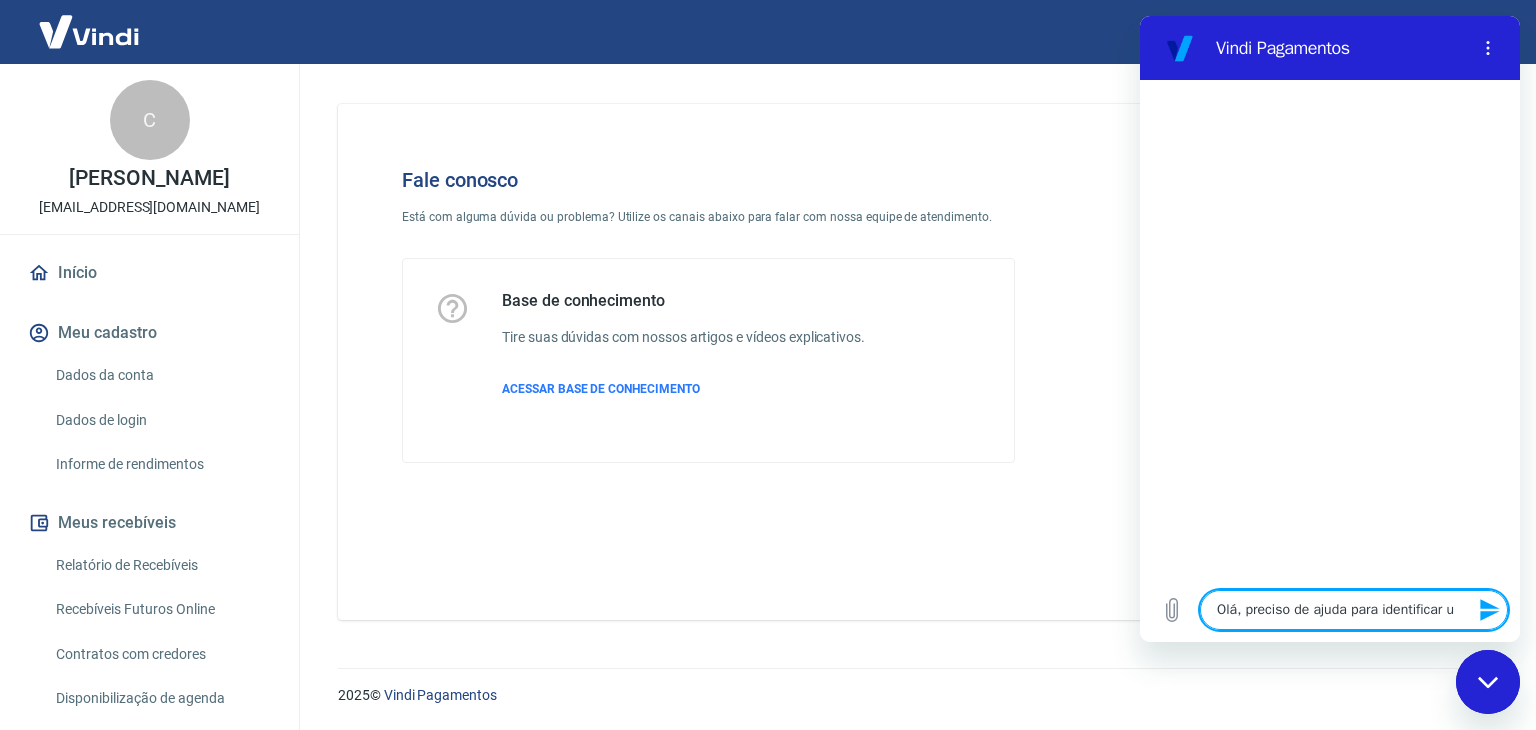 type on "Olá, preciso de ajuda para identificar um" 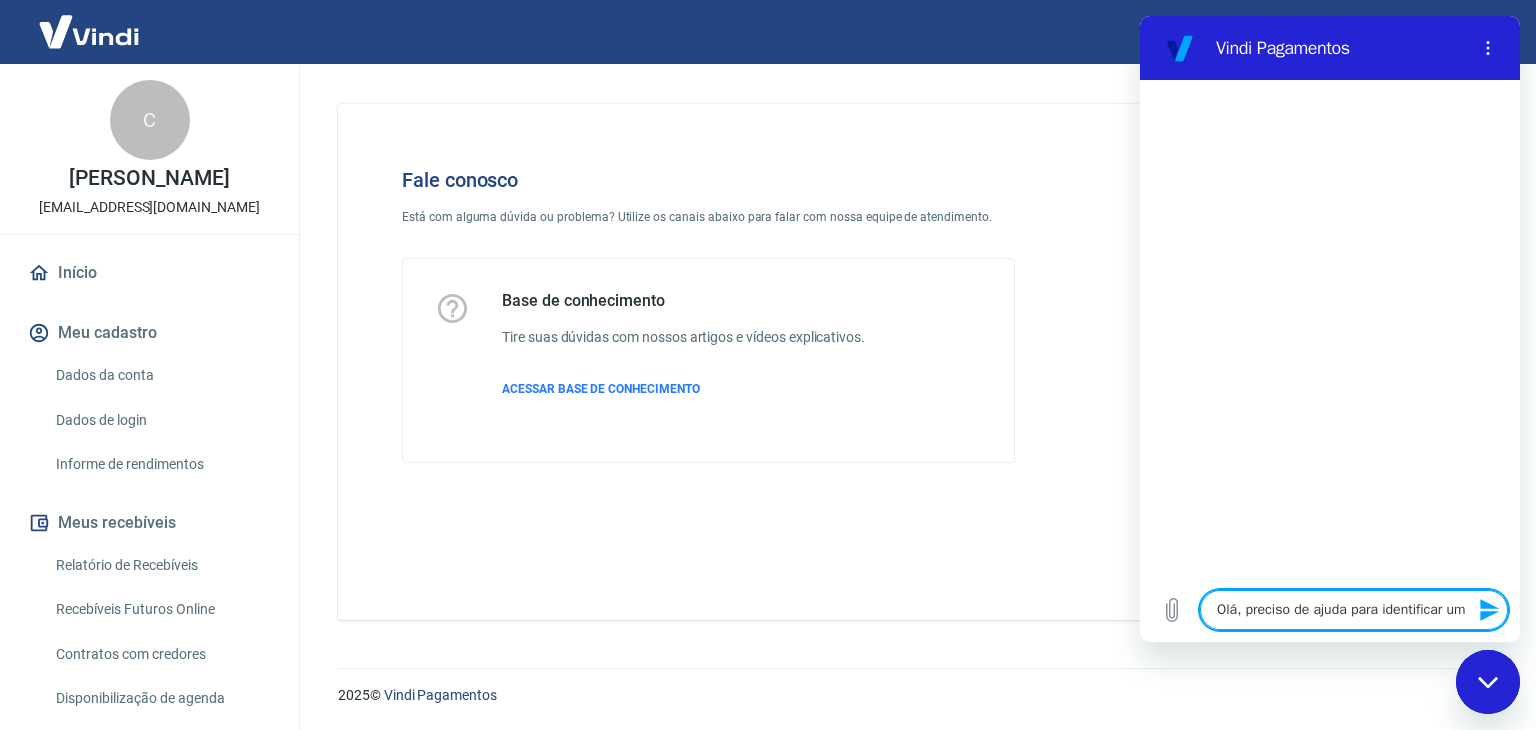 type on "Olá, preciso de ajuda para identificar um" 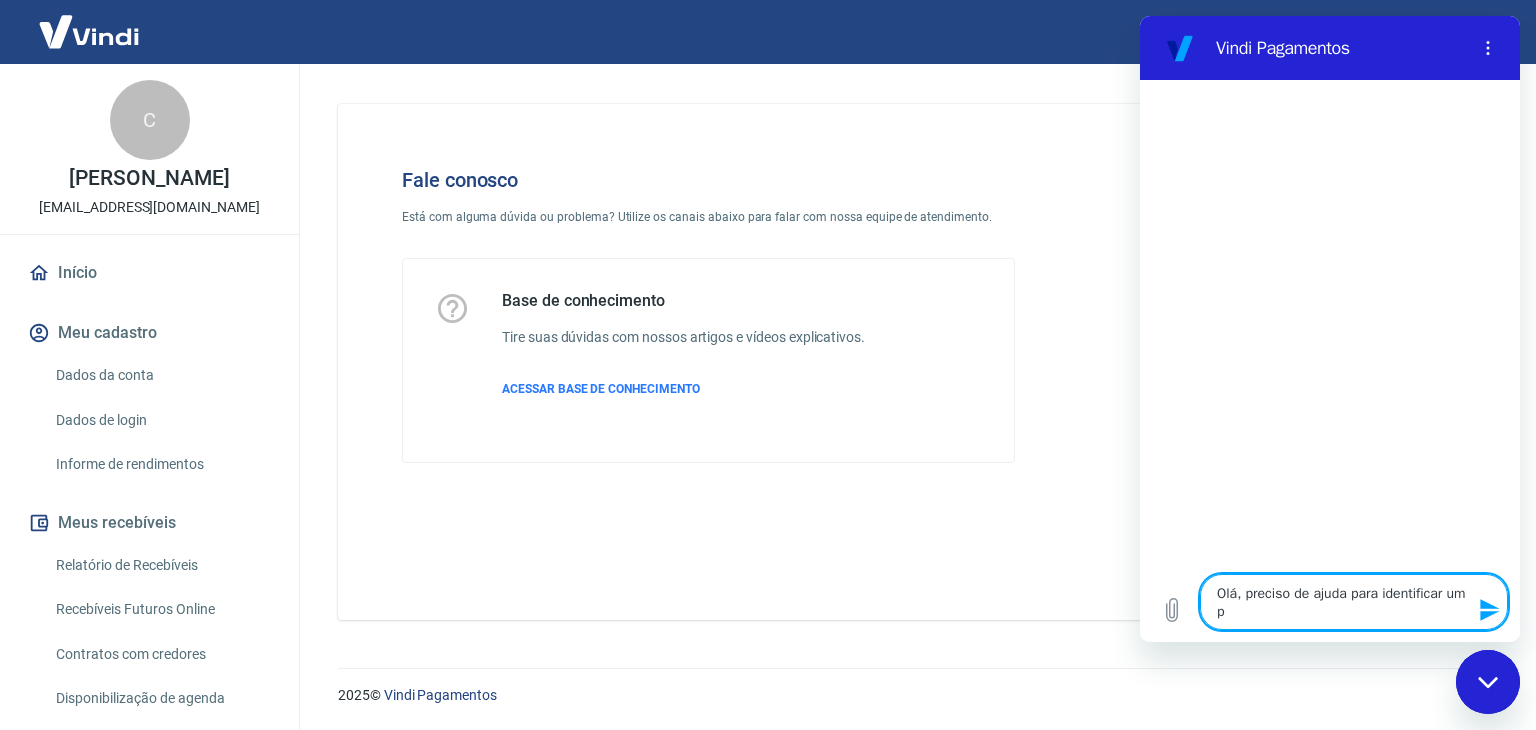type on "Olá, preciso de ajuda para identificar um pa" 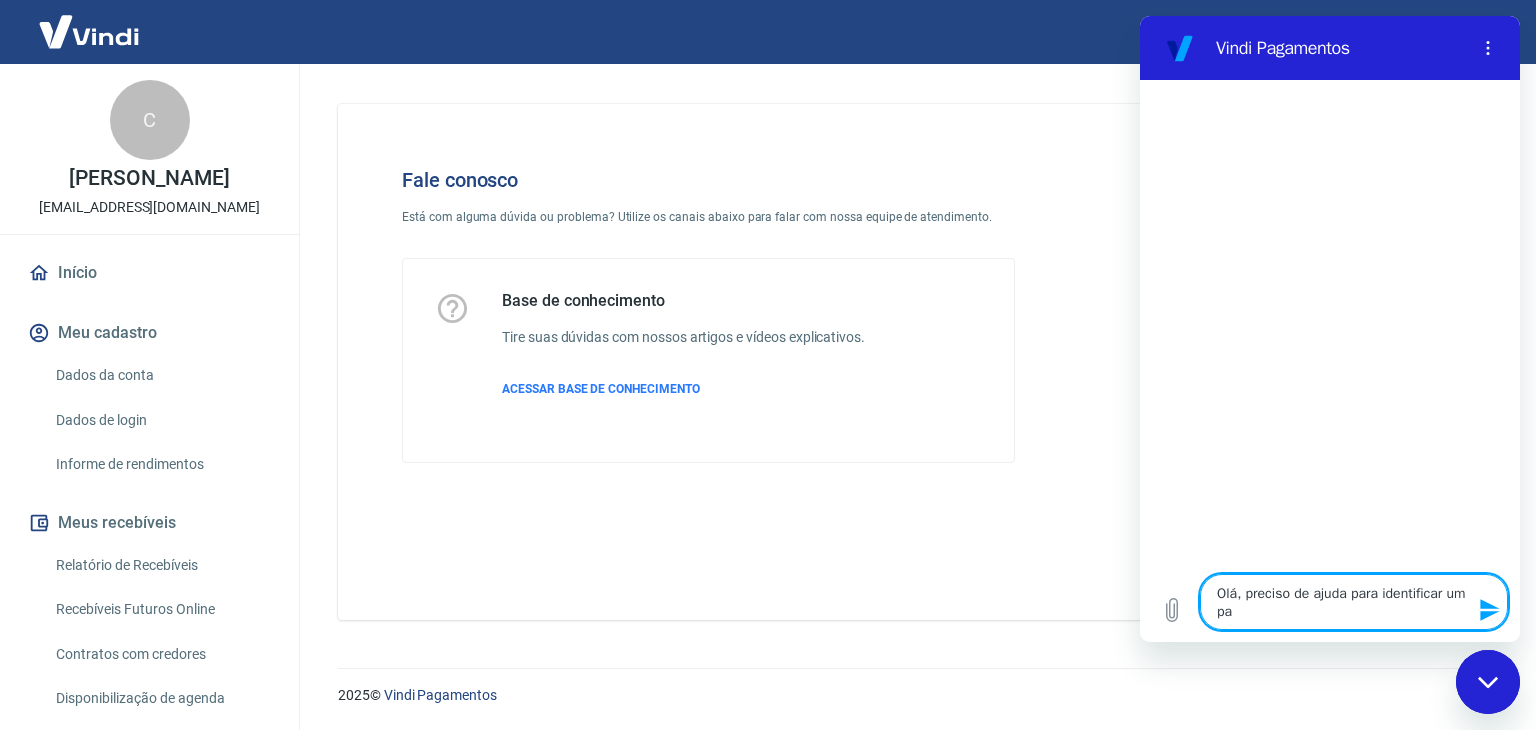 type on "Olá, preciso de ajuda para identificar um pag" 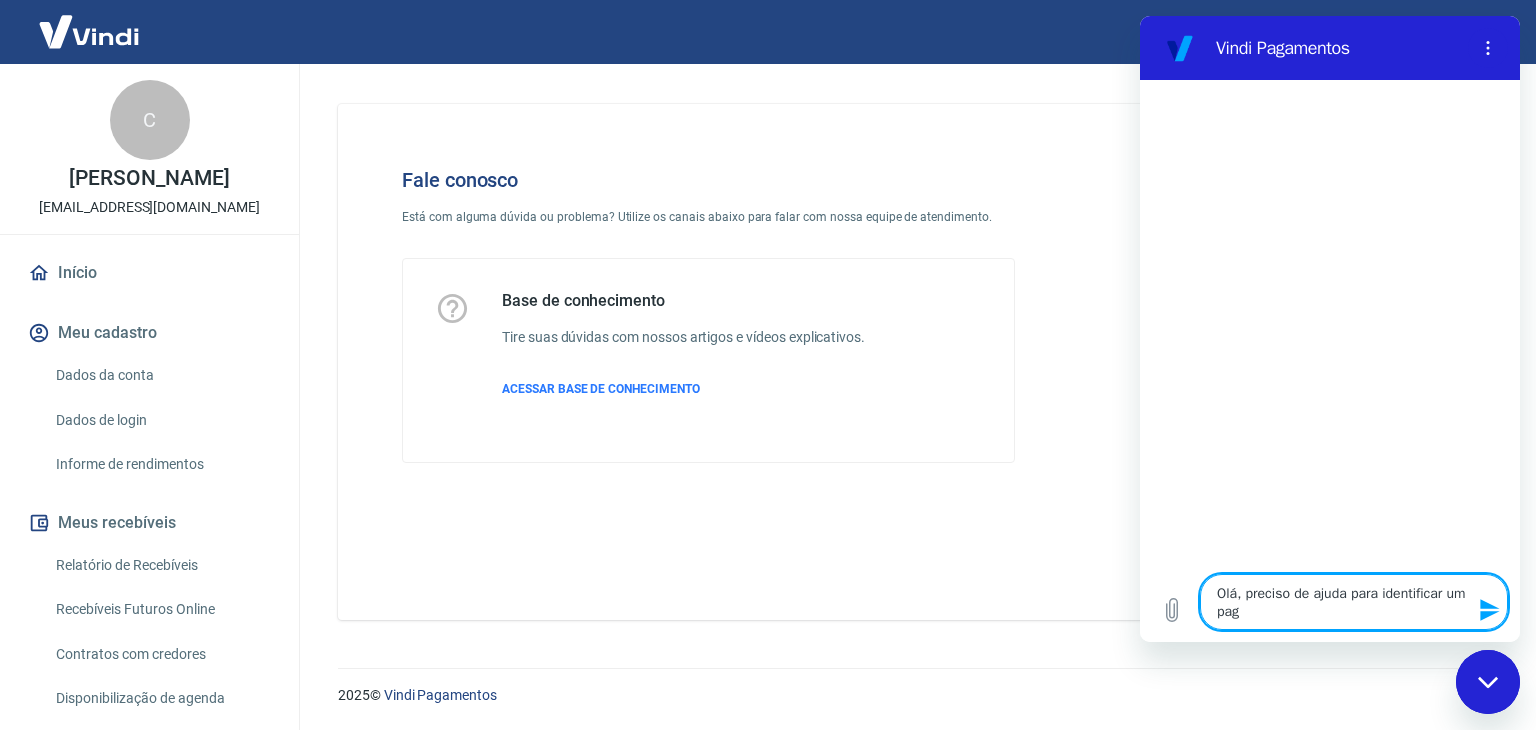 type on "Olá, preciso de ajuda para identificar um paga" 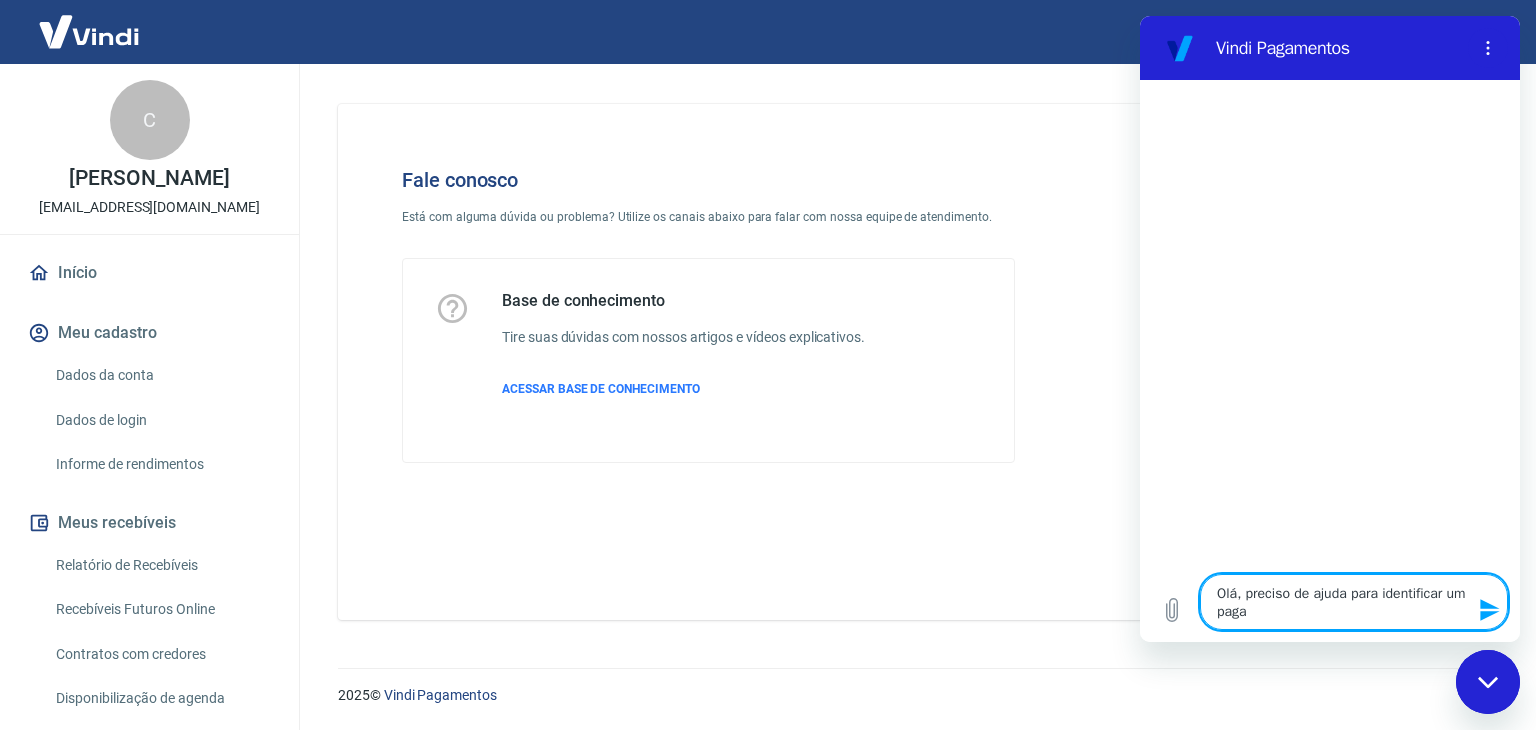 type on "Olá, preciso de ajuda para identificar um pagam" 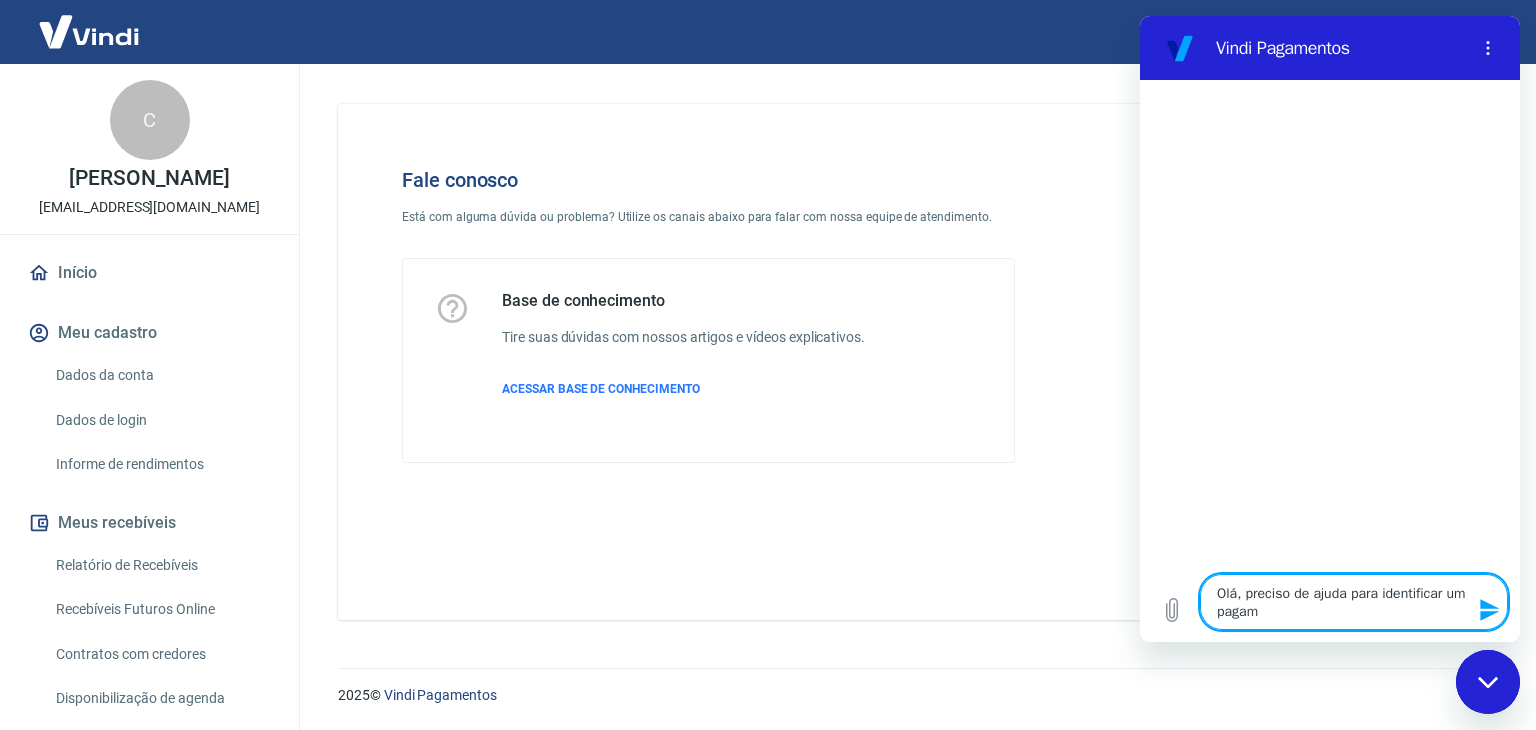 type on "Olá, preciso de ajuda para identificar um pagame" 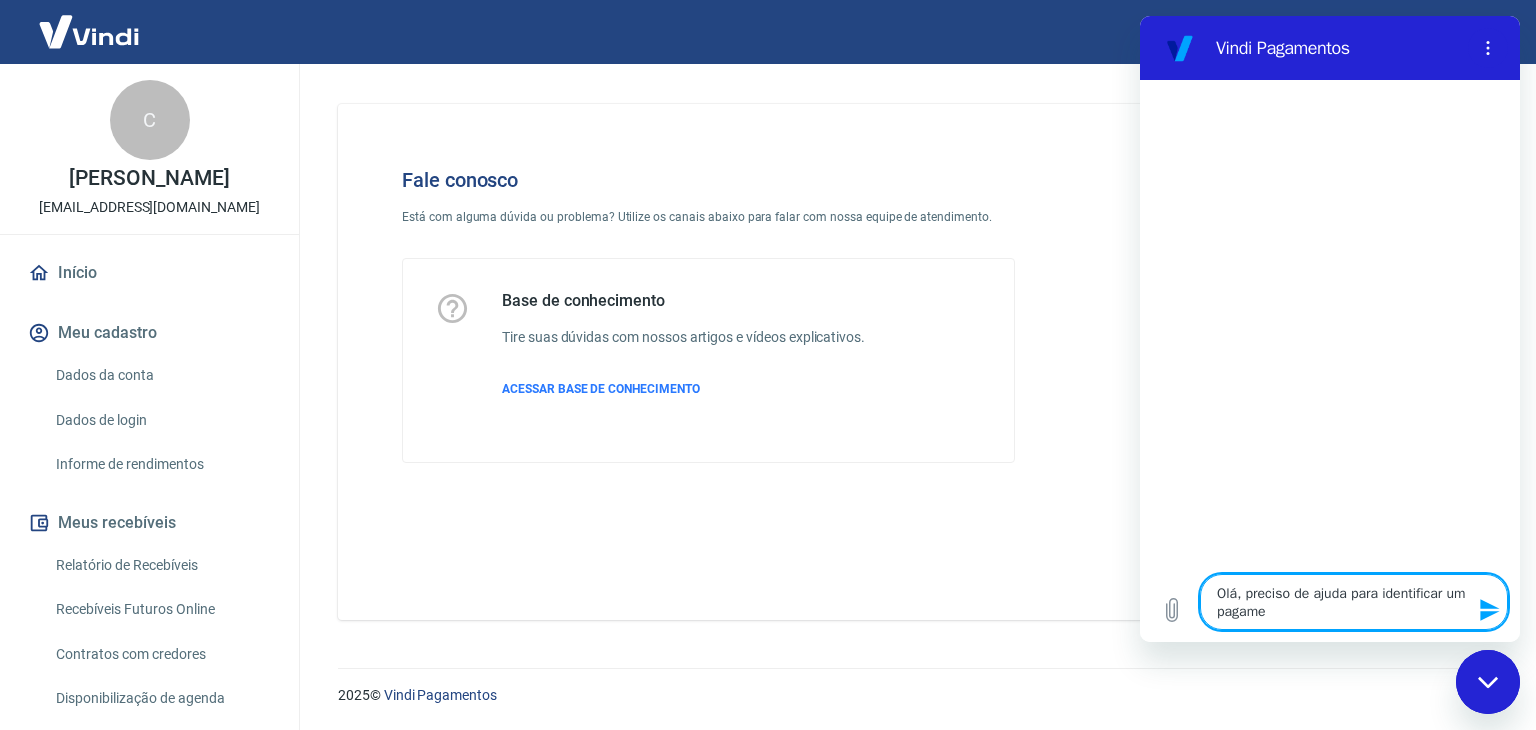 type on "Olá, preciso de ajuda para identificar um pagamen" 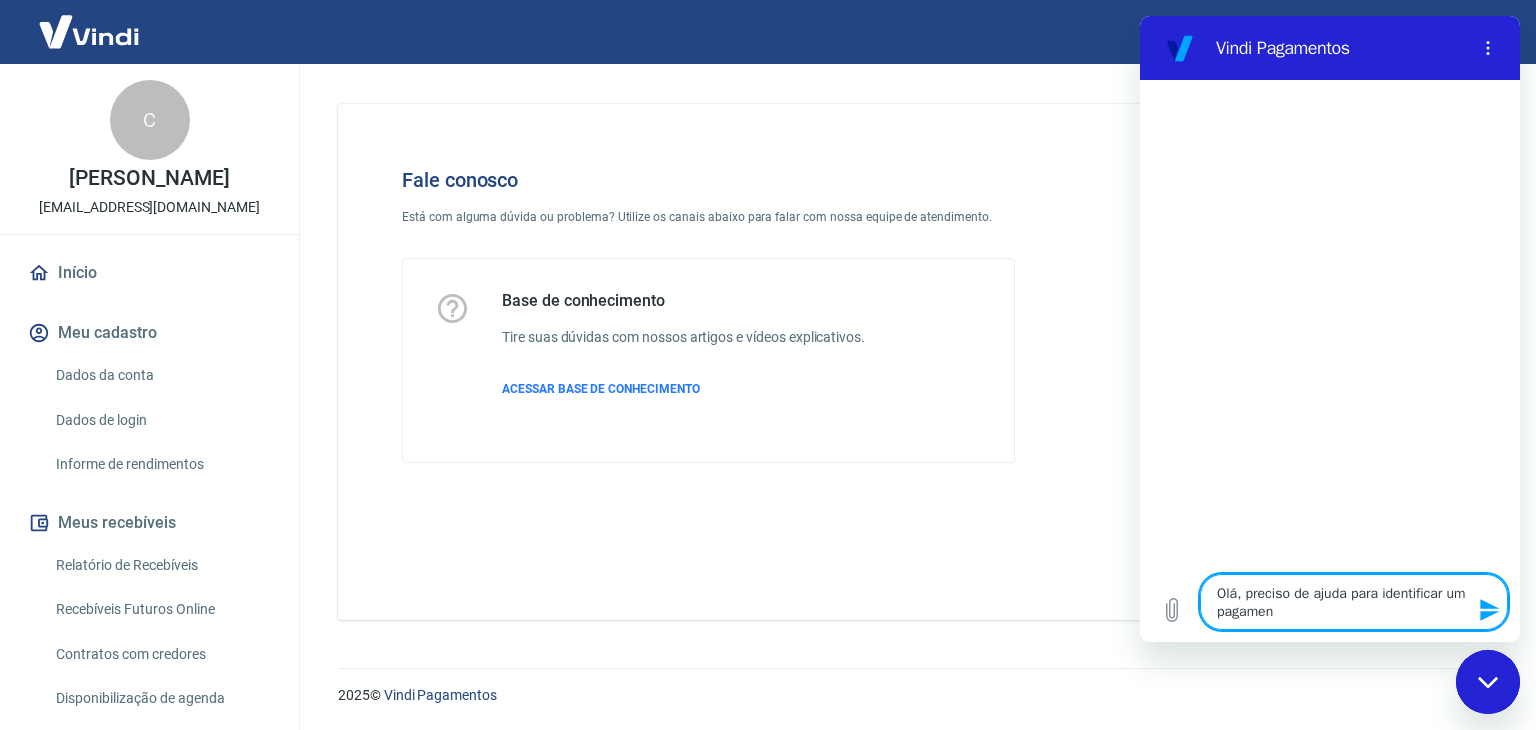 type on "Olá, preciso de ajuda para identificar um pagament" 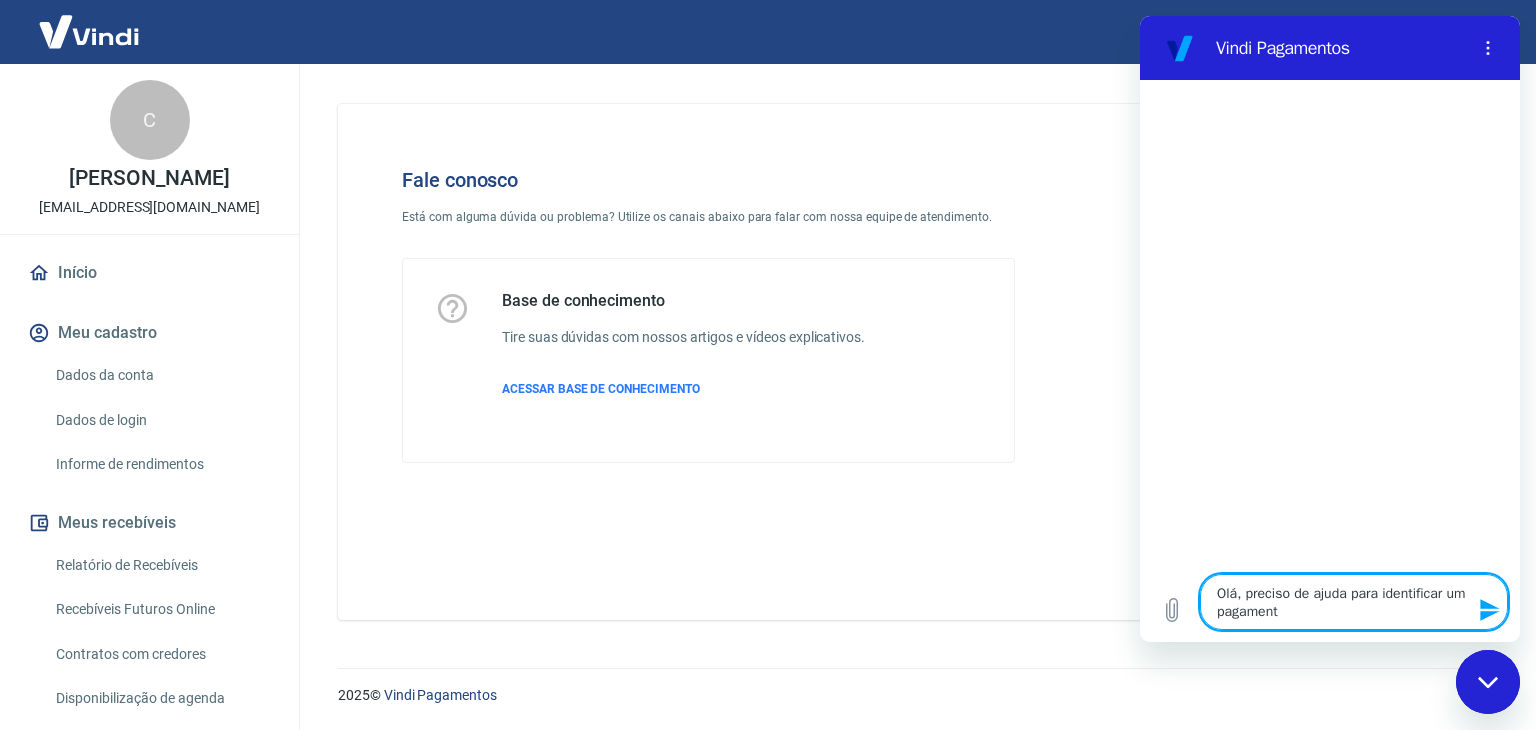 type on "Olá, preciso de ajuda para identificar um pagamento" 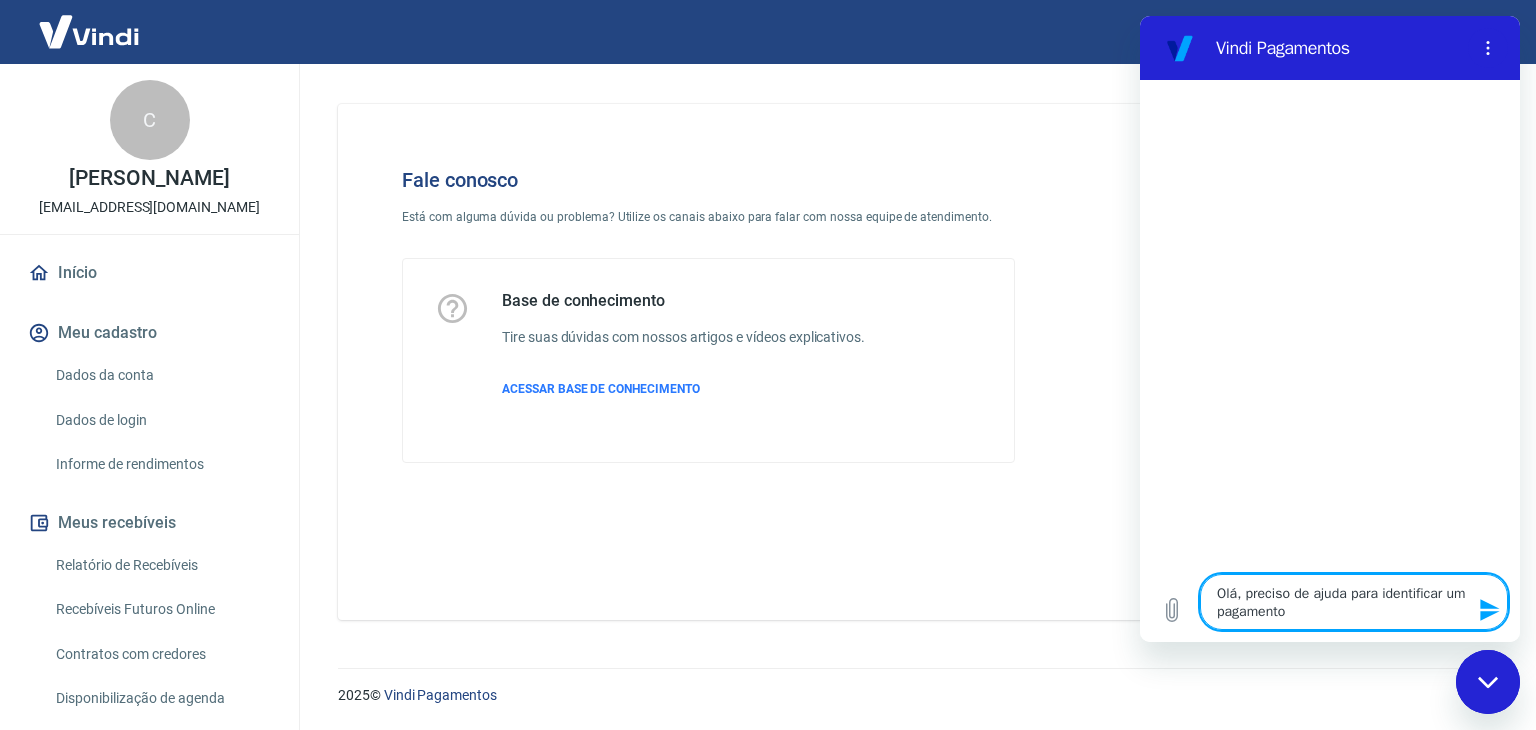 type on "Olá, preciso de ajuda para identificar um pagamento" 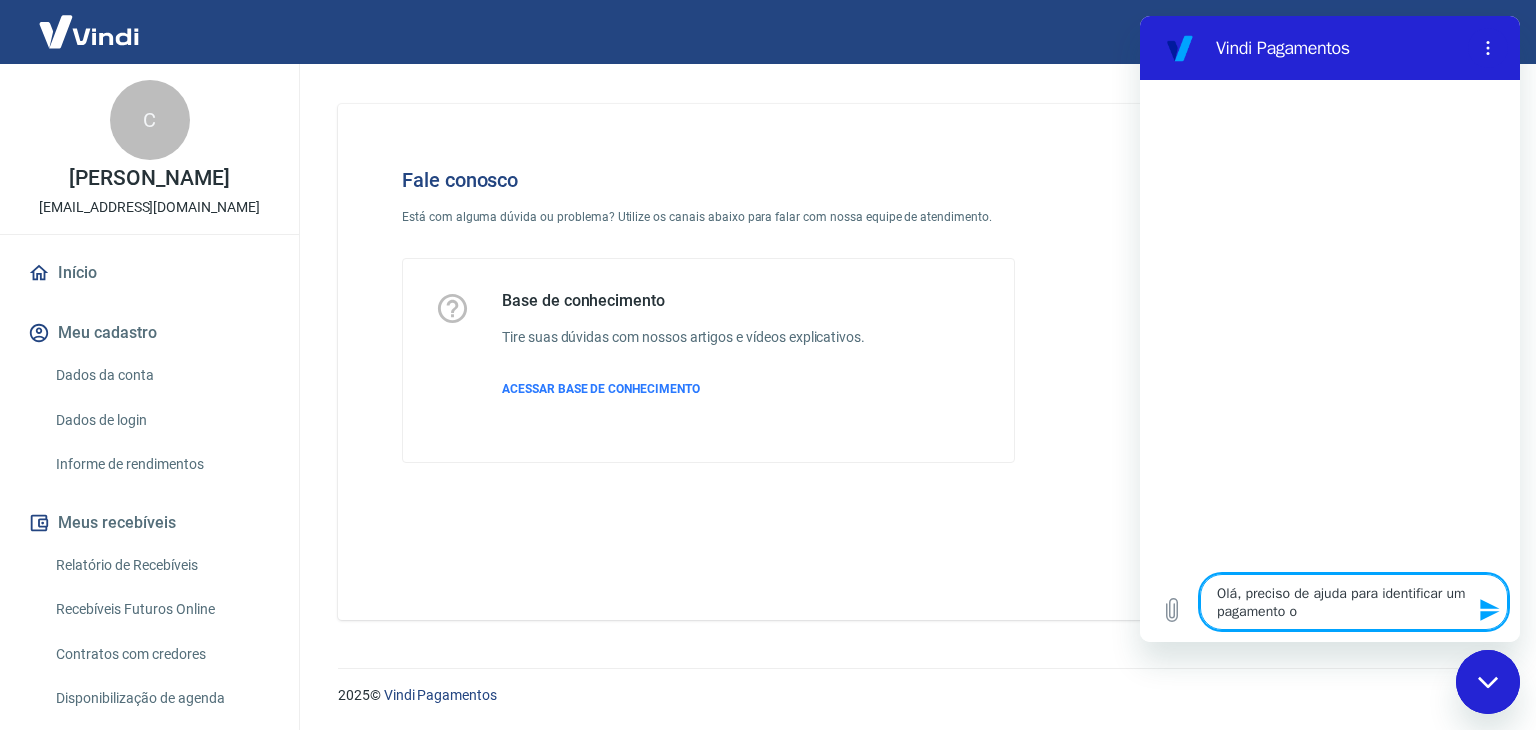type on "Olá, preciso de ajuda para identificar um pagamento" 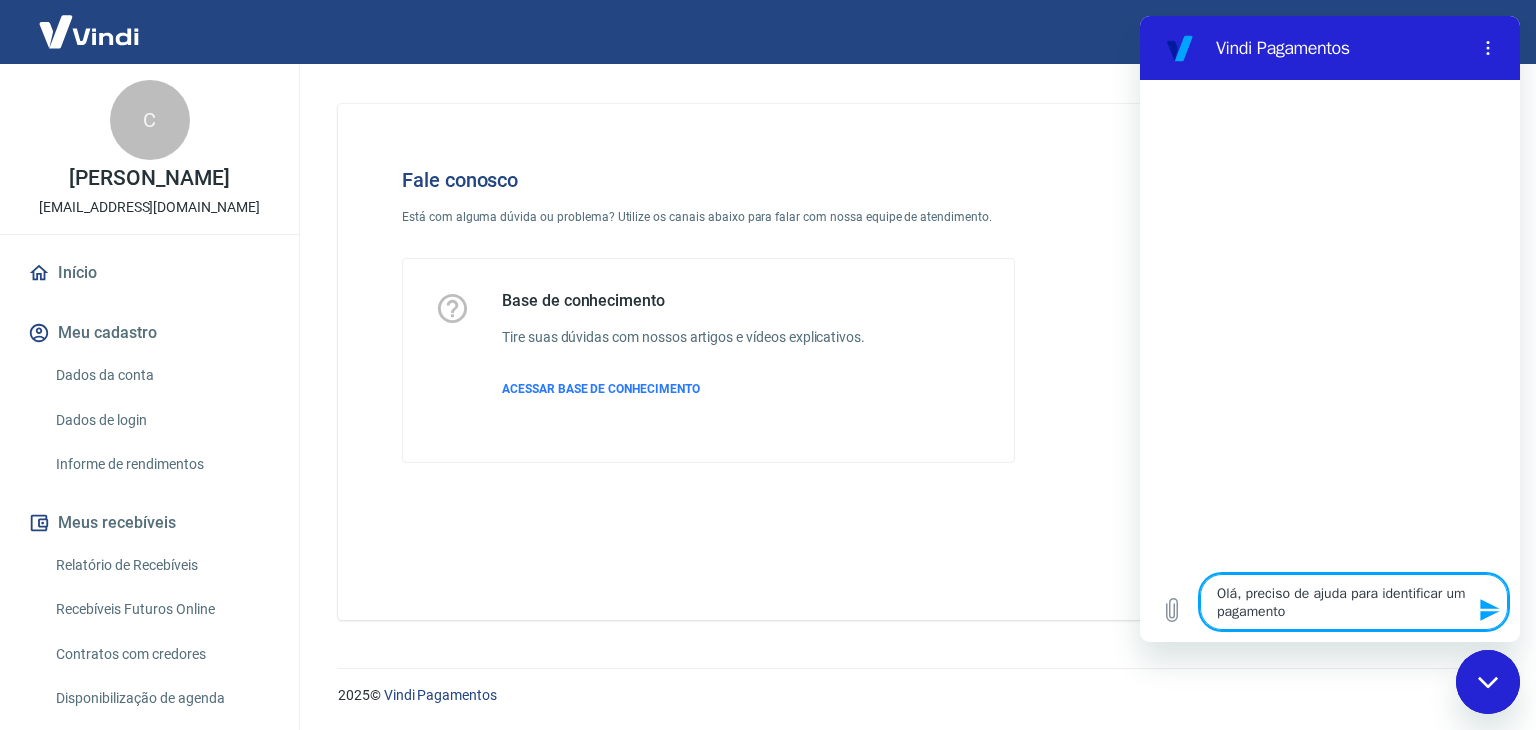 type on "Olá, preciso de ajuda para identificar um pagamento d" 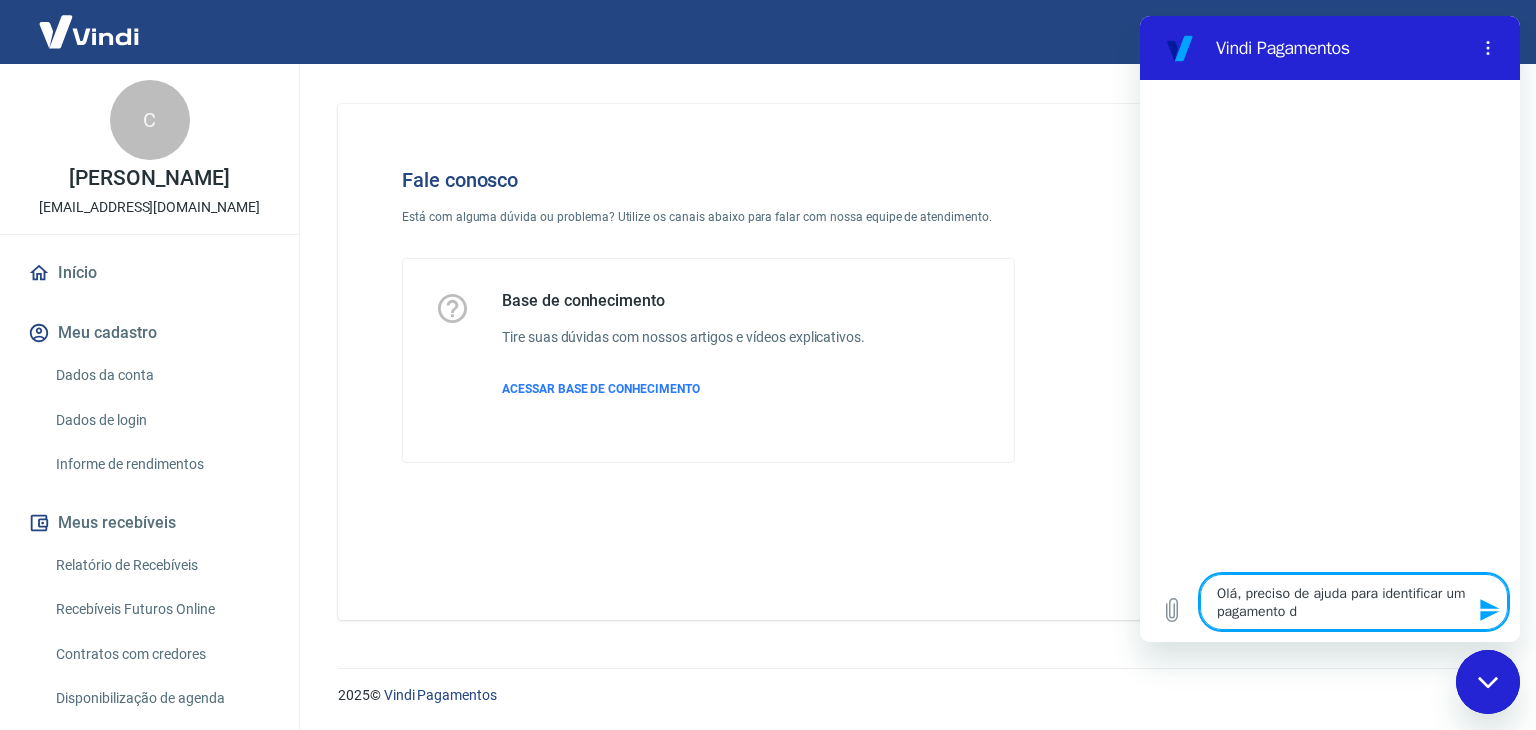 type on "Olá, preciso de ajuda para identificar um pagamento do" 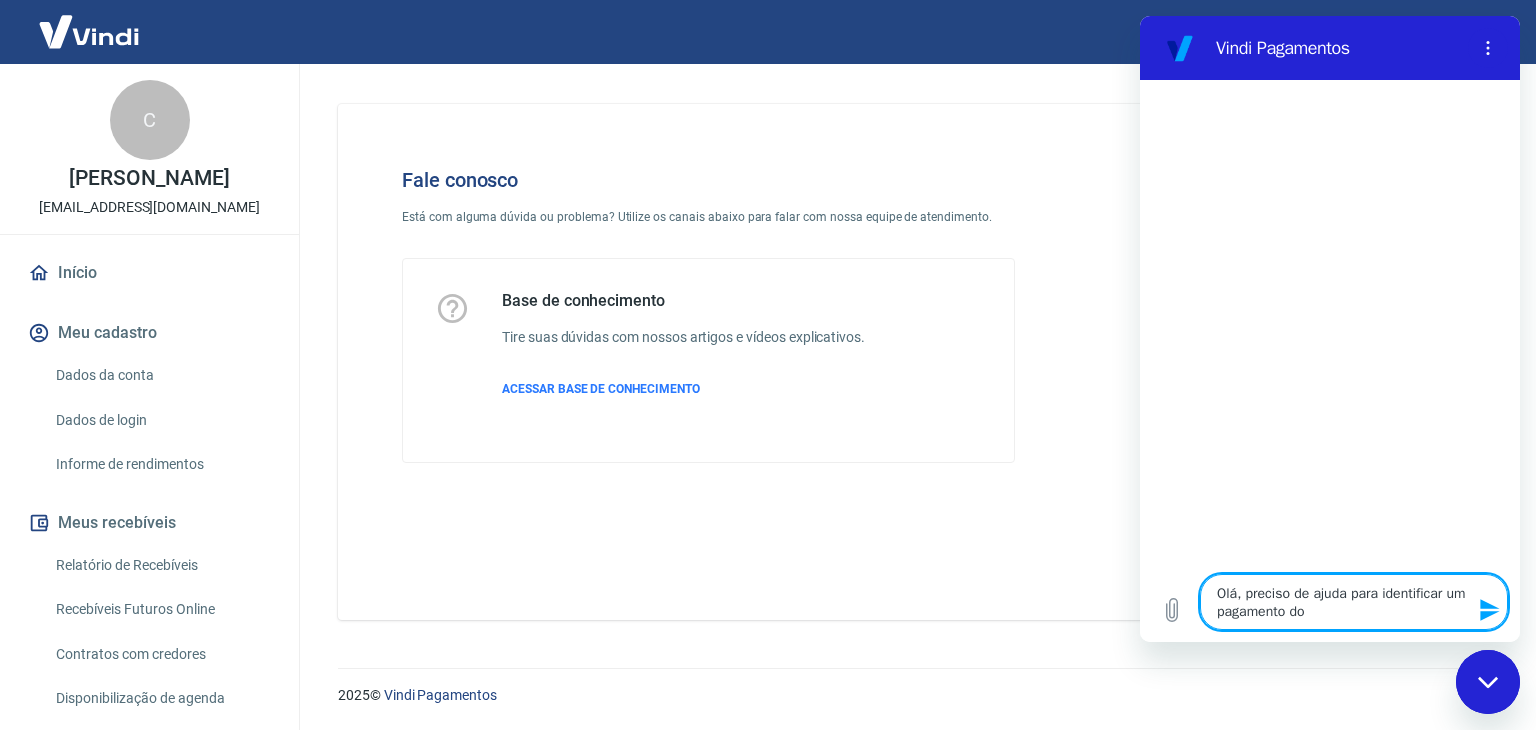 type on "Olá, preciso de ajuda para identificar um pagamento do" 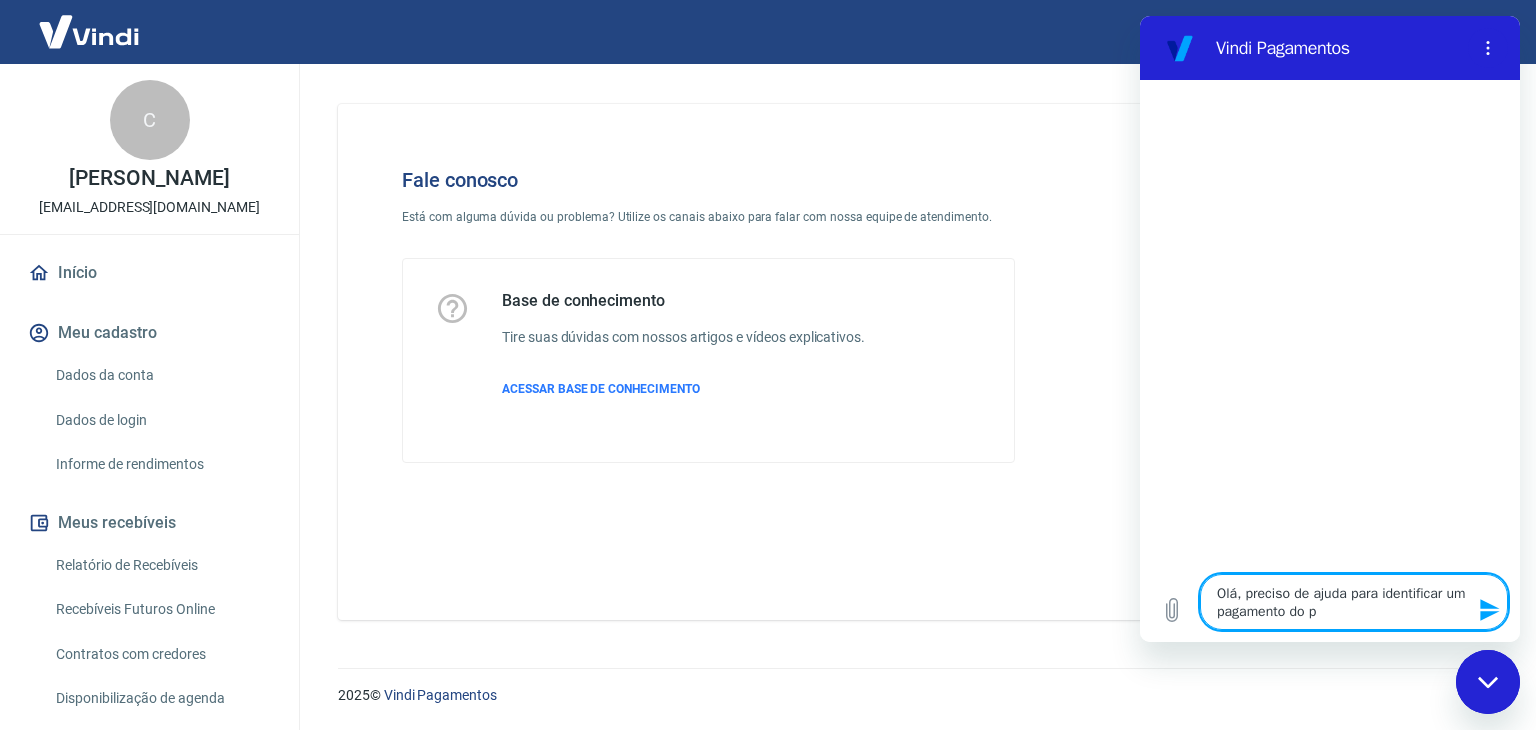 type on "Olá, preciso de ajuda para identificar um pagamento do pe" 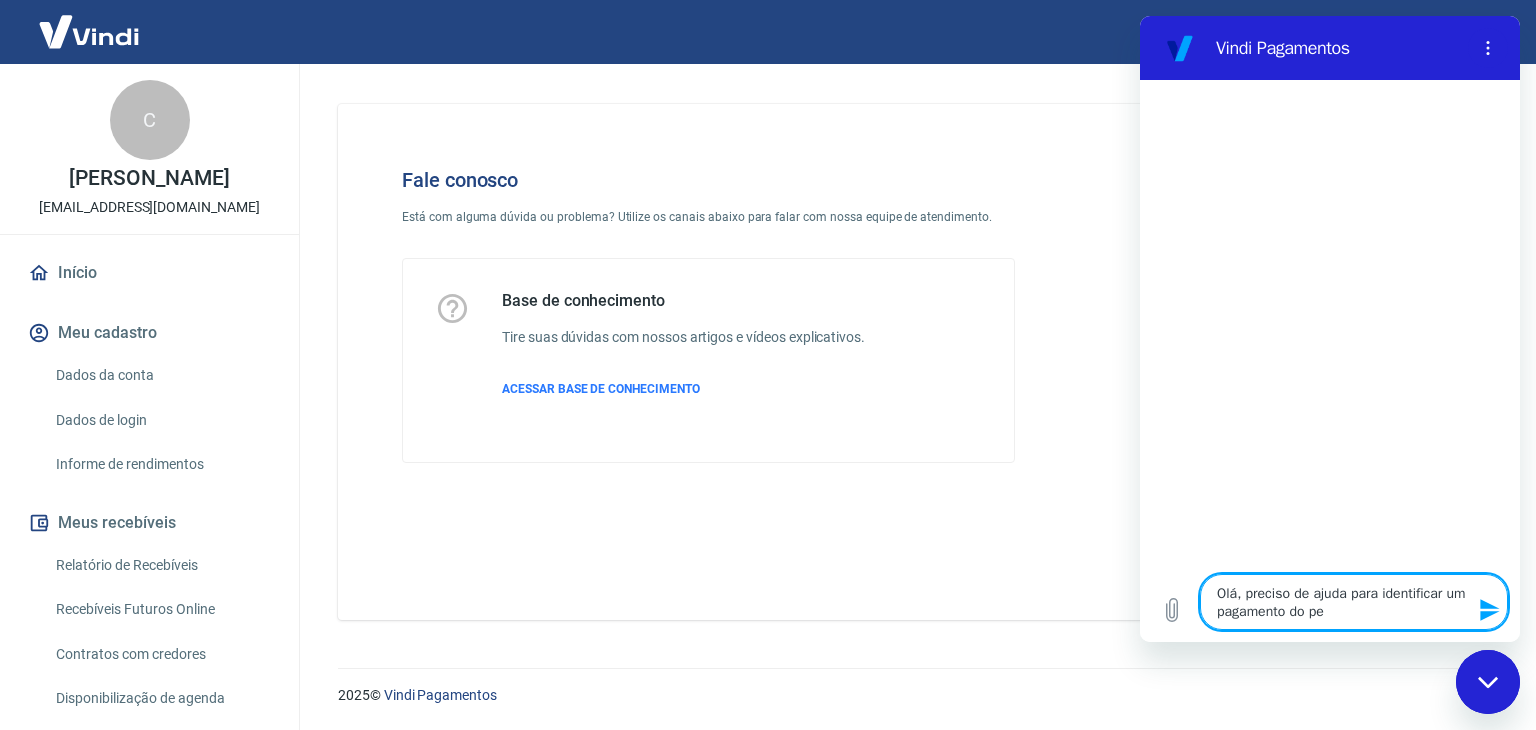 type on "Olá, preciso de ajuda para identificar um pagamento do ped" 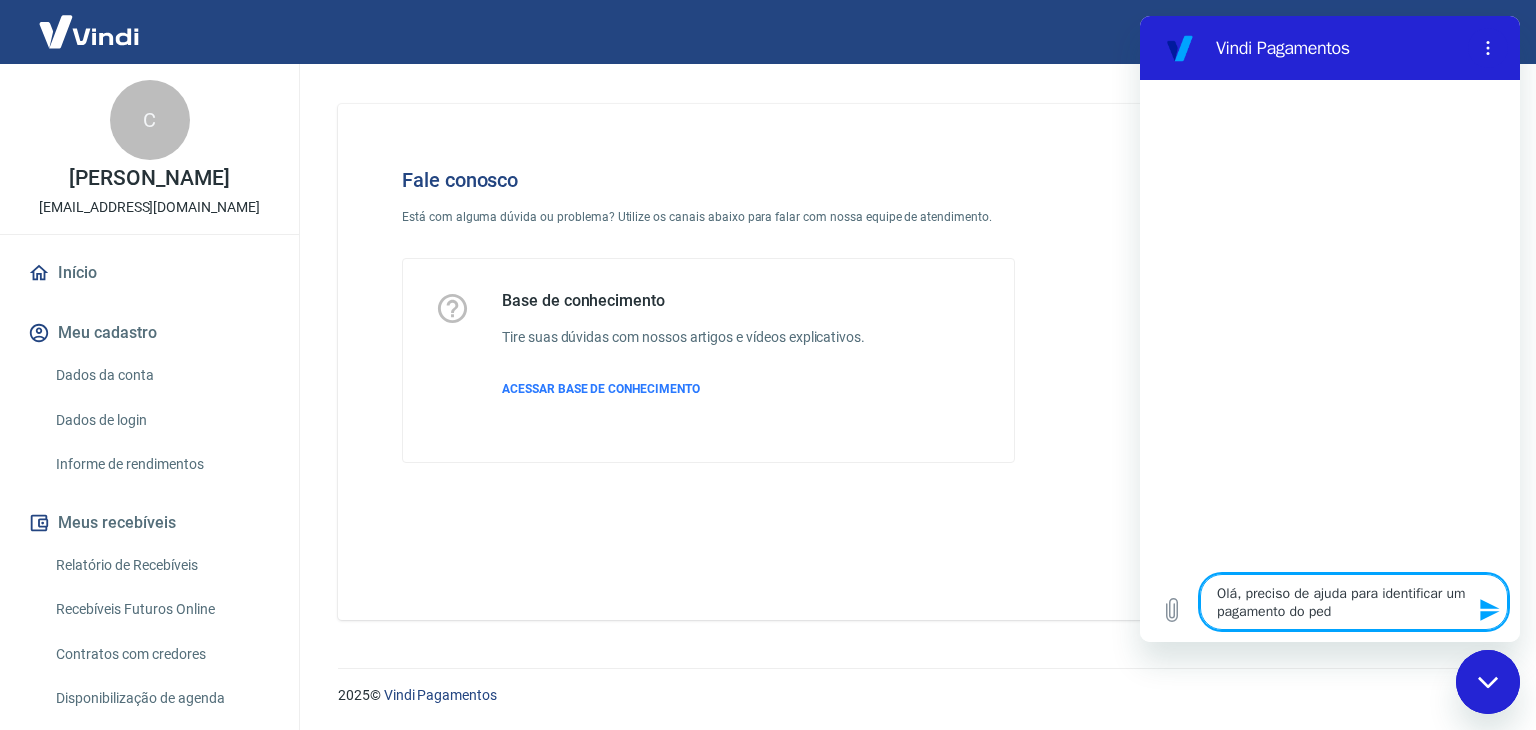 type on "Olá, preciso de ajuda para identificar um pagamento do pedi" 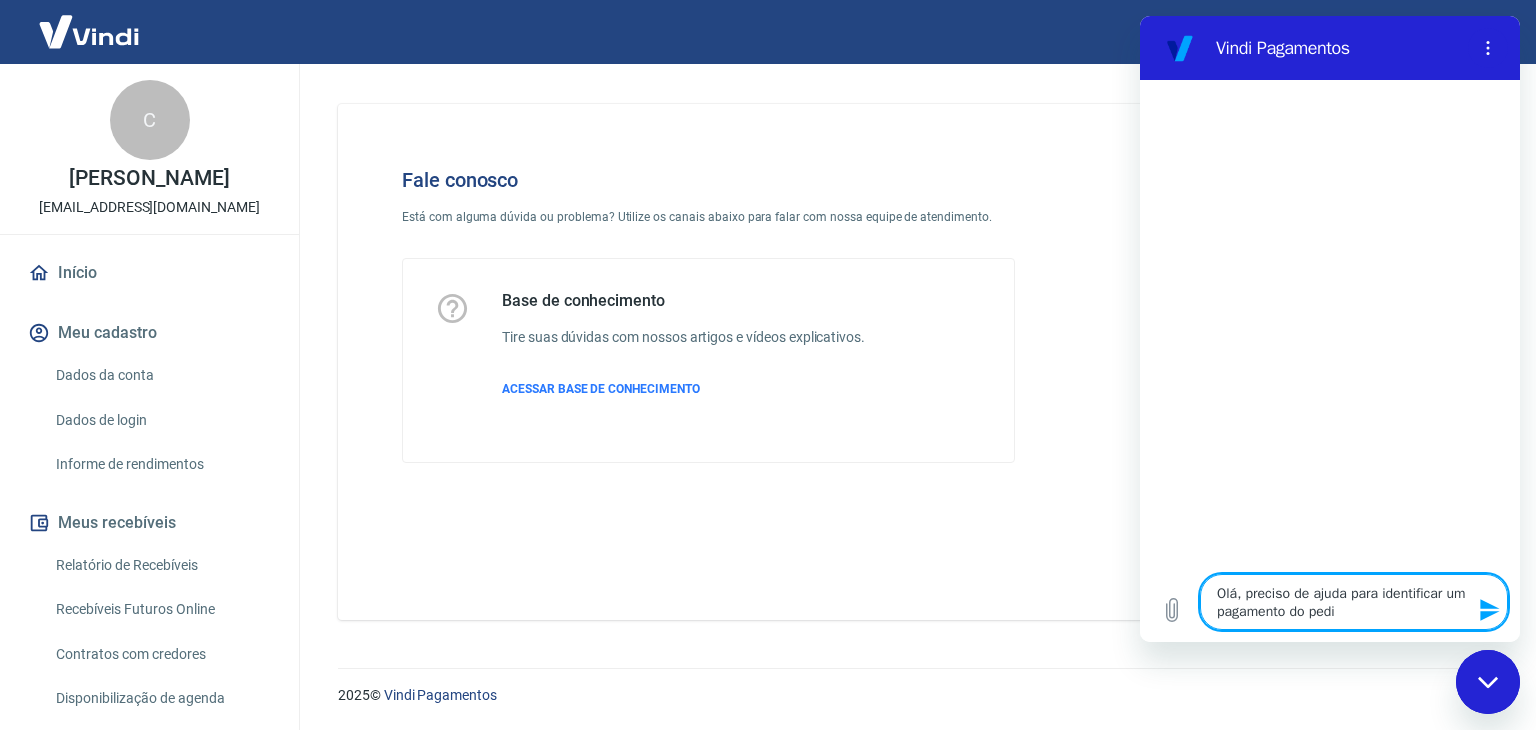 type on "Olá, preciso de ajuda para identificar um pagamento do pedid" 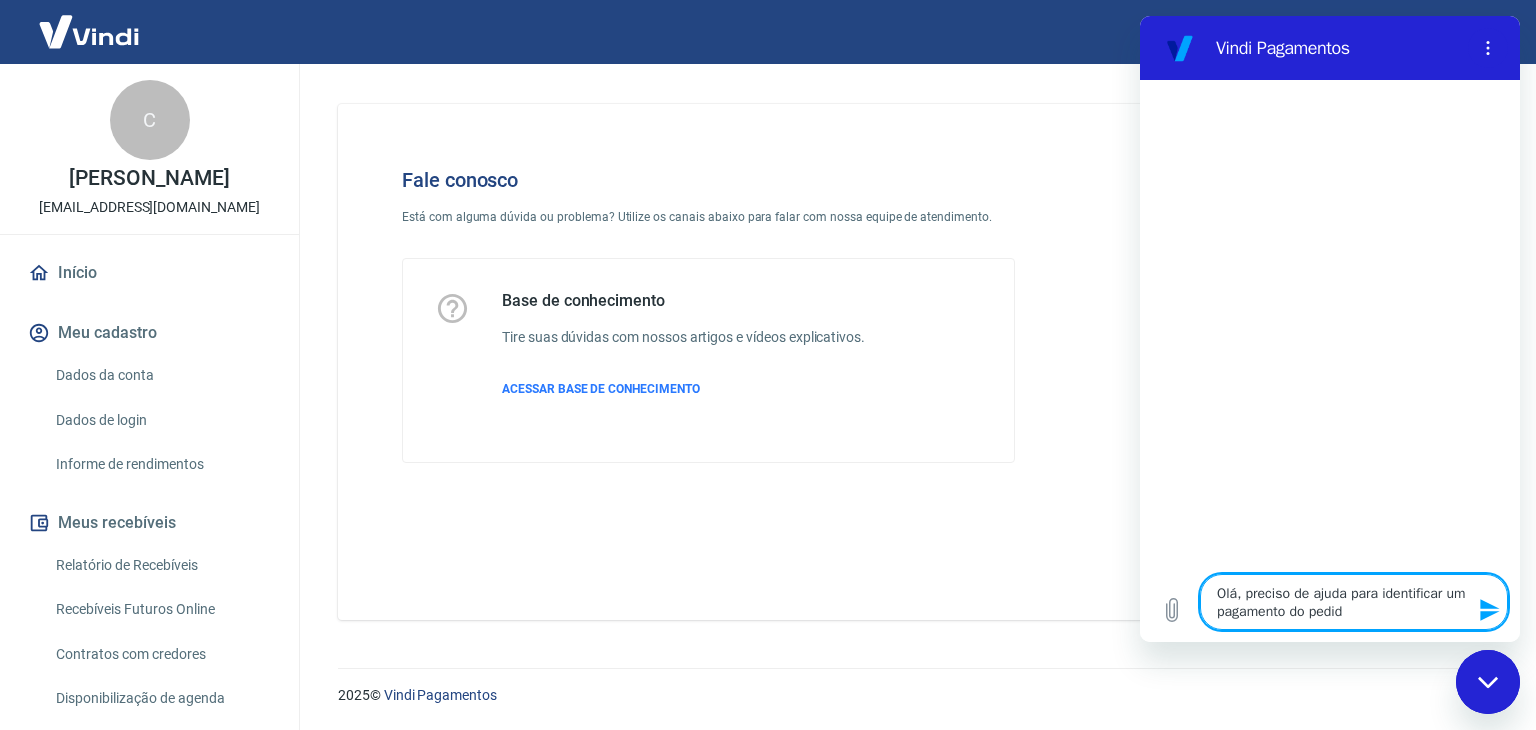 type on "Olá, preciso de ajuda para identificar um pagamento do pedido" 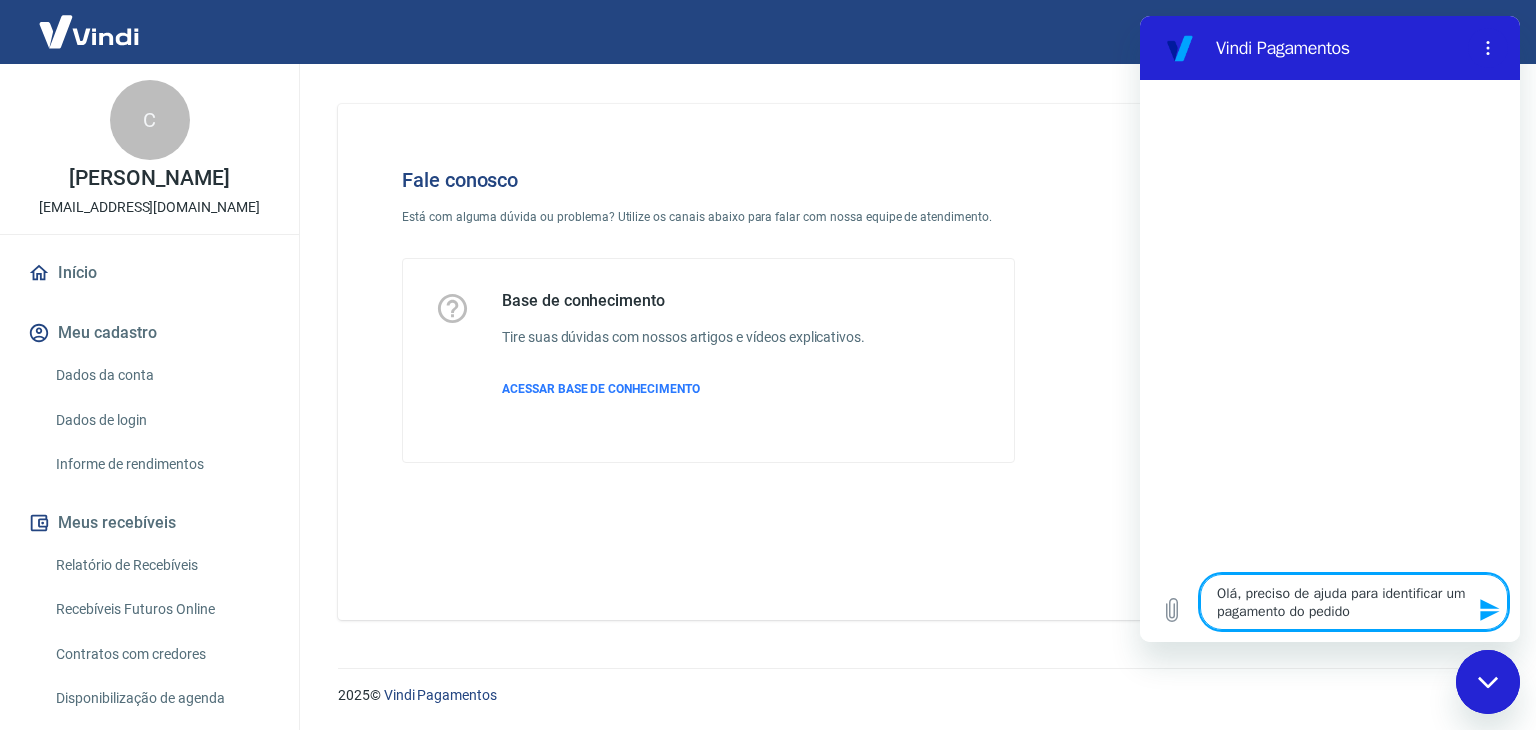 type on "Olá, preciso de ajuda para identificar um pagamento do pedido" 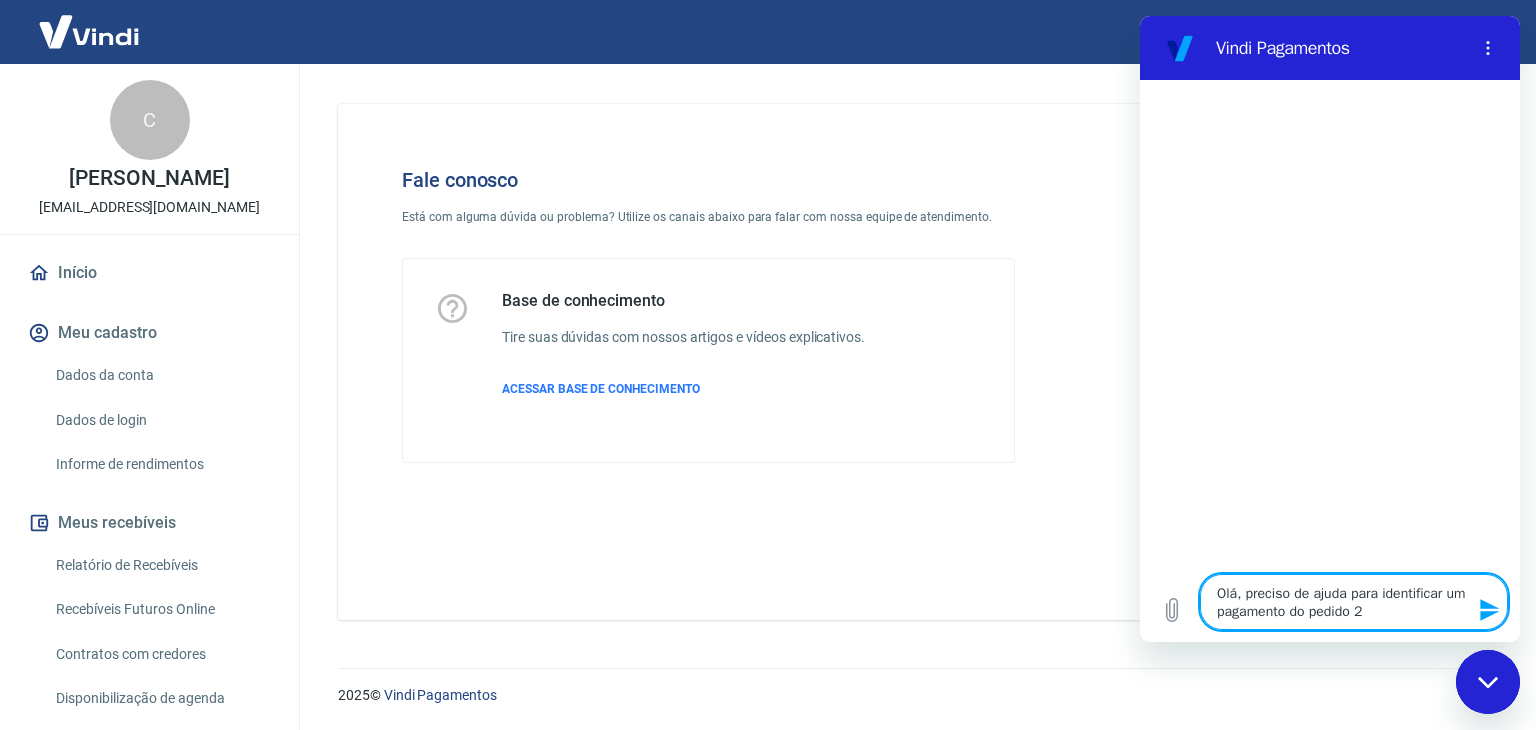 type on "Olá, preciso de ajuda para identificar um pagamento do pedido 23" 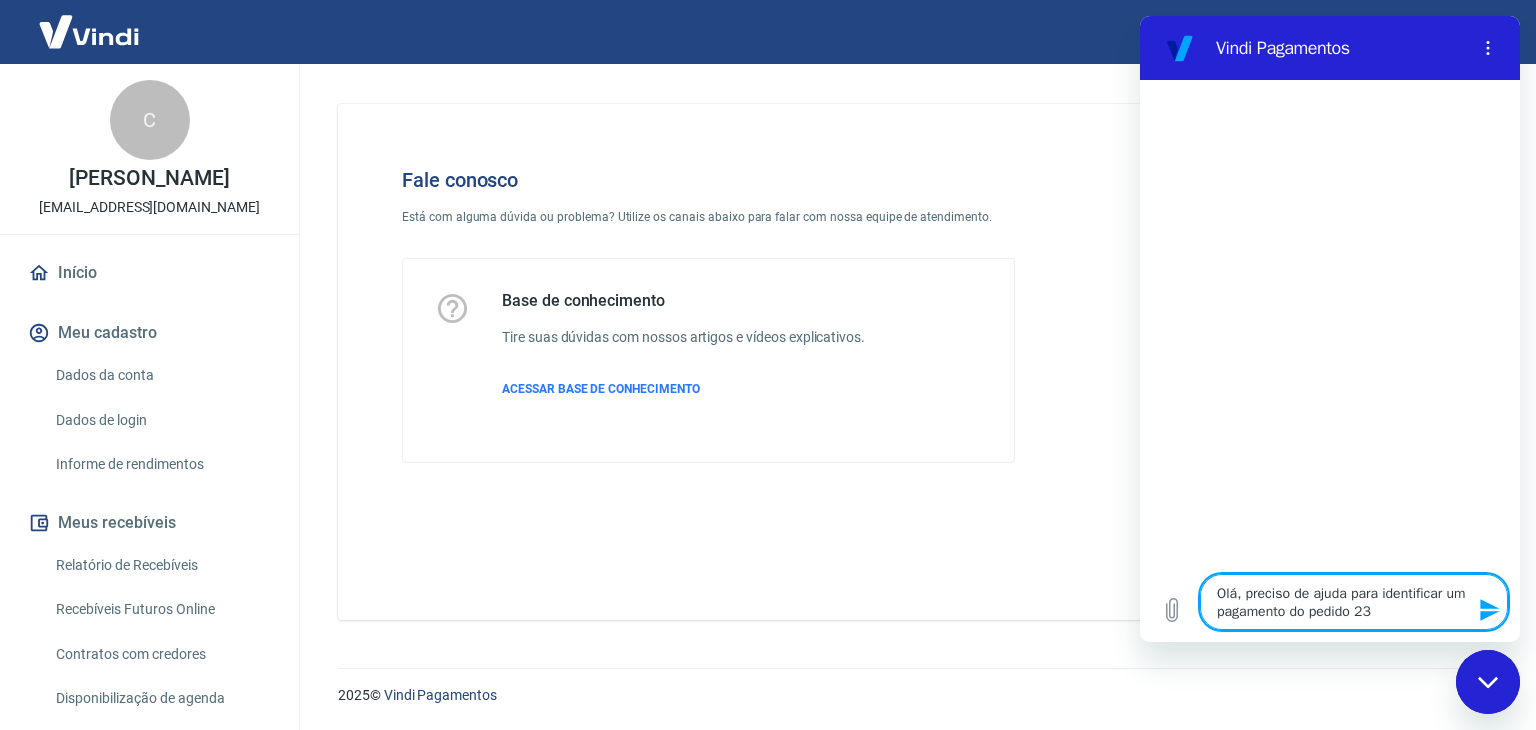 type on "x" 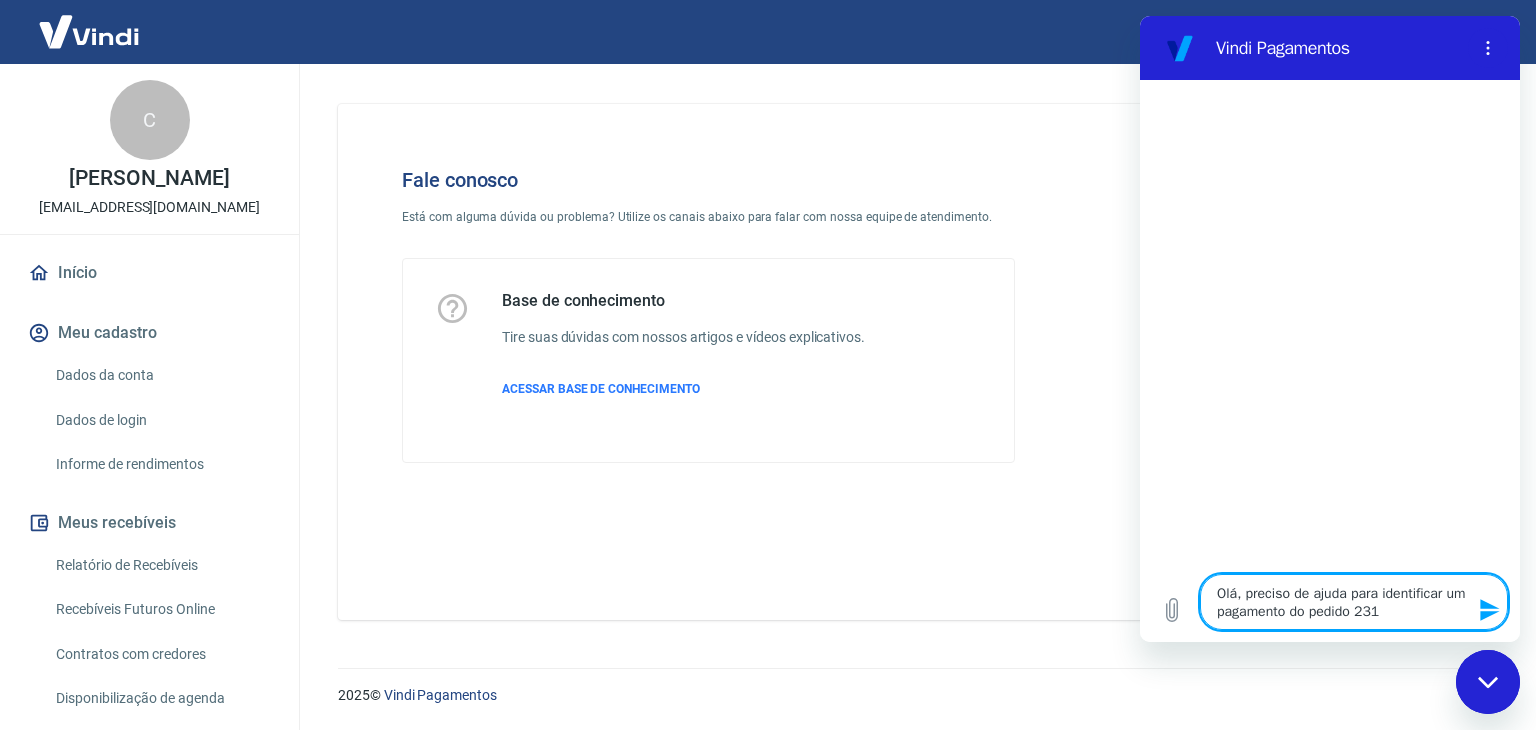 type on "Olá, preciso de ajuda para identificar um pagamento do pedido 2317" 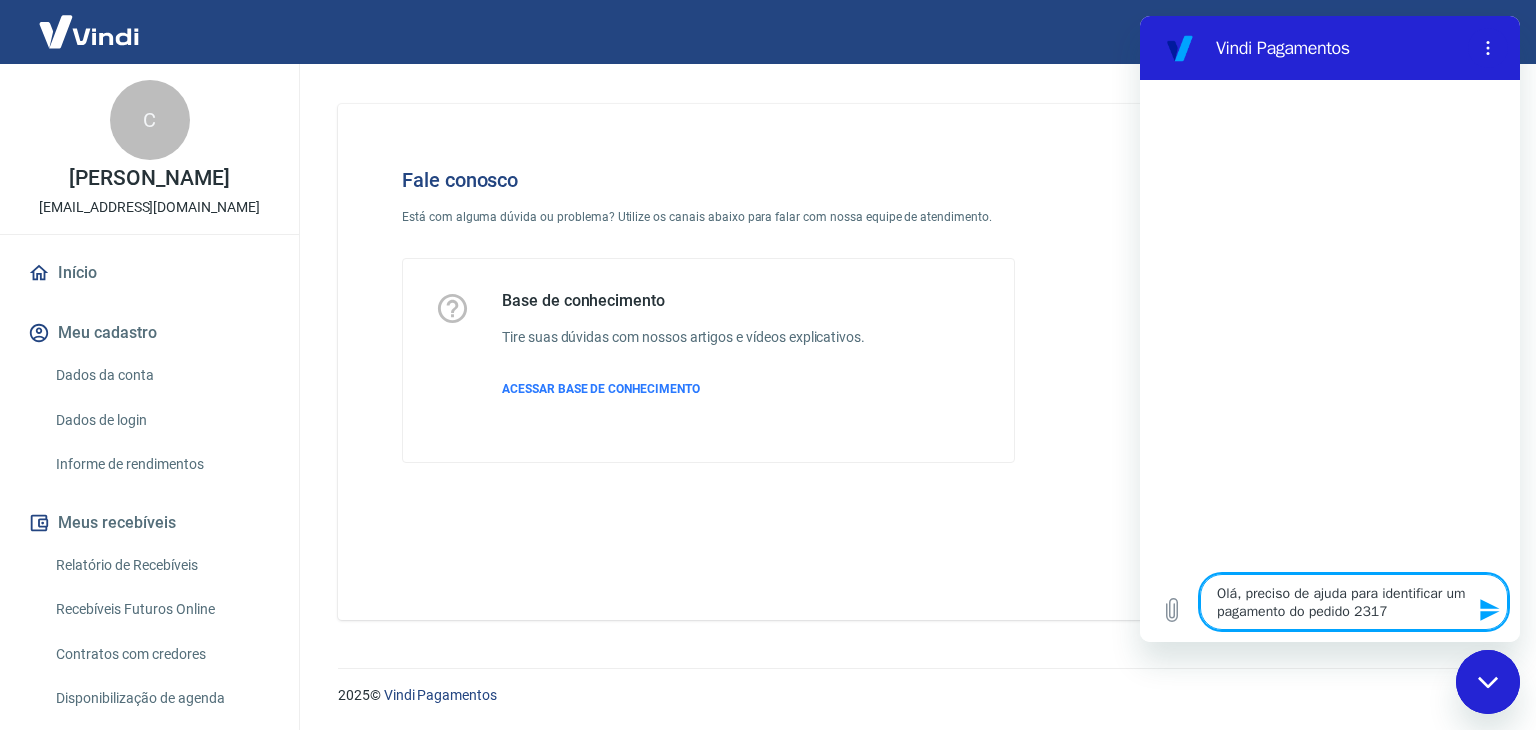 type on "Olá, preciso de ajuda para identificar um pagamento do pedido 2317." 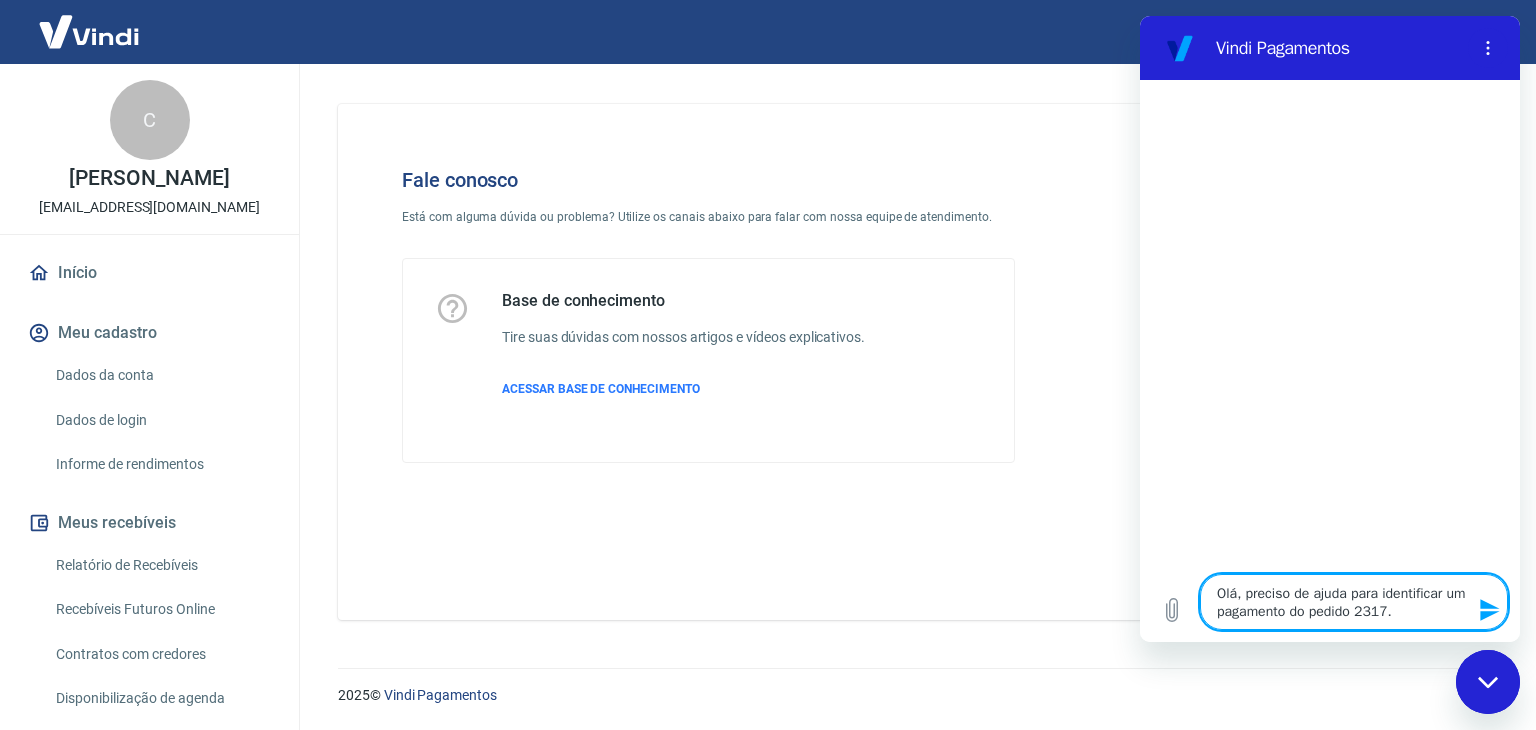 type on "Olá, preciso de ajuda para identificar um pagamento do pedido 2317." 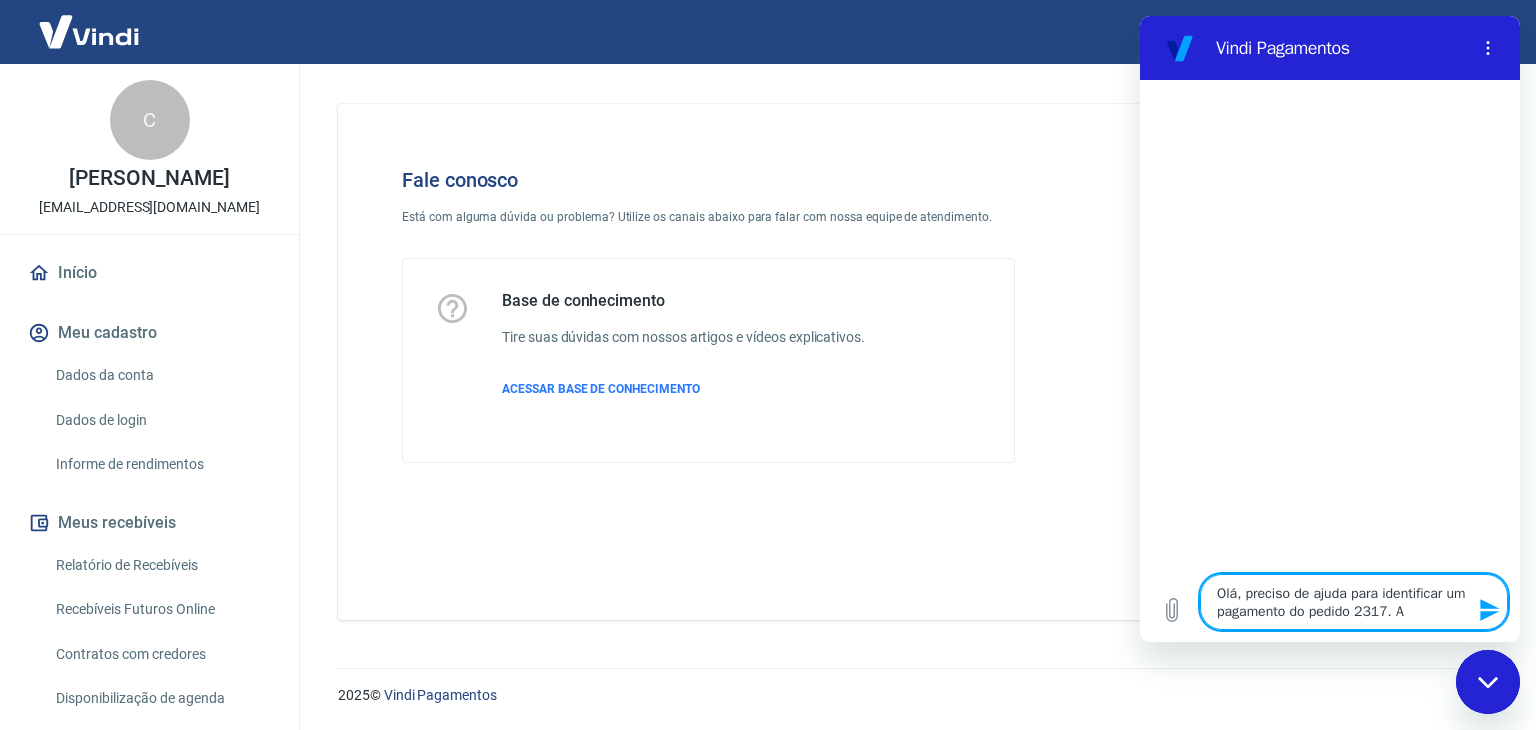 type on "Olá, preciso de ajuda para identificar um pagamento do pedido 2317. A" 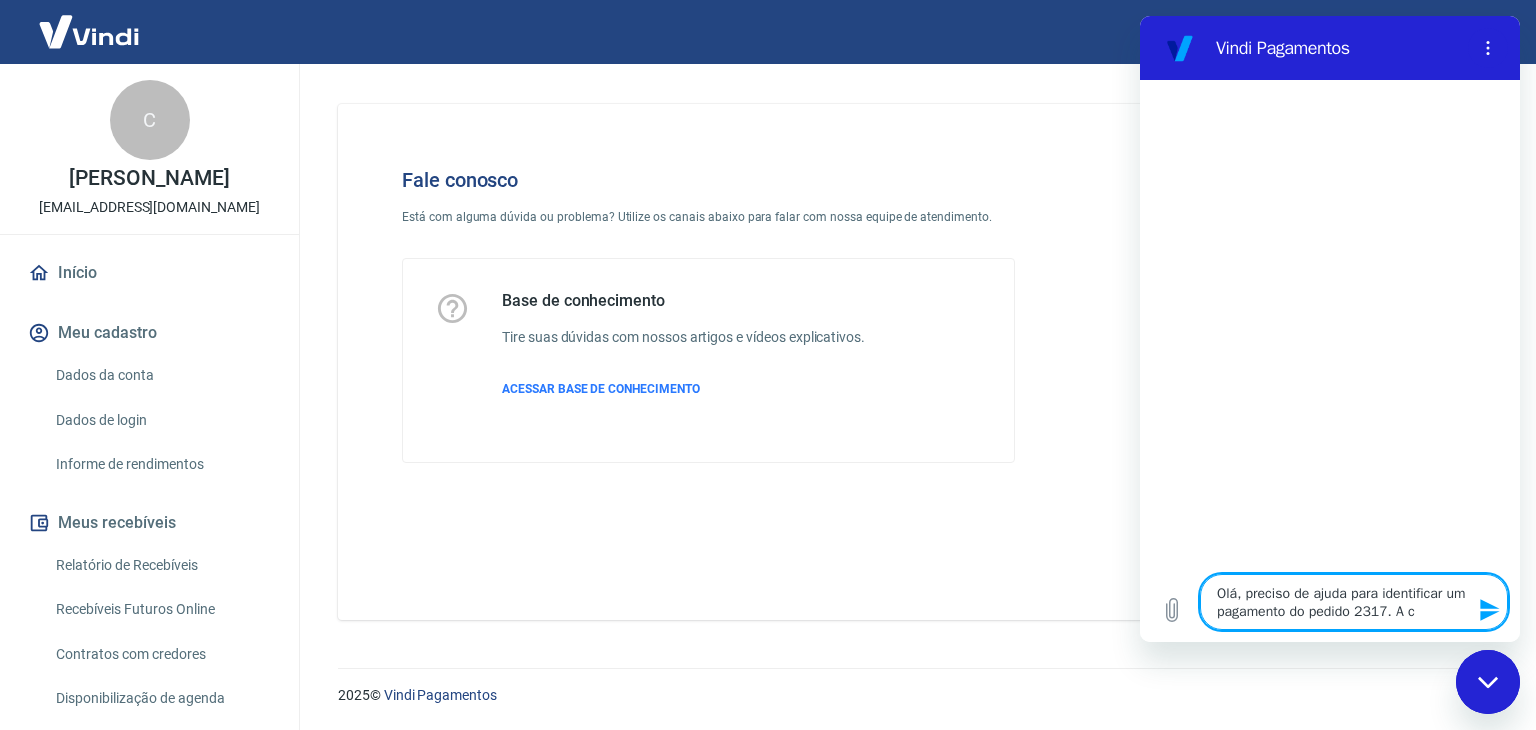 type on "Olá, preciso de ajuda para identificar um pagamento do pedido 2317. A cl" 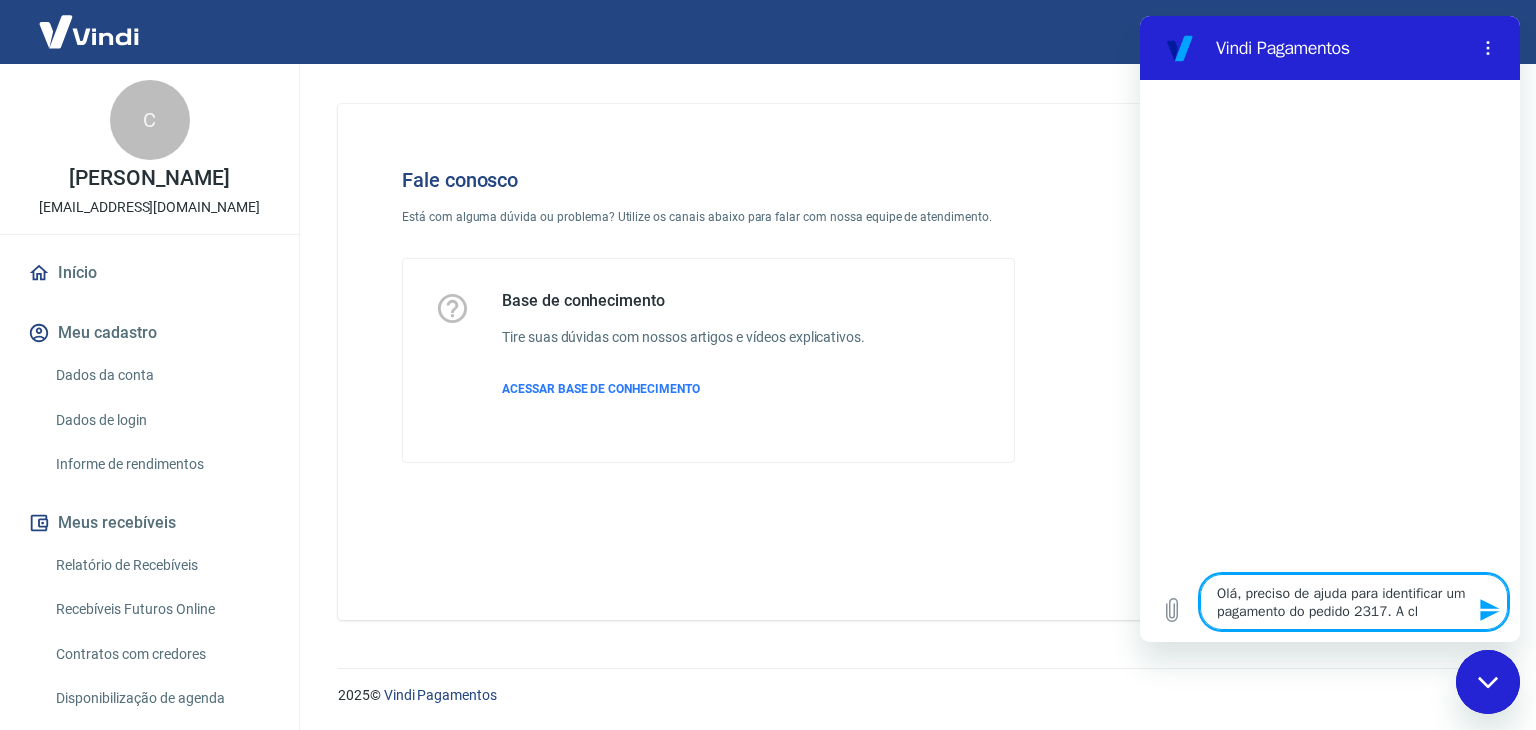 type on "Olá, preciso de ajuda para identificar um pagamento do pedido 2317. A cli" 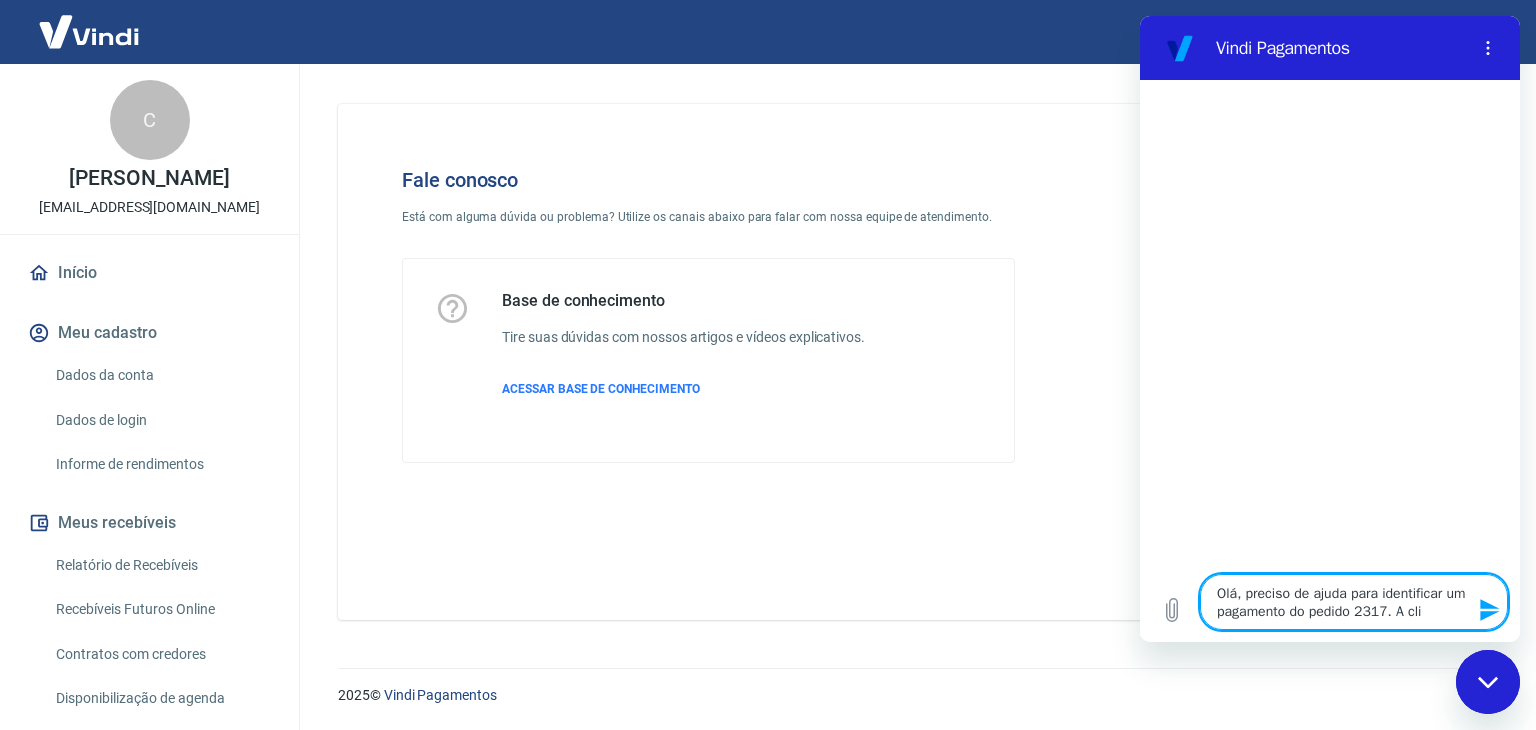 type on "Olá, preciso de ajuda para identificar um pagamento do pedido 2317. A clie" 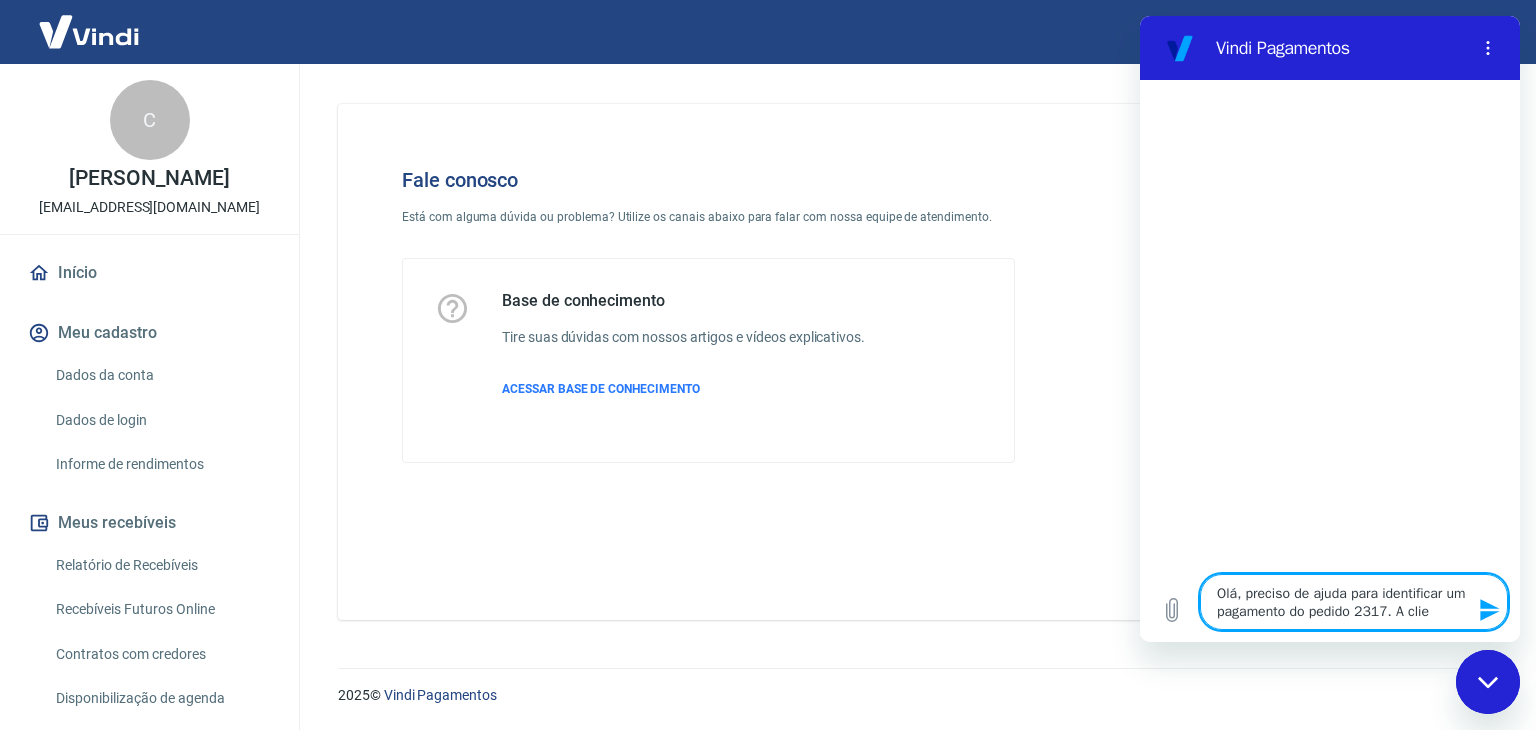 type on "Olá, preciso de ajuda para identificar um pagamento do pedido 2317. A clien" 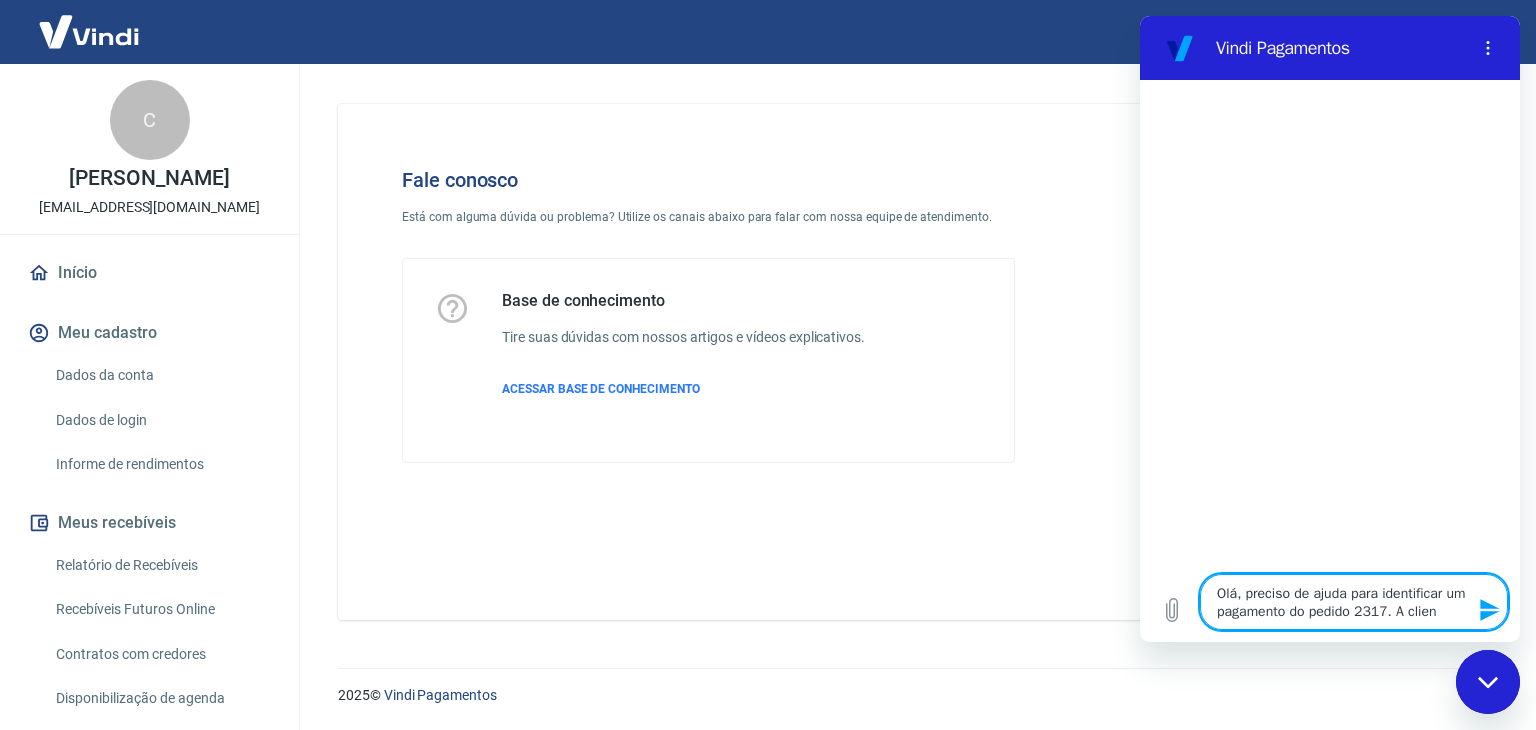 type on "x" 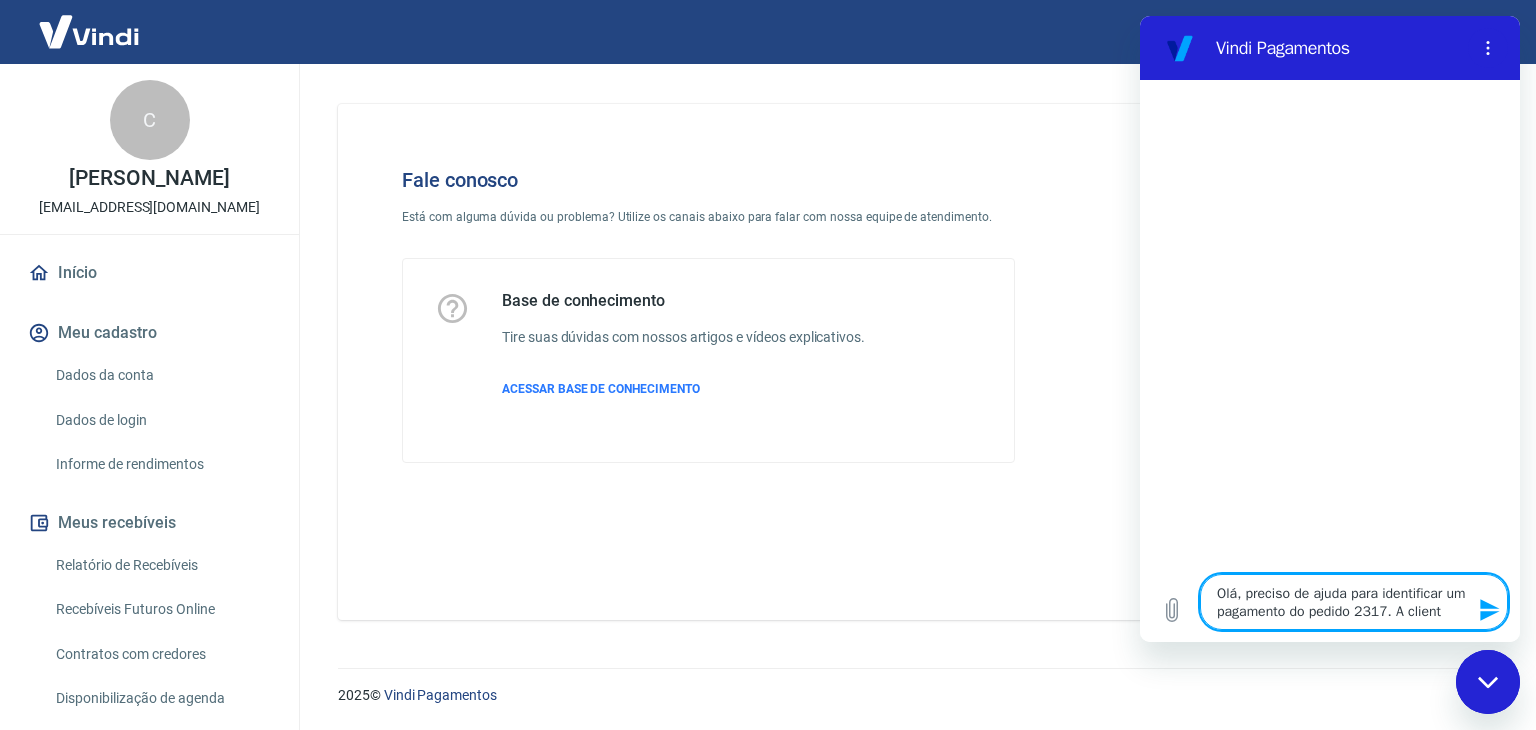 type on "Olá, preciso de ajuda para identificar um pagamento do pedido 2317. A cliente" 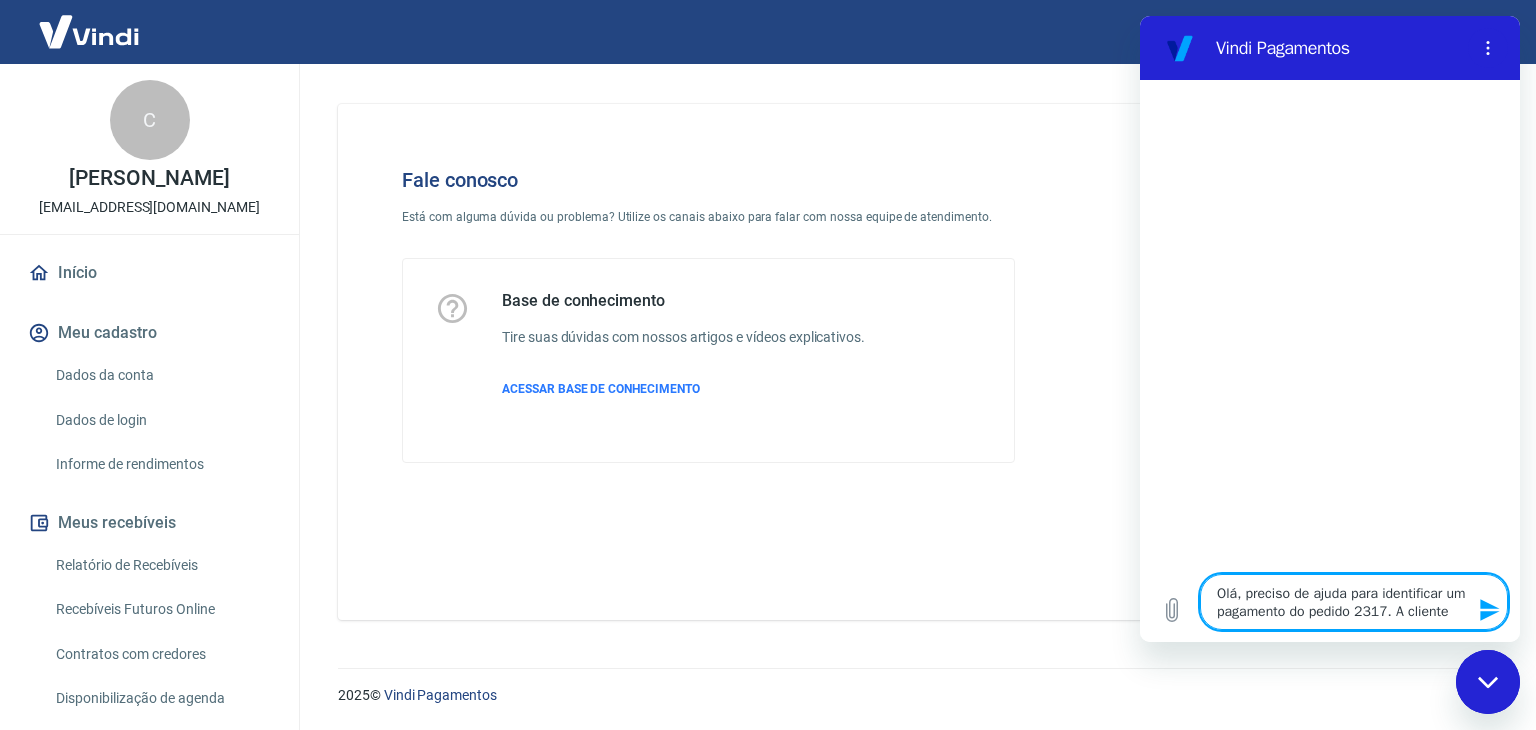 type on "Olá, preciso de ajuda para identificar um pagamento do pedido 2317. A cliente" 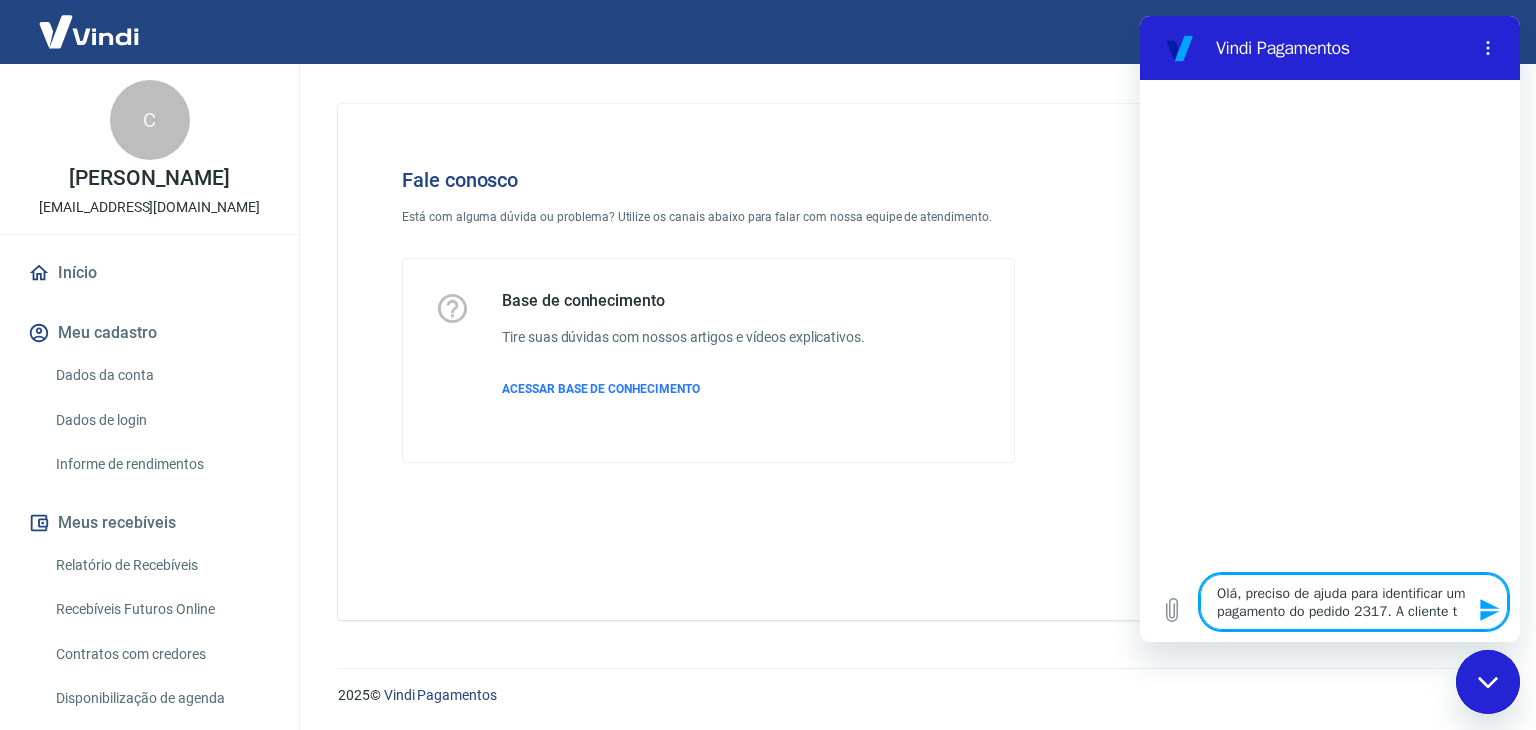 type on "Olá, preciso de ajuda para identificar um pagamento do pedido 2317. A cliente te" 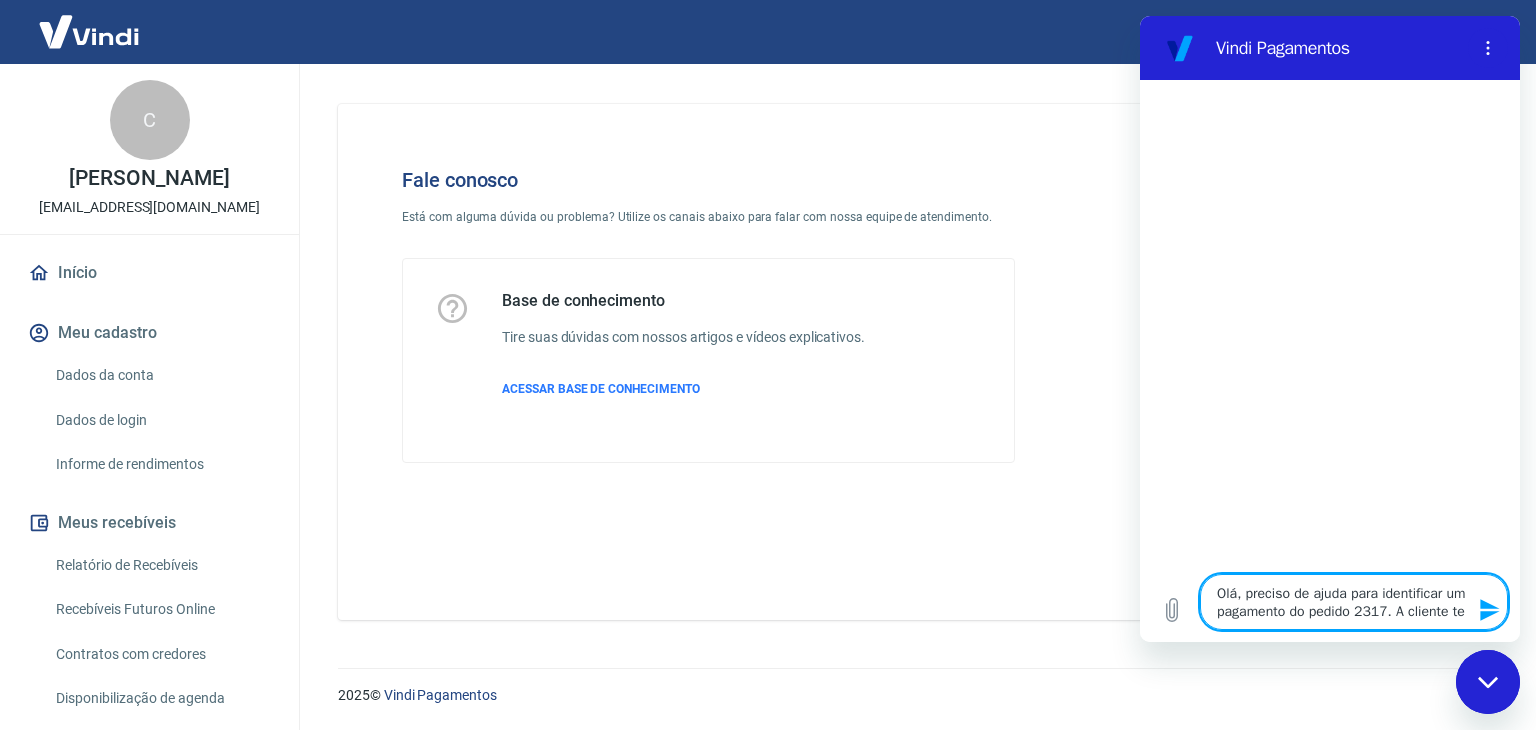 type on "Olá, preciso de ajuda para identificar um pagamento do pedido 2317. A cliente tem" 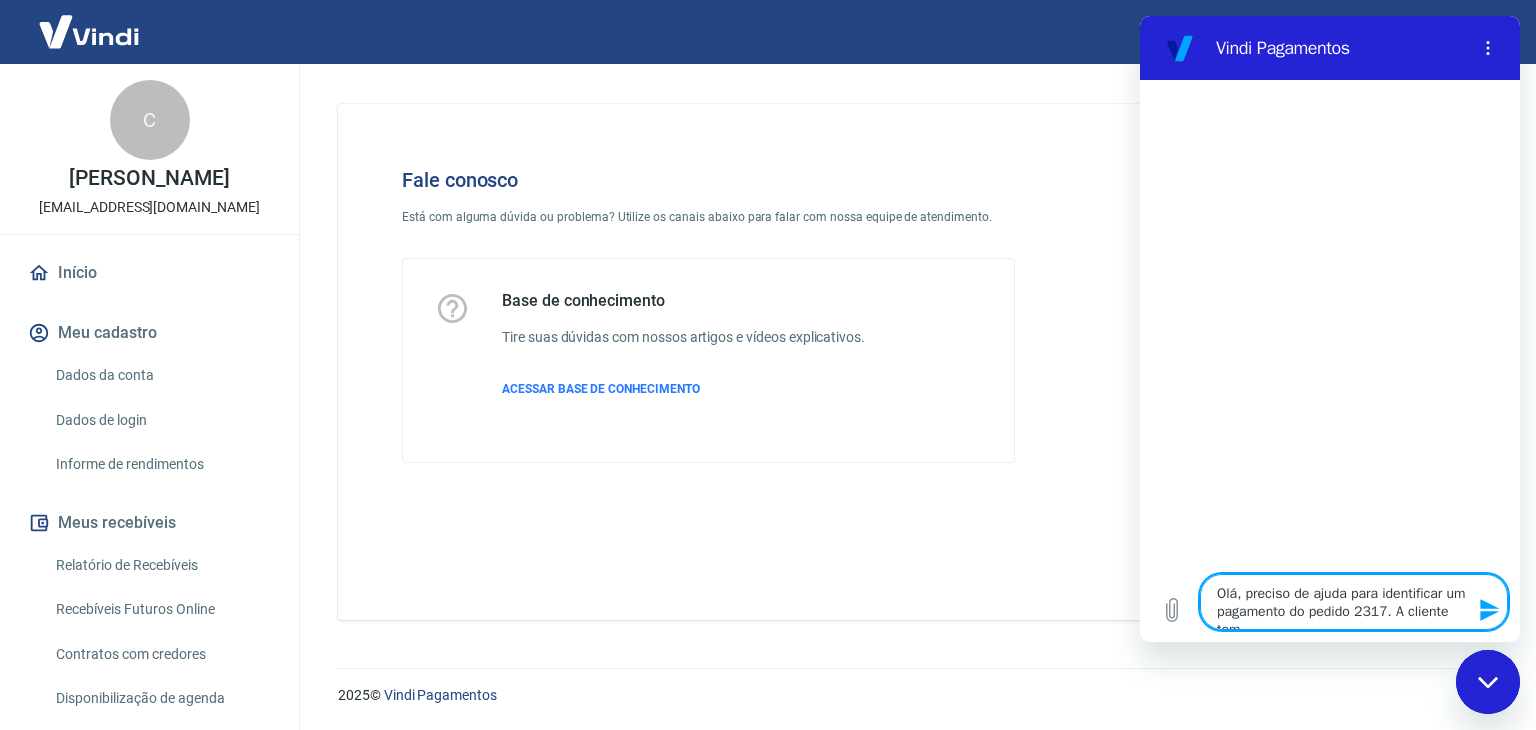 type on "Olá, preciso de ajuda para identificar um pagamento do pedido 2317. A cliente tem" 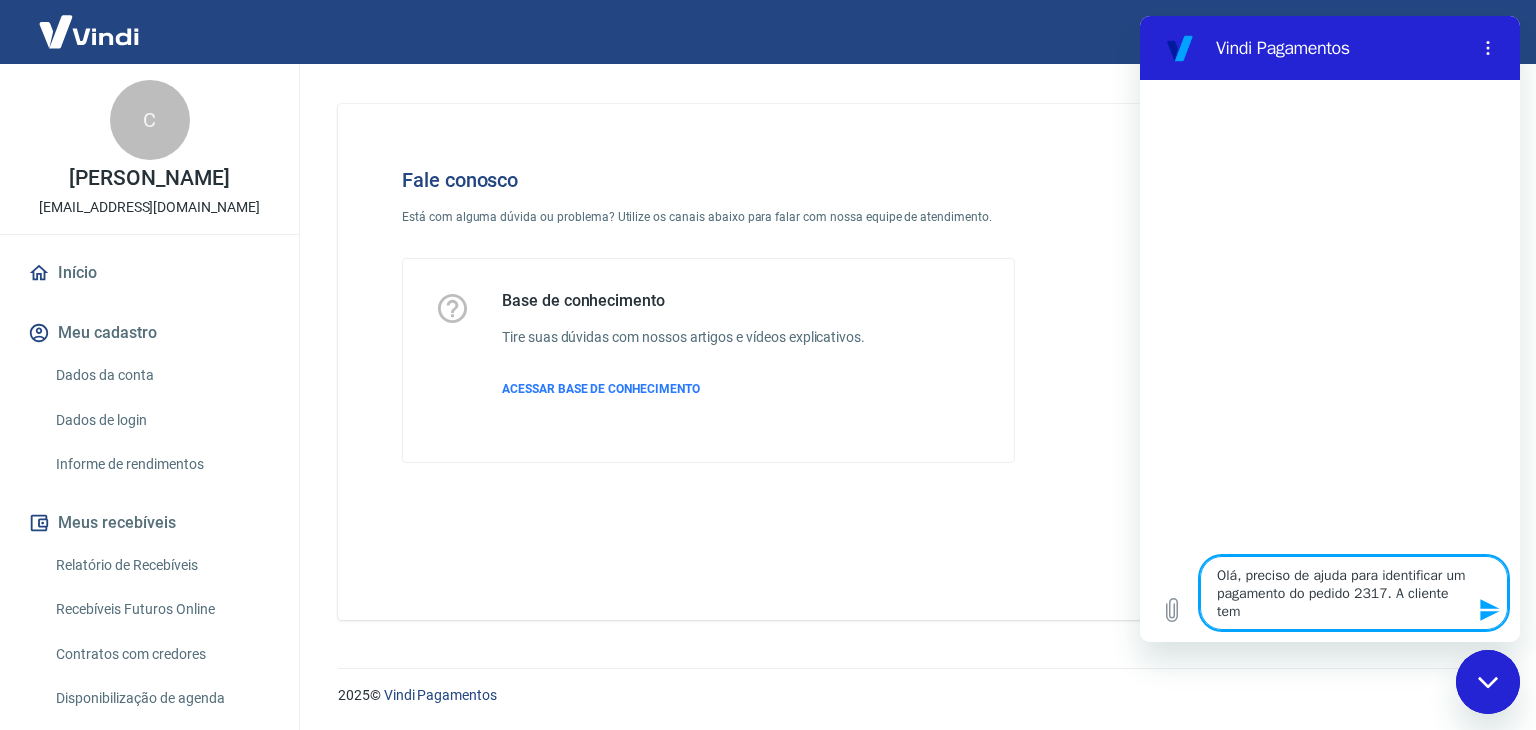 type on "Olá, preciso de ajuda para identificar um pagamento do pedido 2317. A cliente tem c" 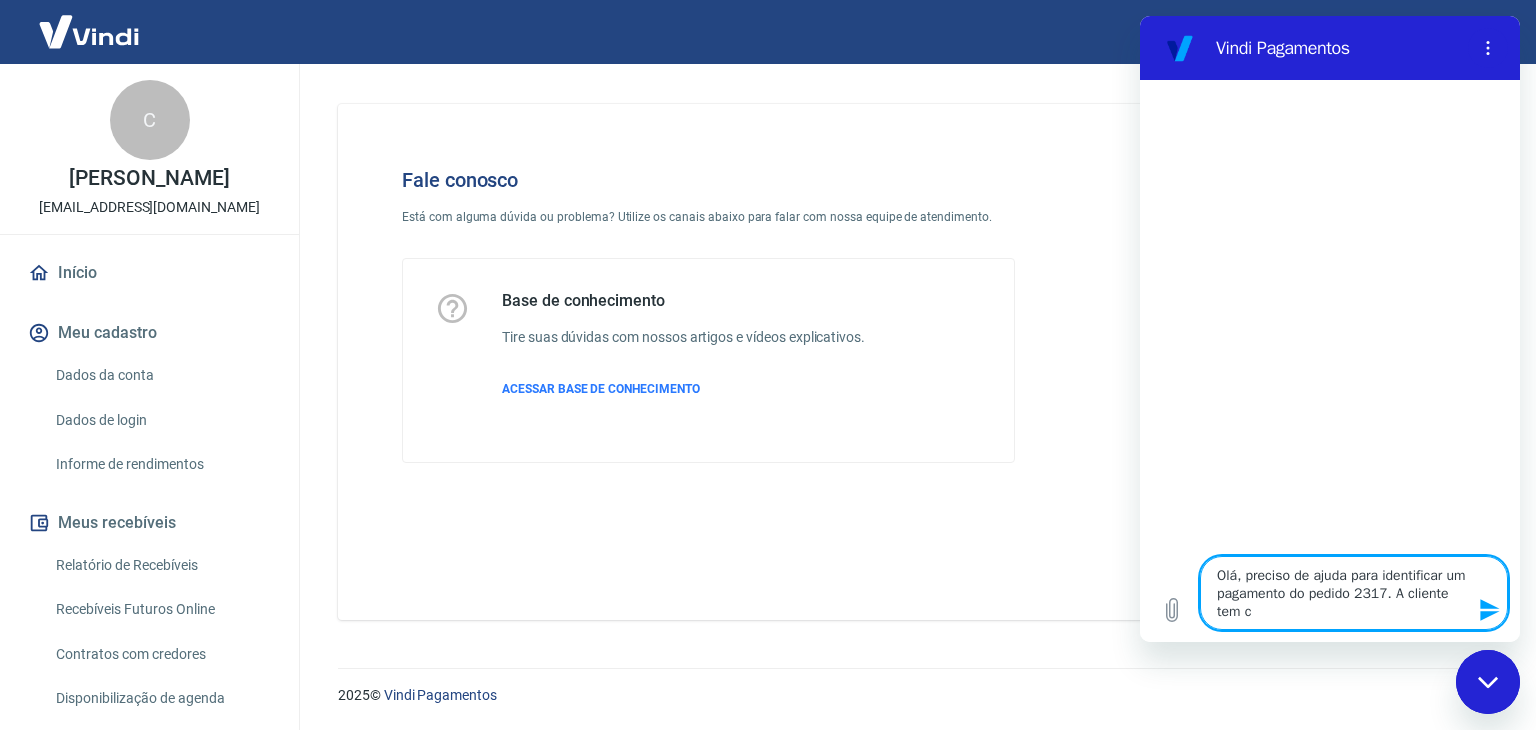 type on "Olá, preciso de ajuda para identificar um pagamento do pedido 2317. A cliente tem co" 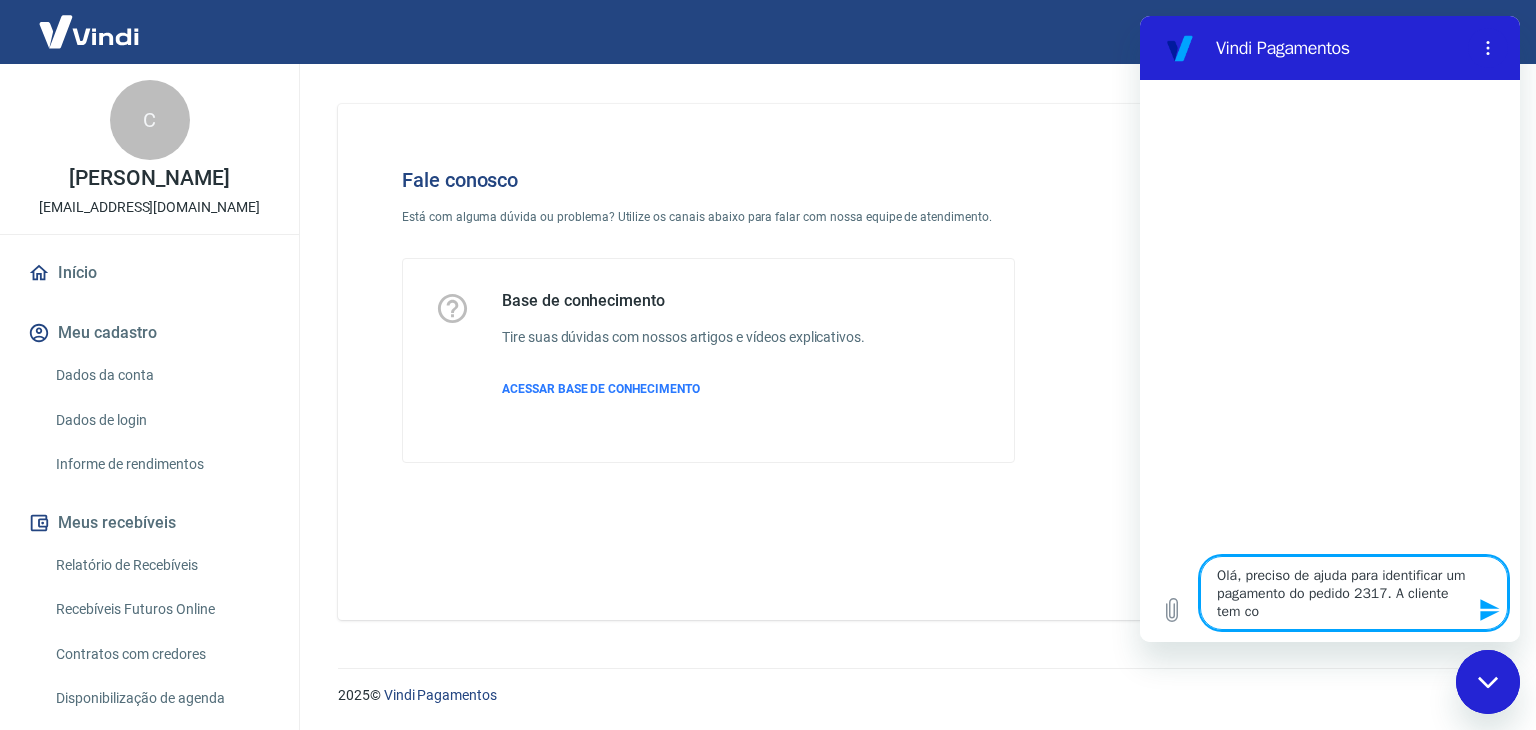 type on "x" 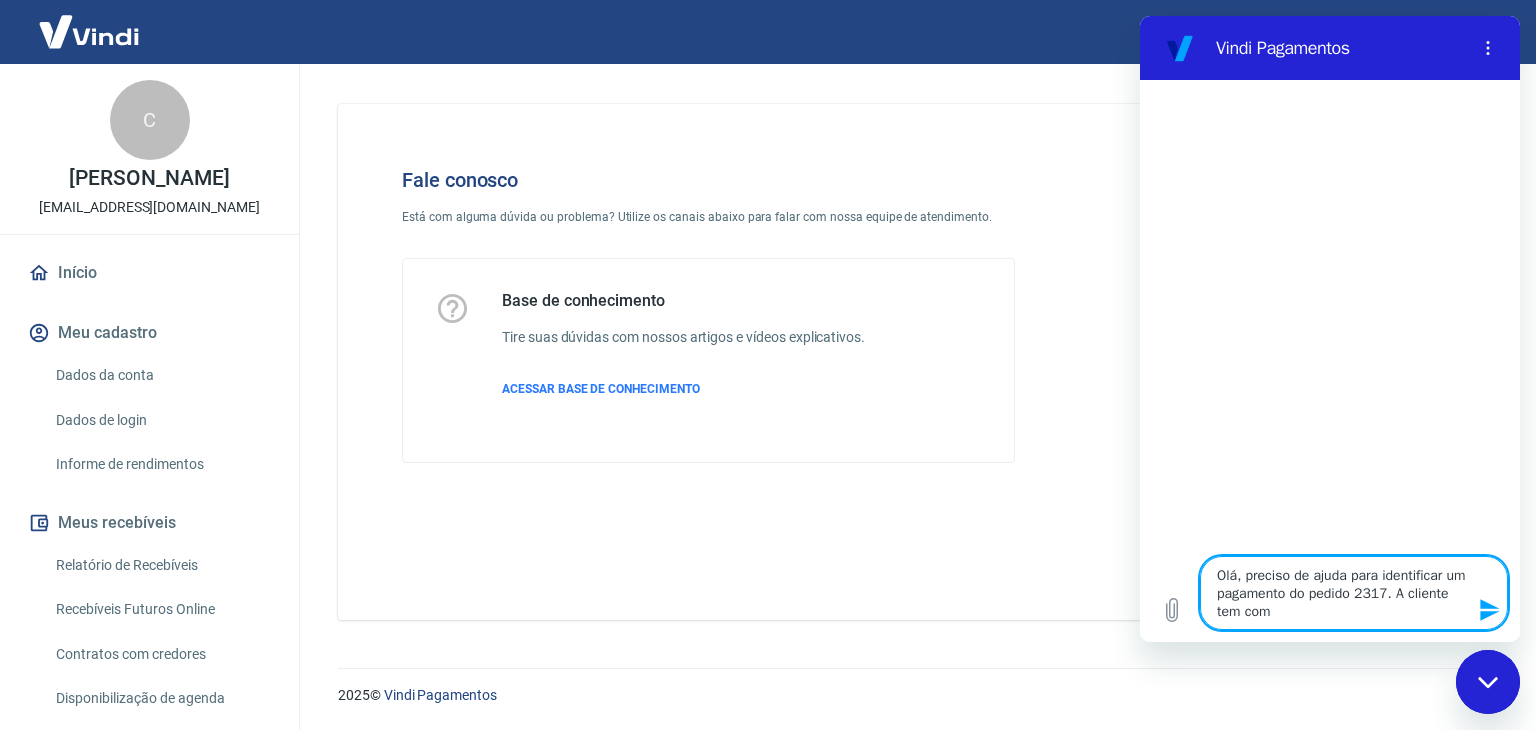 type on "Olá, preciso de ajuda para identificar um pagamento do pedido 2317. A cliente tem comp" 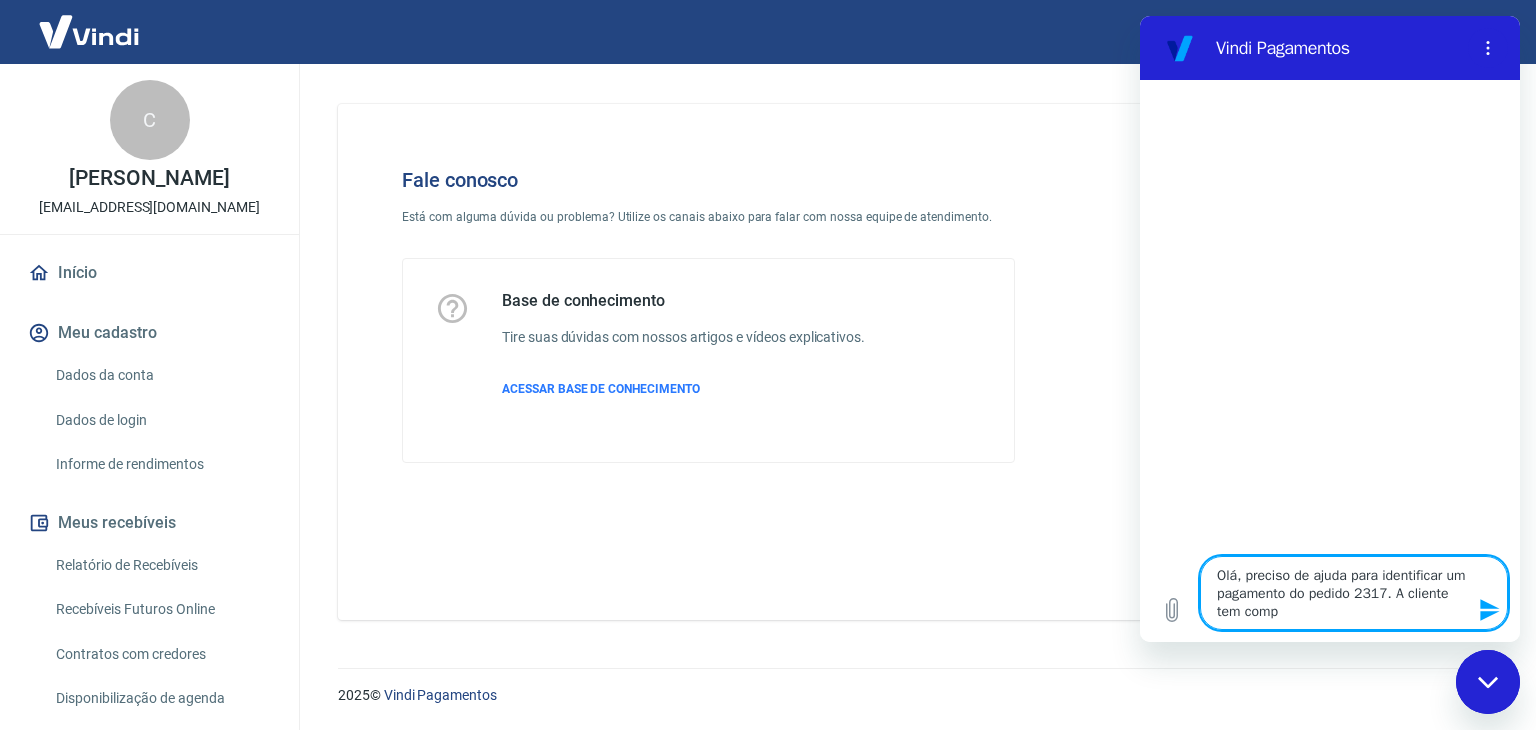type on "Olá, preciso de ajuda para identificar um pagamento do pedido 2317. A cliente tem compr" 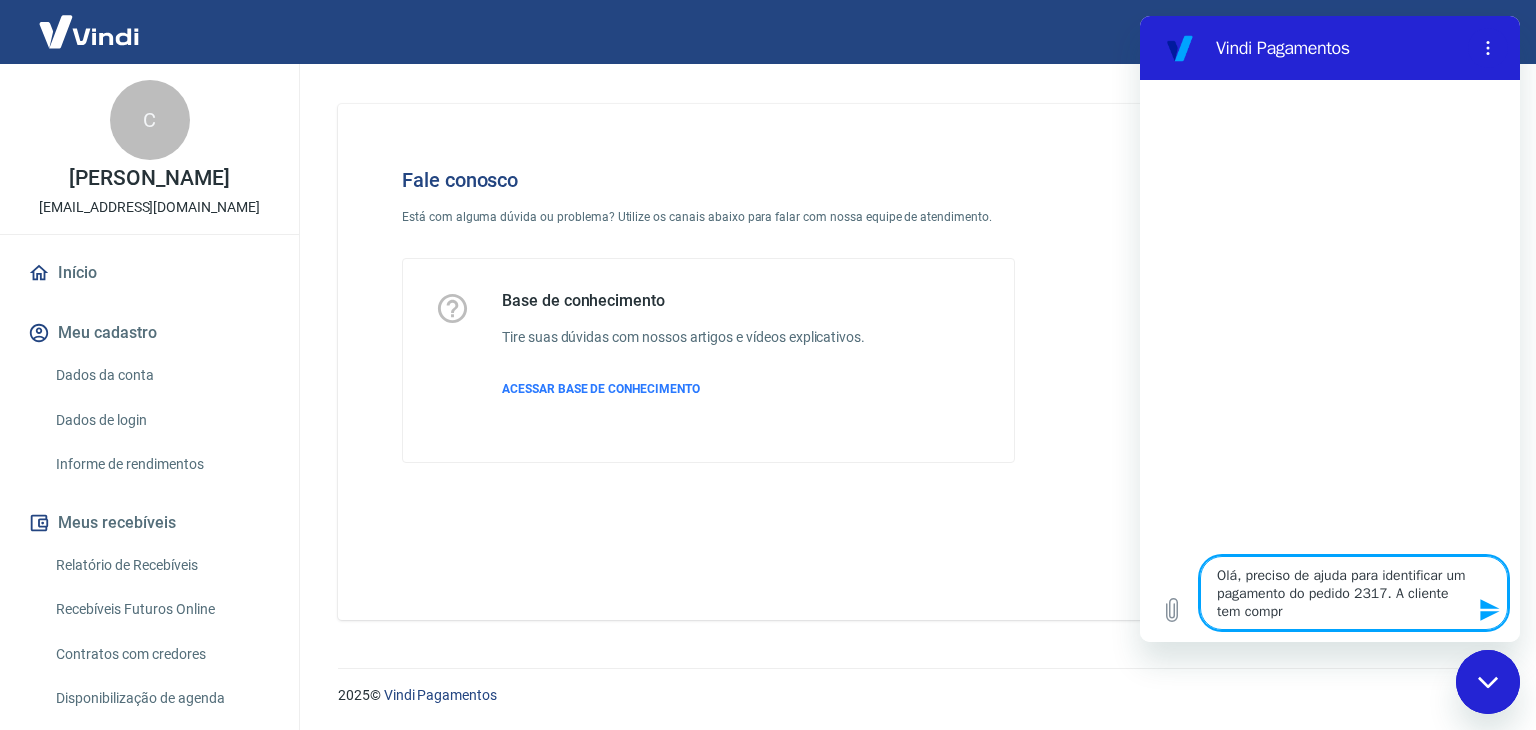 type on "x" 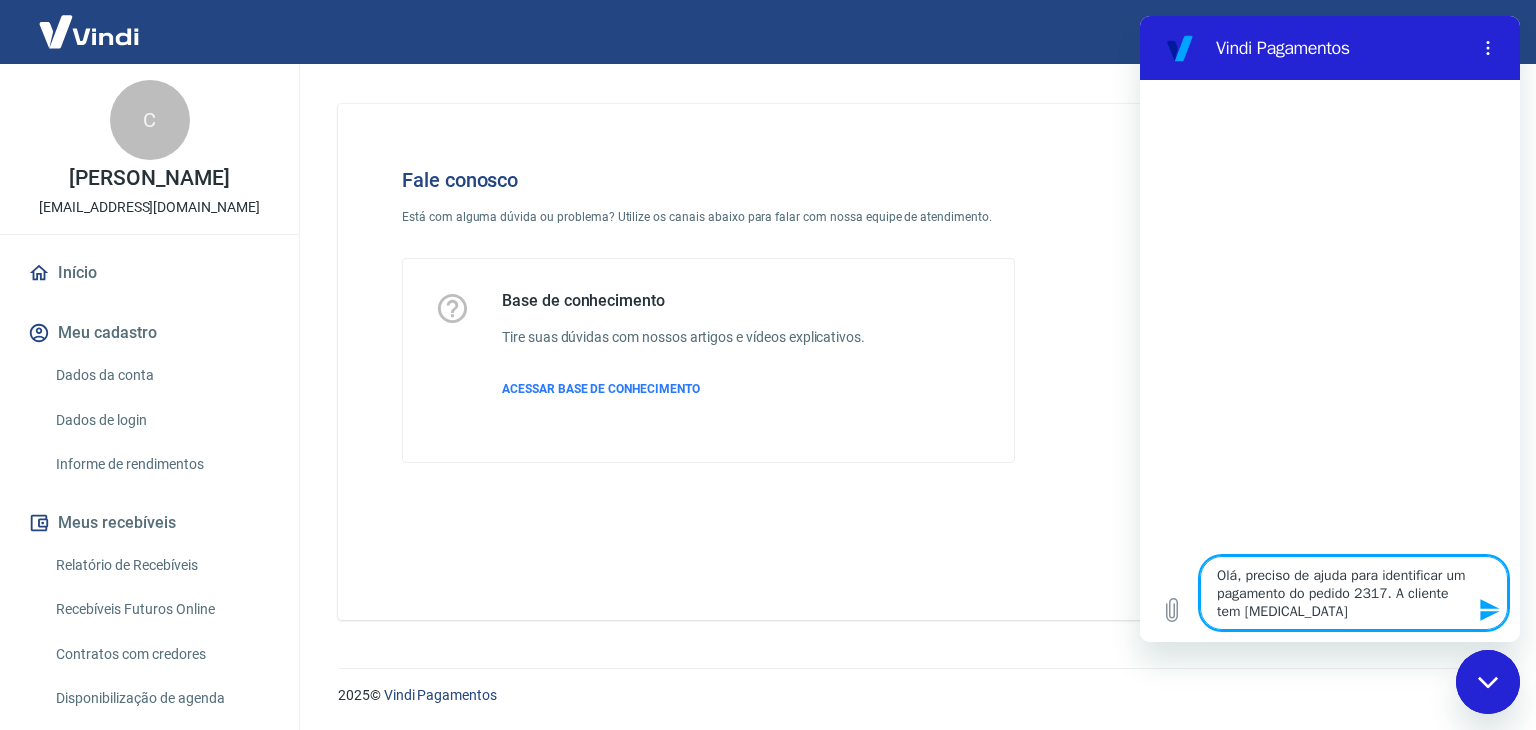 type on "Olá, preciso de ajuda para identificar um pagamento do pedido 2317. A cliente tem comprov" 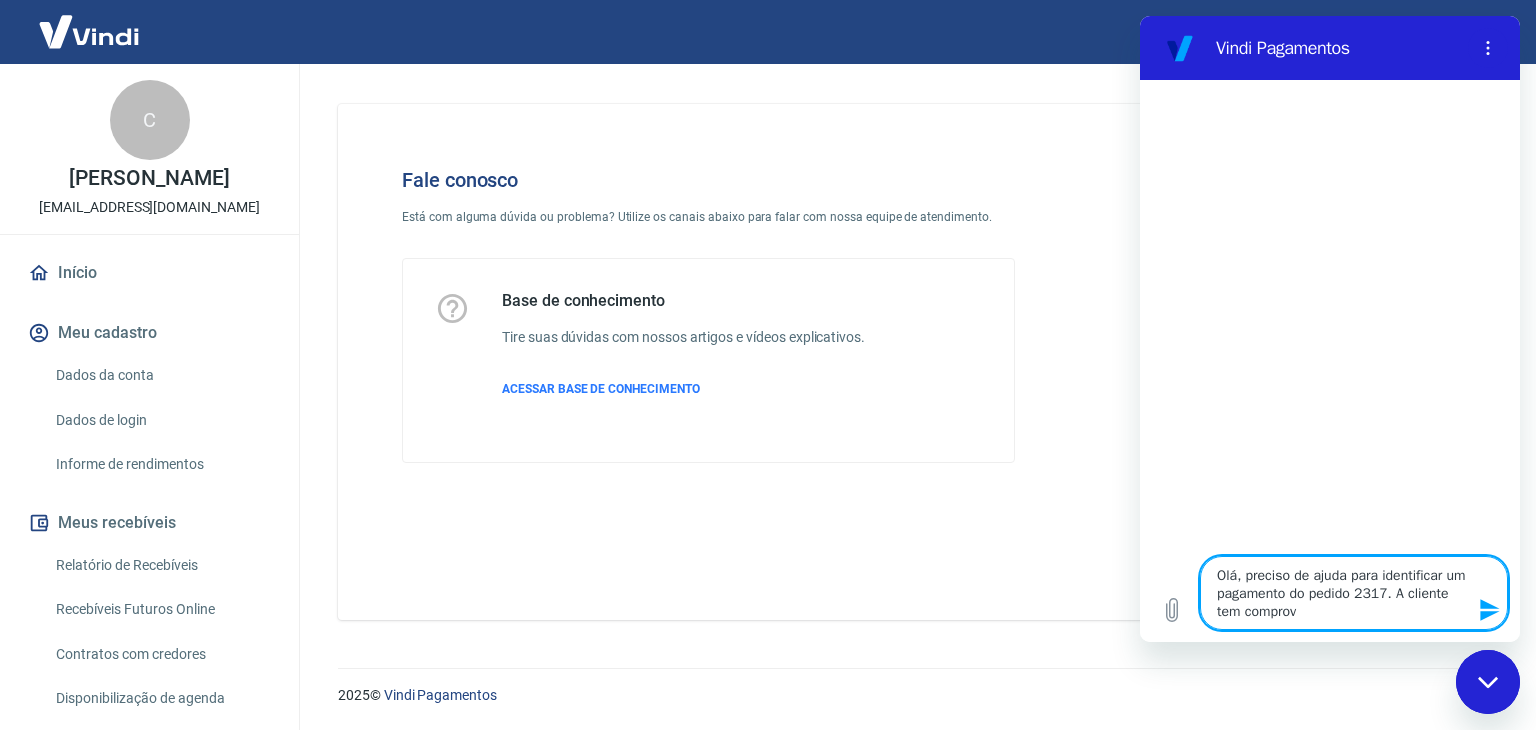 type on "Olá, preciso de ajuda para identificar um pagamento do pedido 2317. A cliente tem comprove" 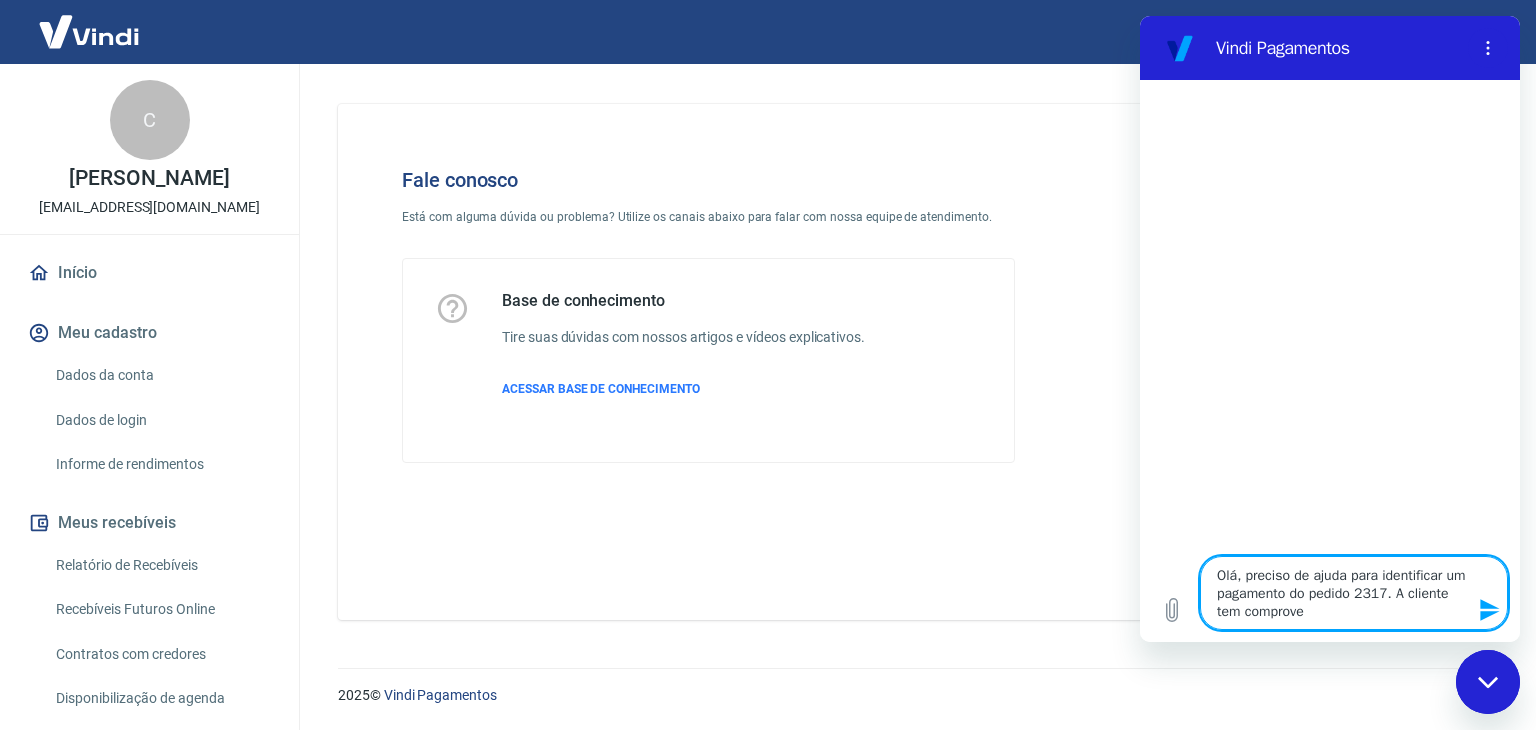type on "Olá, preciso de ajuda para identificar um pagamento do pedido 2317. A cliente tem comproven" 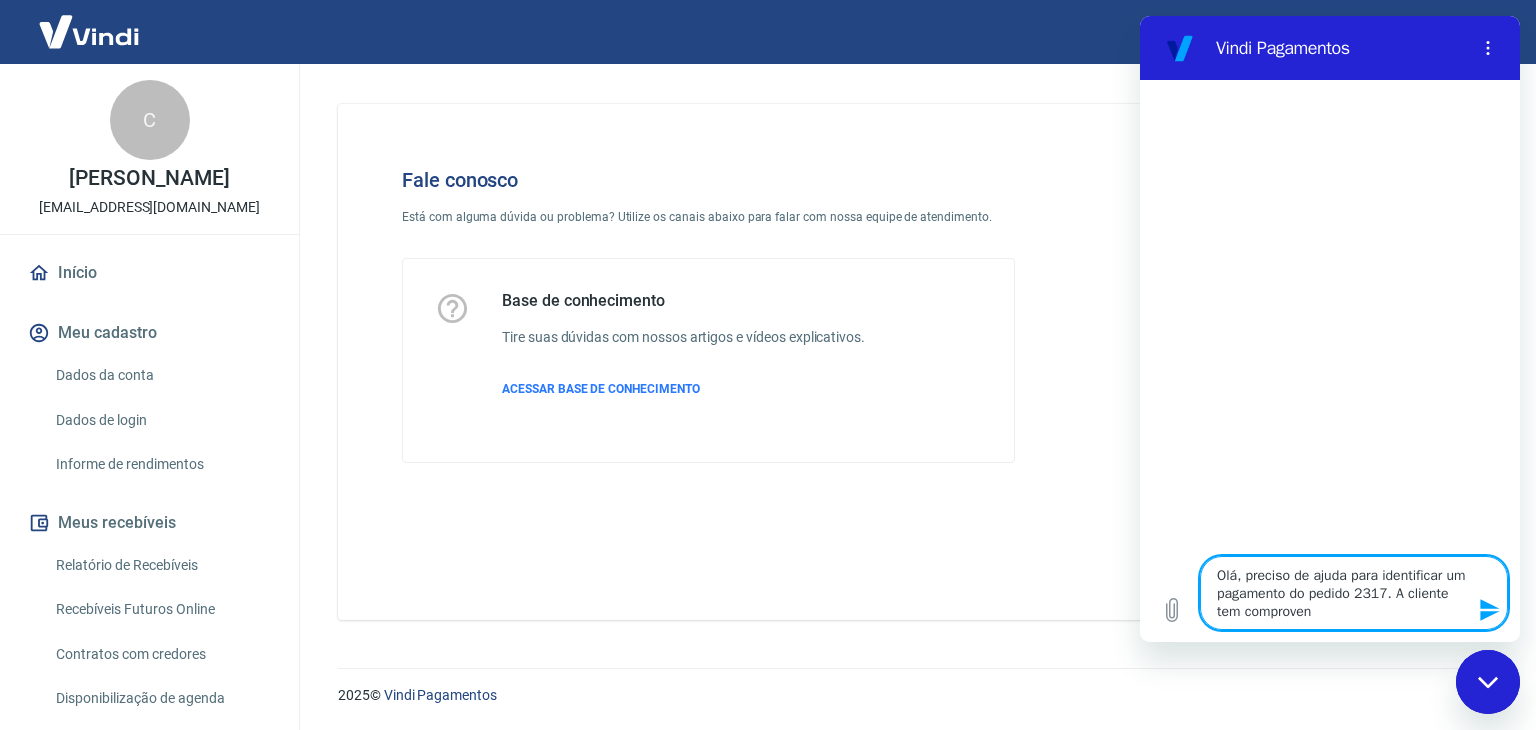 type on "Olá, preciso de ajuda para identificar um pagamento do pedido 2317. A cliente tem comprovent" 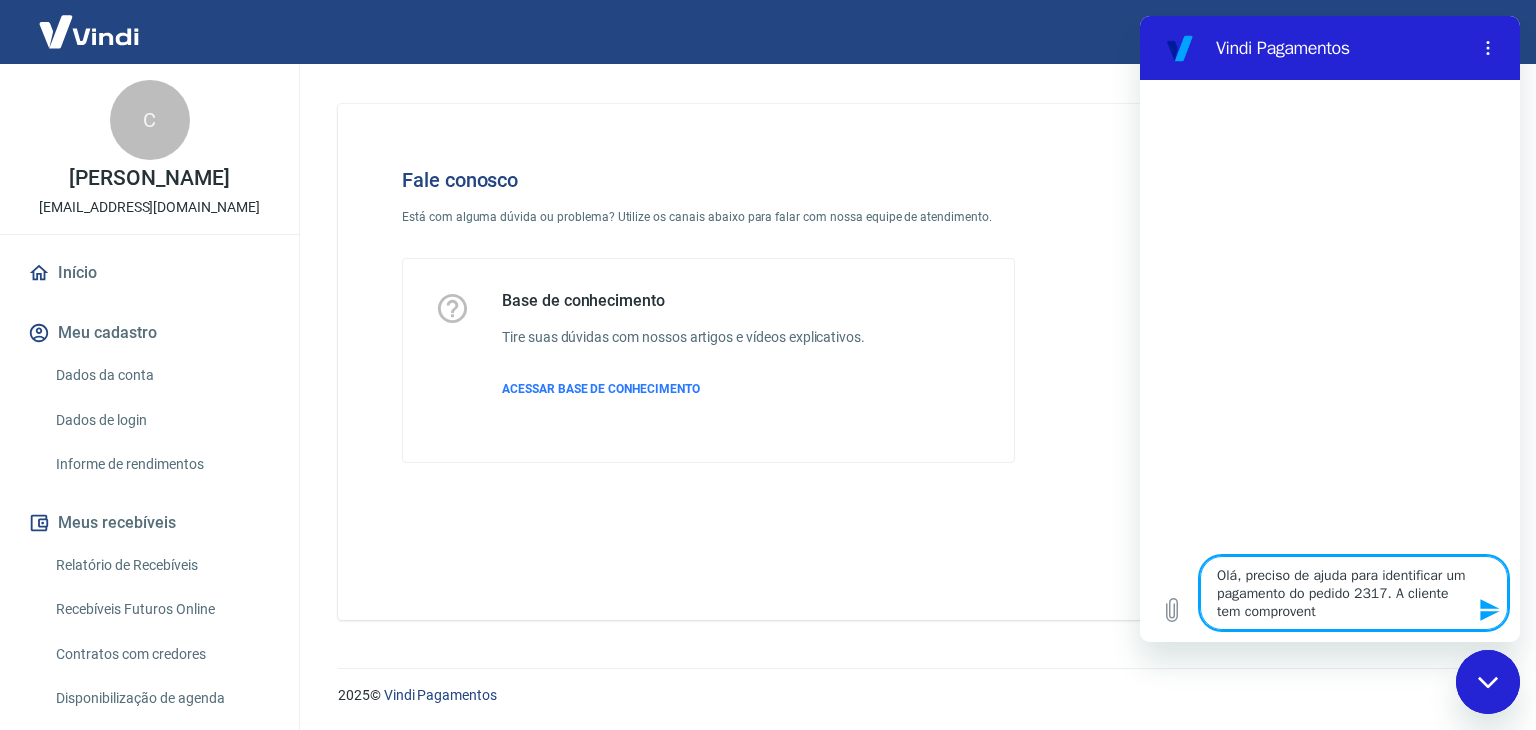 type on "Olá, preciso de ajuda para identificar um pagamento do pedido 2317. A cliente tem comprovente" 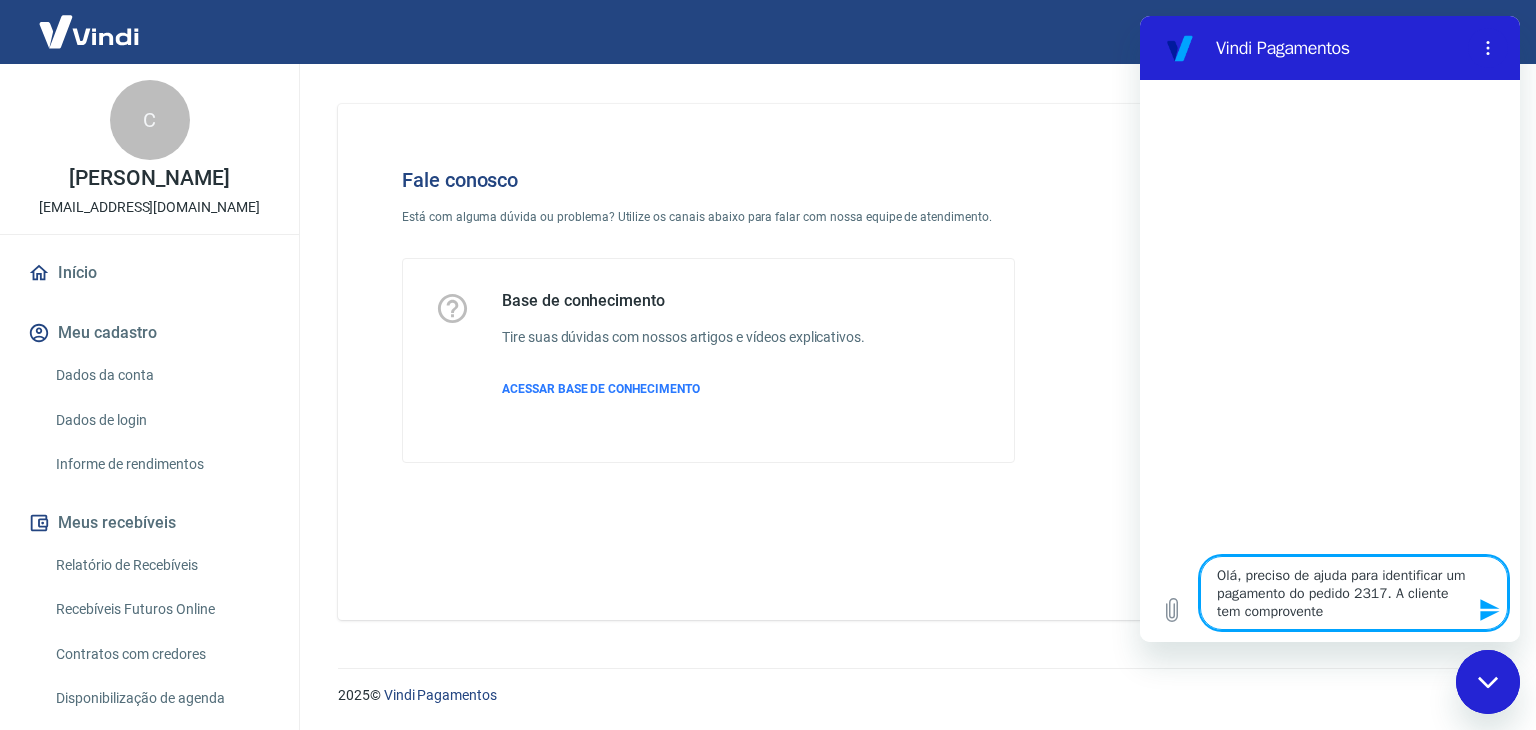type on "Olá, preciso de ajuda para identificar um pagamento do pedido 2317. A cliente tem comproventes" 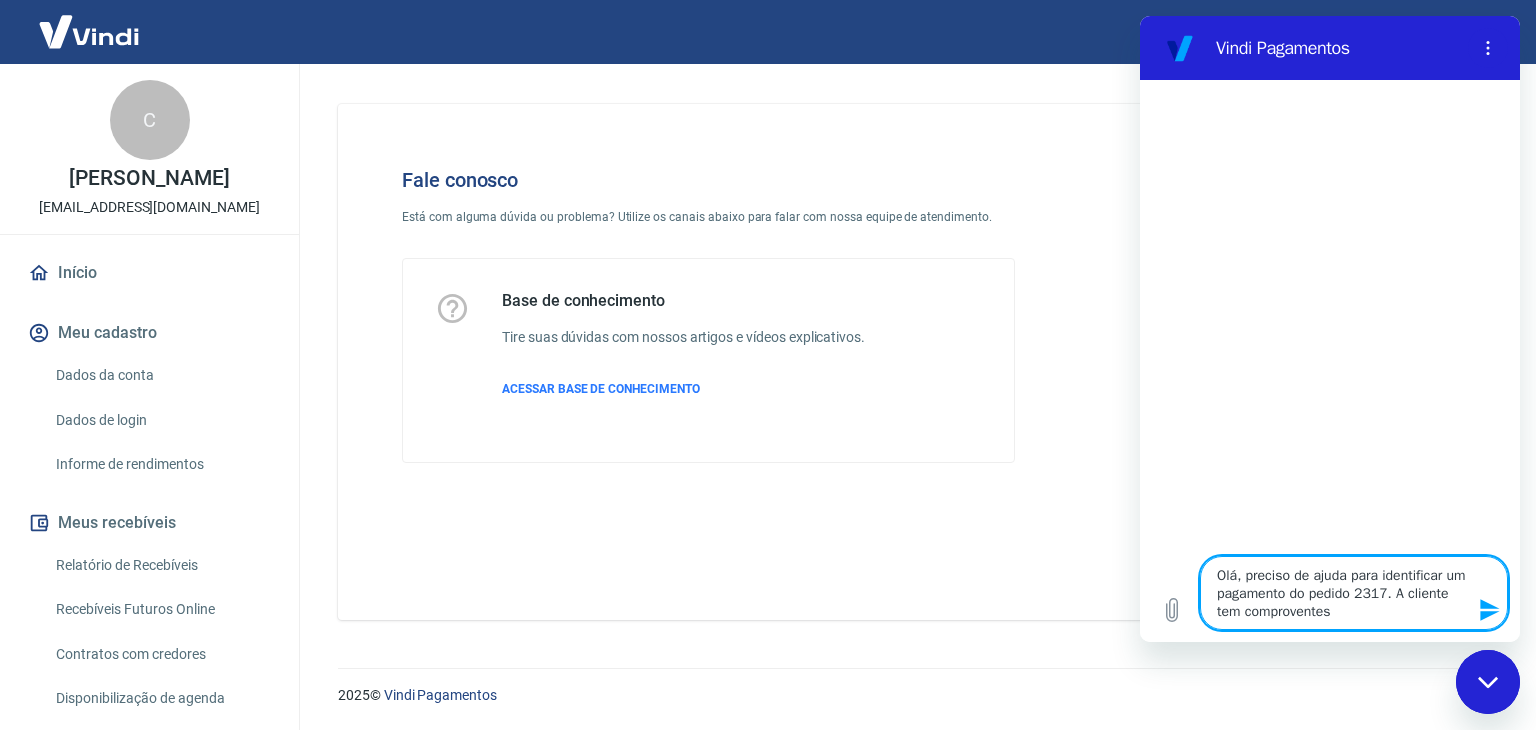 type on "Olá, preciso de ajuda para identificar um pagamento do pedido 2317. A cliente tem comproventes" 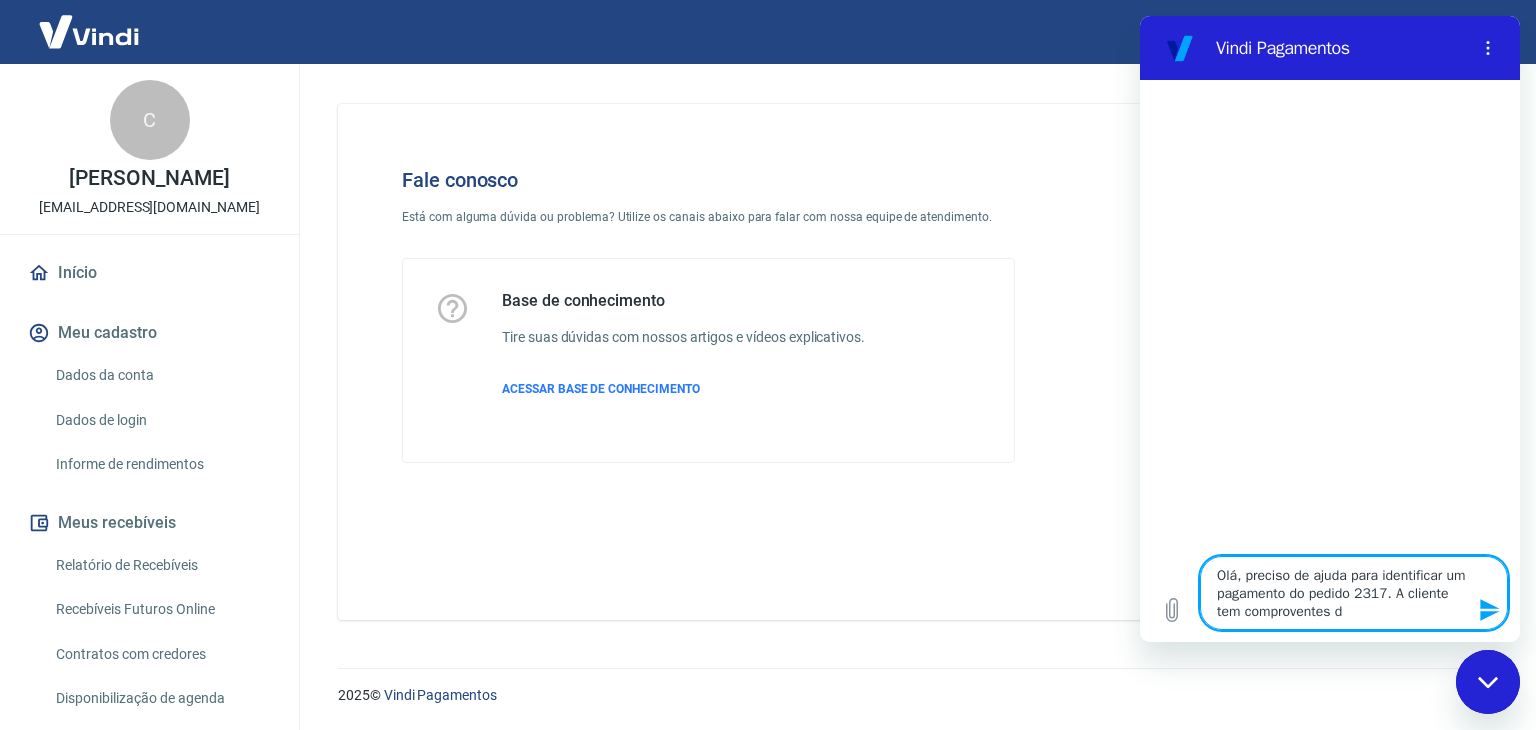 type on "x" 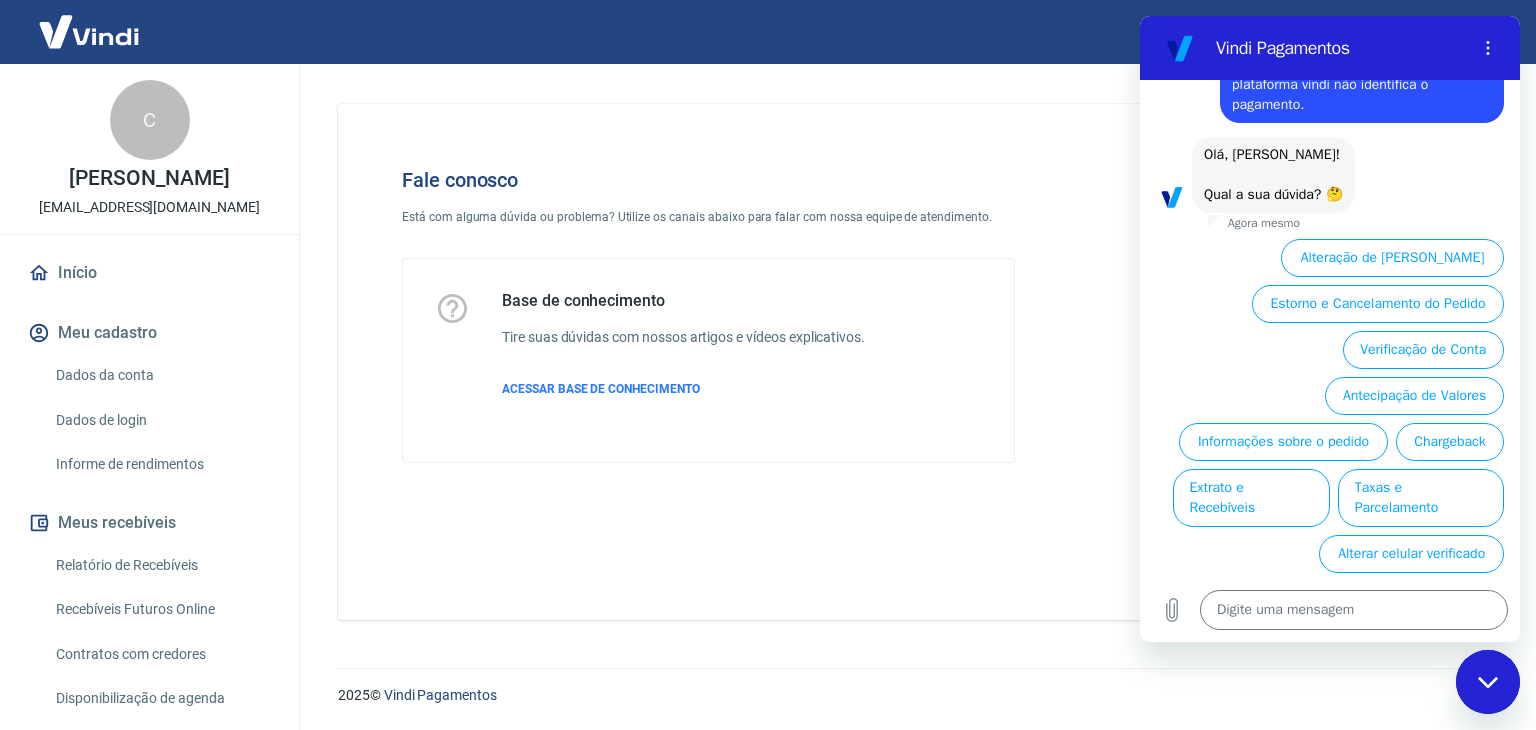 scroll, scrollTop: 136, scrollLeft: 0, axis: vertical 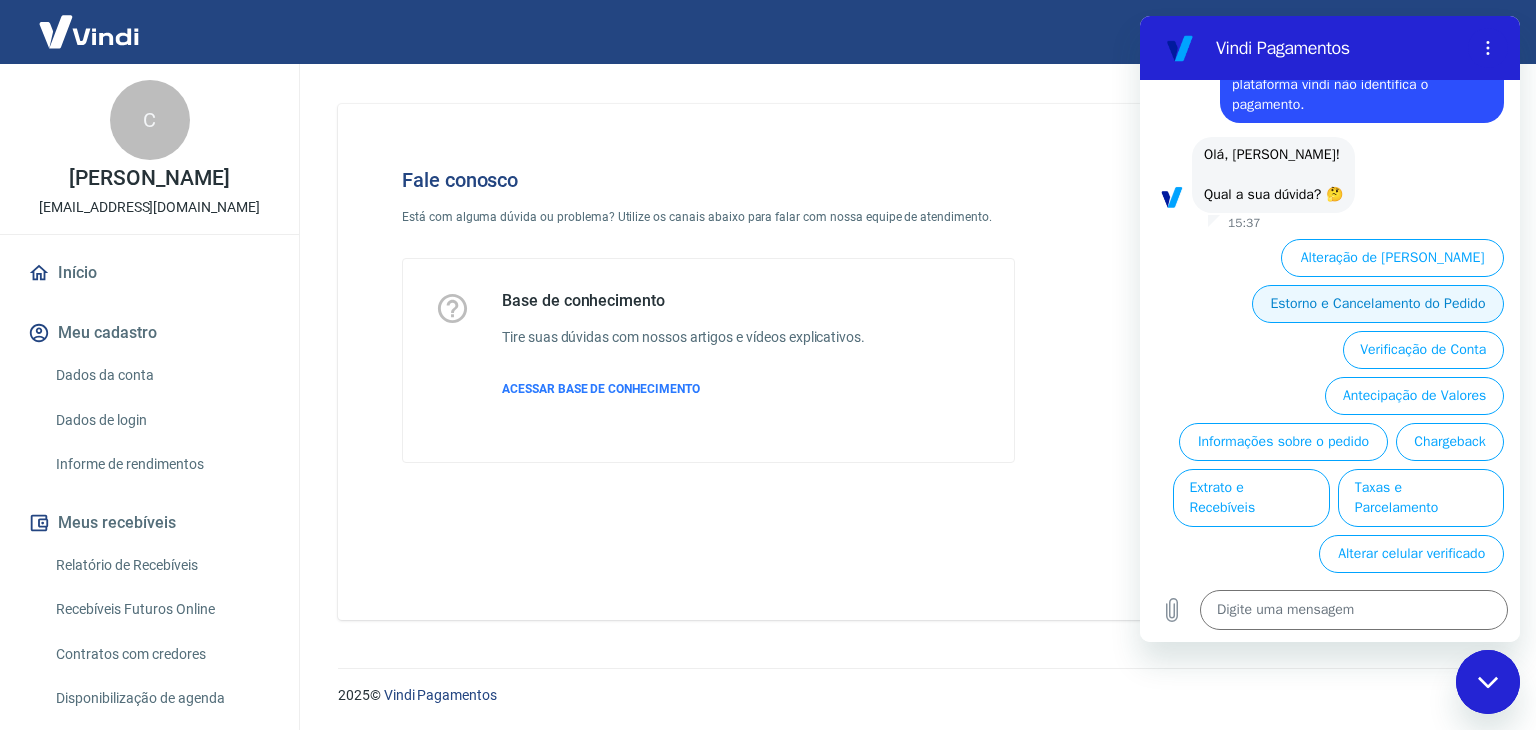 click on "Estorno e Cancelamento do Pedido" at bounding box center [1378, 304] 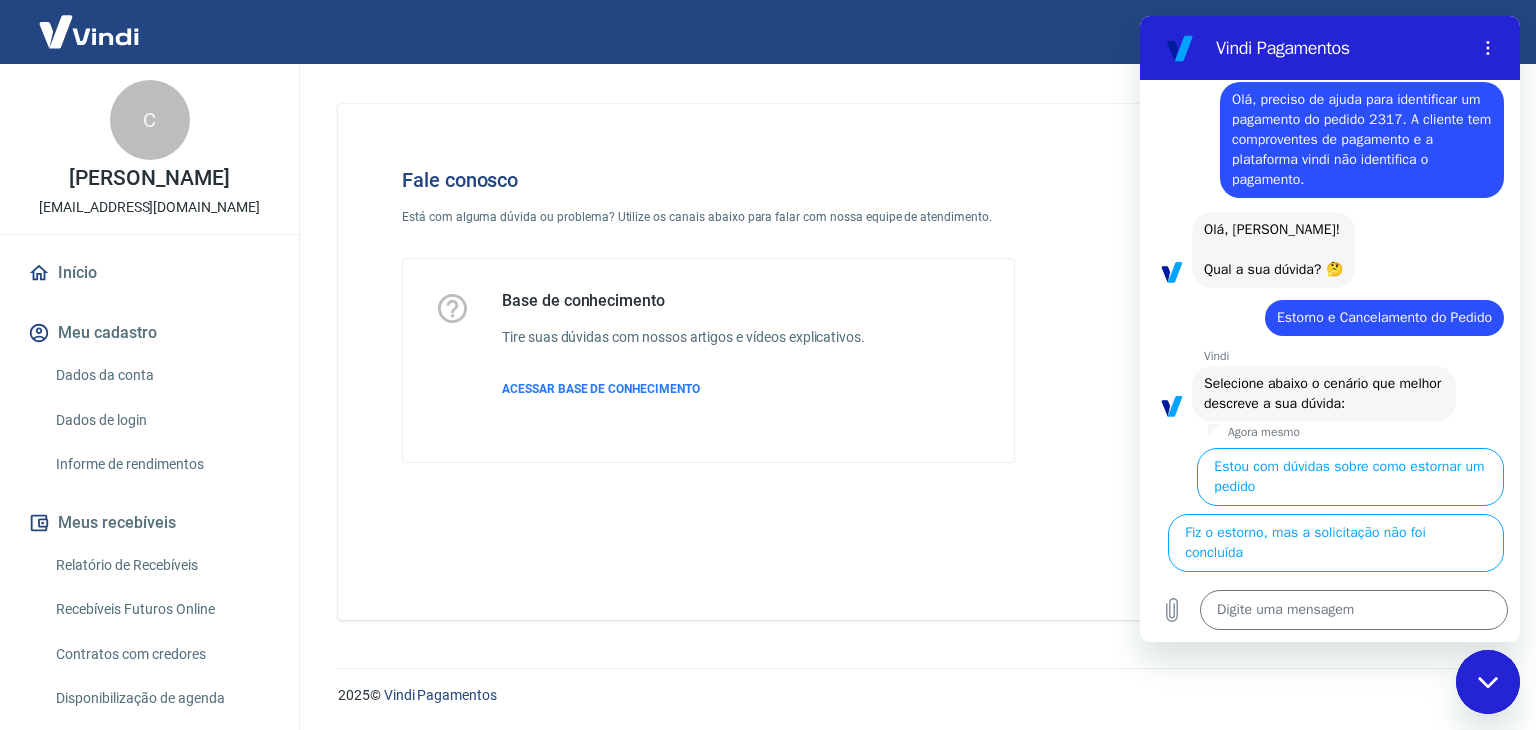 scroll, scrollTop: 0, scrollLeft: 0, axis: both 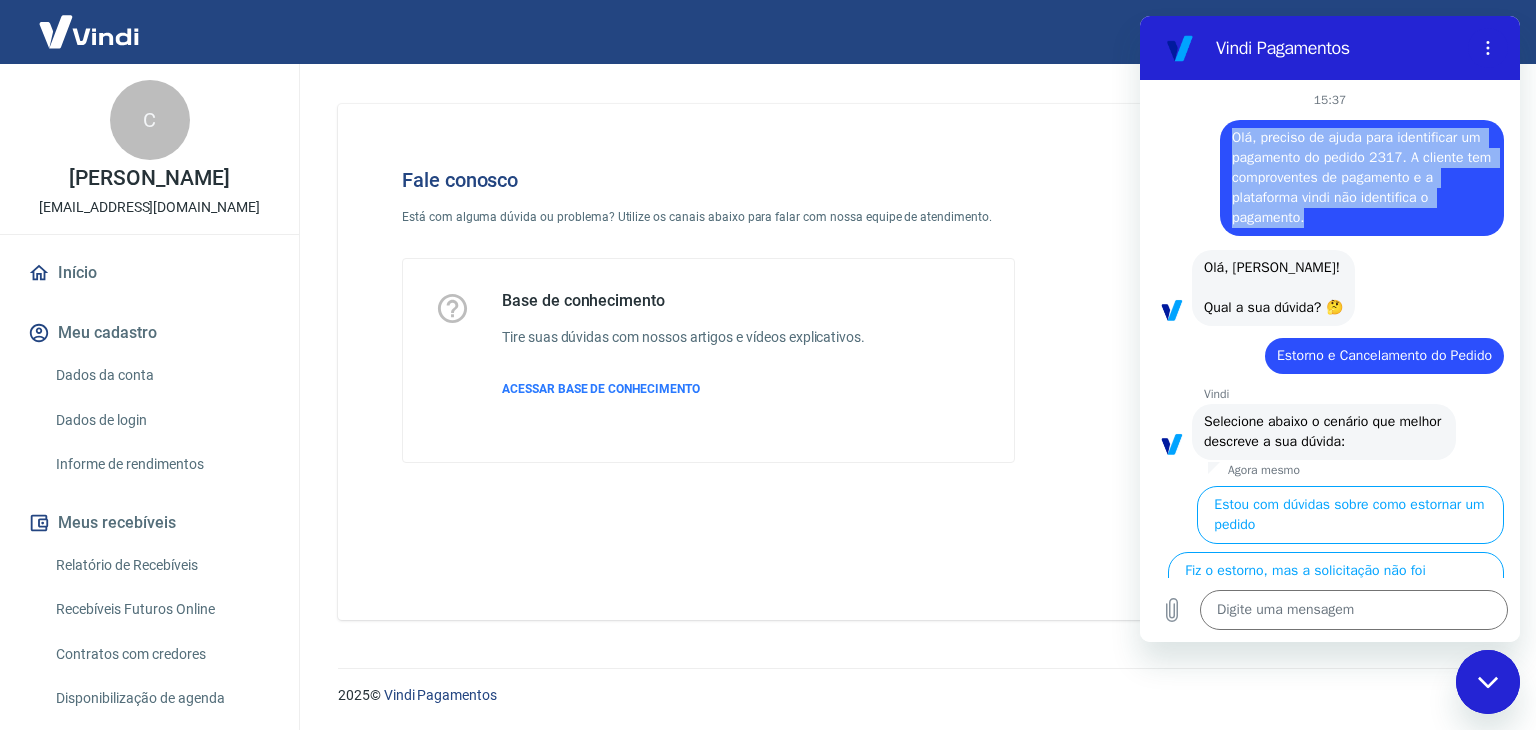drag, startPoint x: 1388, startPoint y: 226, endPoint x: 1221, endPoint y: 137, distance: 189.2353 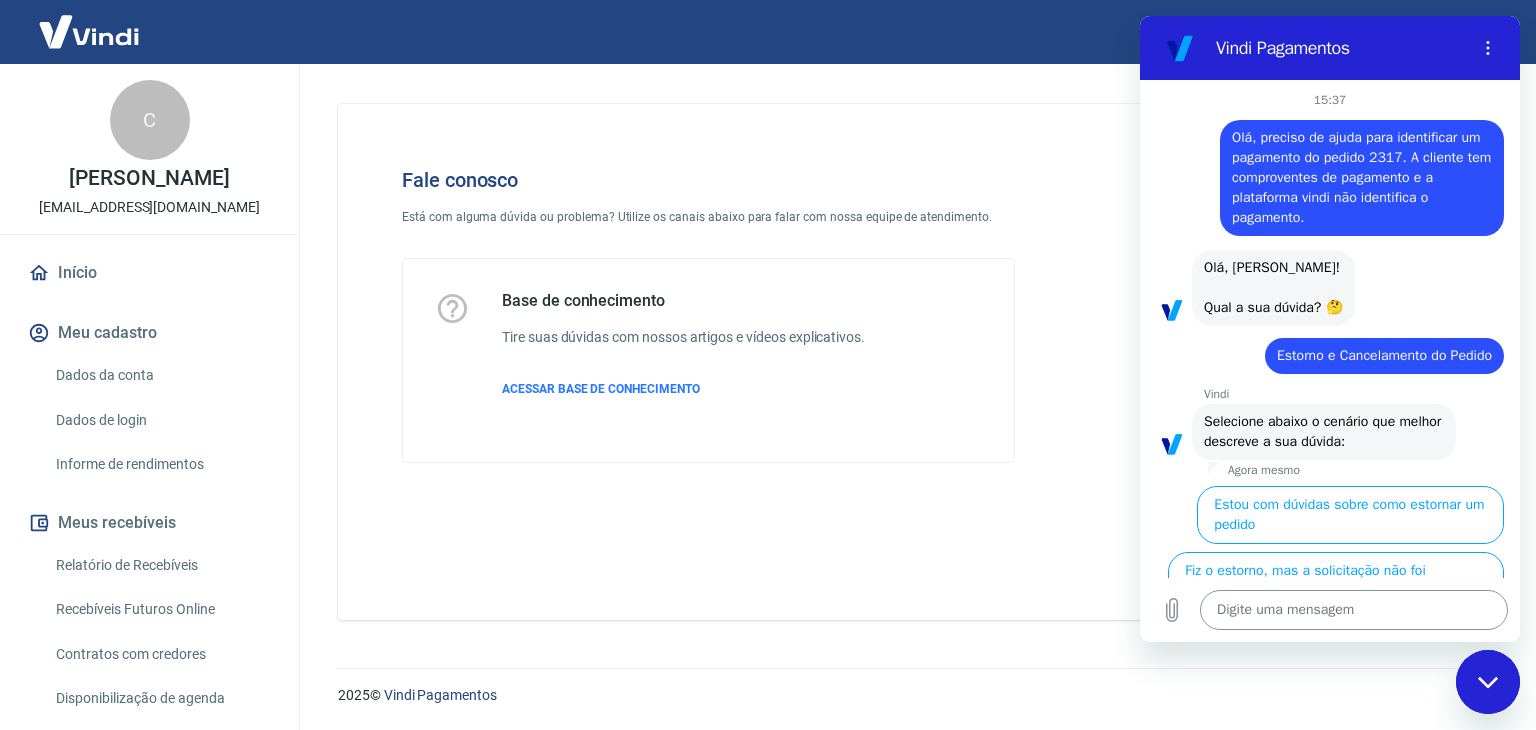 click at bounding box center [1354, 610] 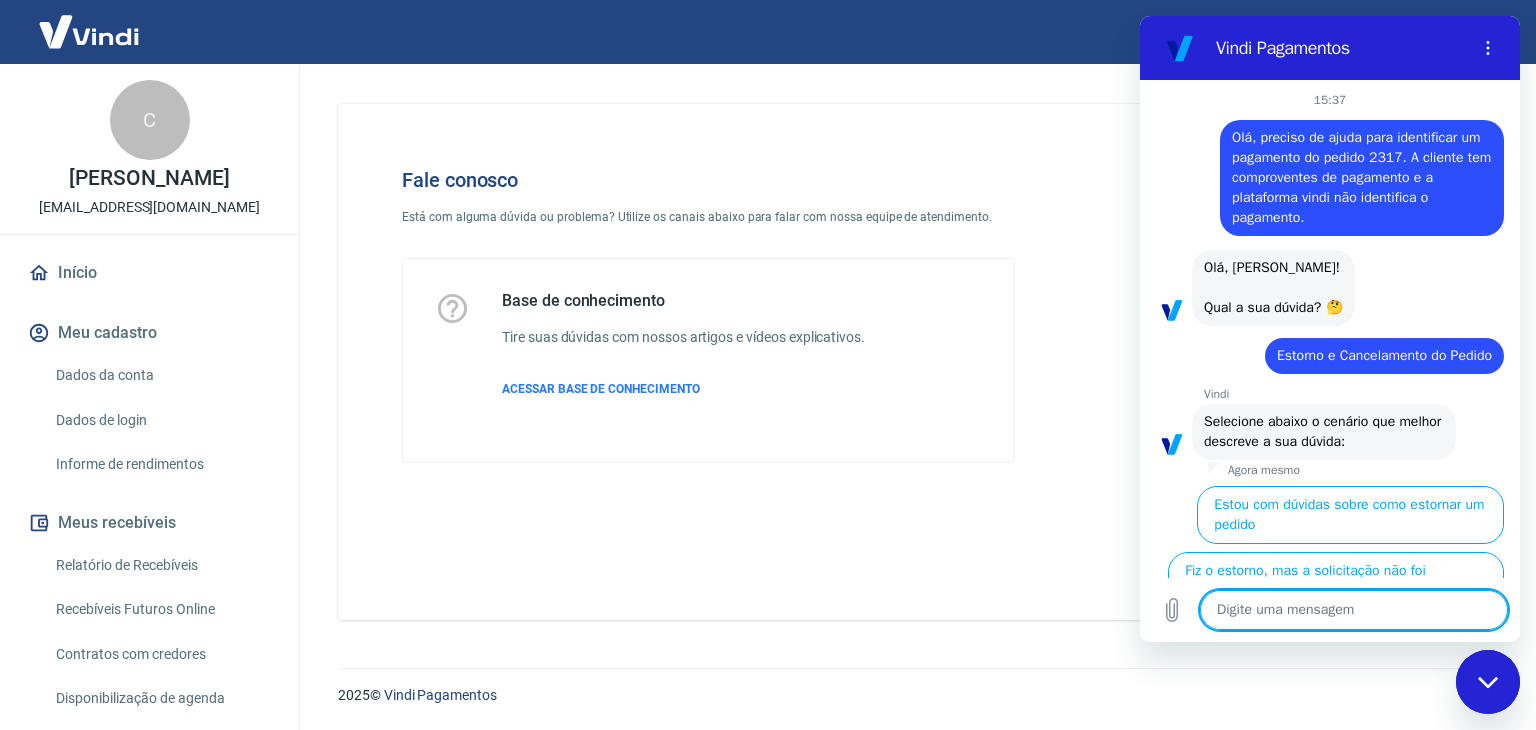 paste on "Olá, preciso de ajuda para identificar um pagamento do pedido 2317. A cliente tem comproventes de pagamento e a plataforma vindi não identifica o pagamento." 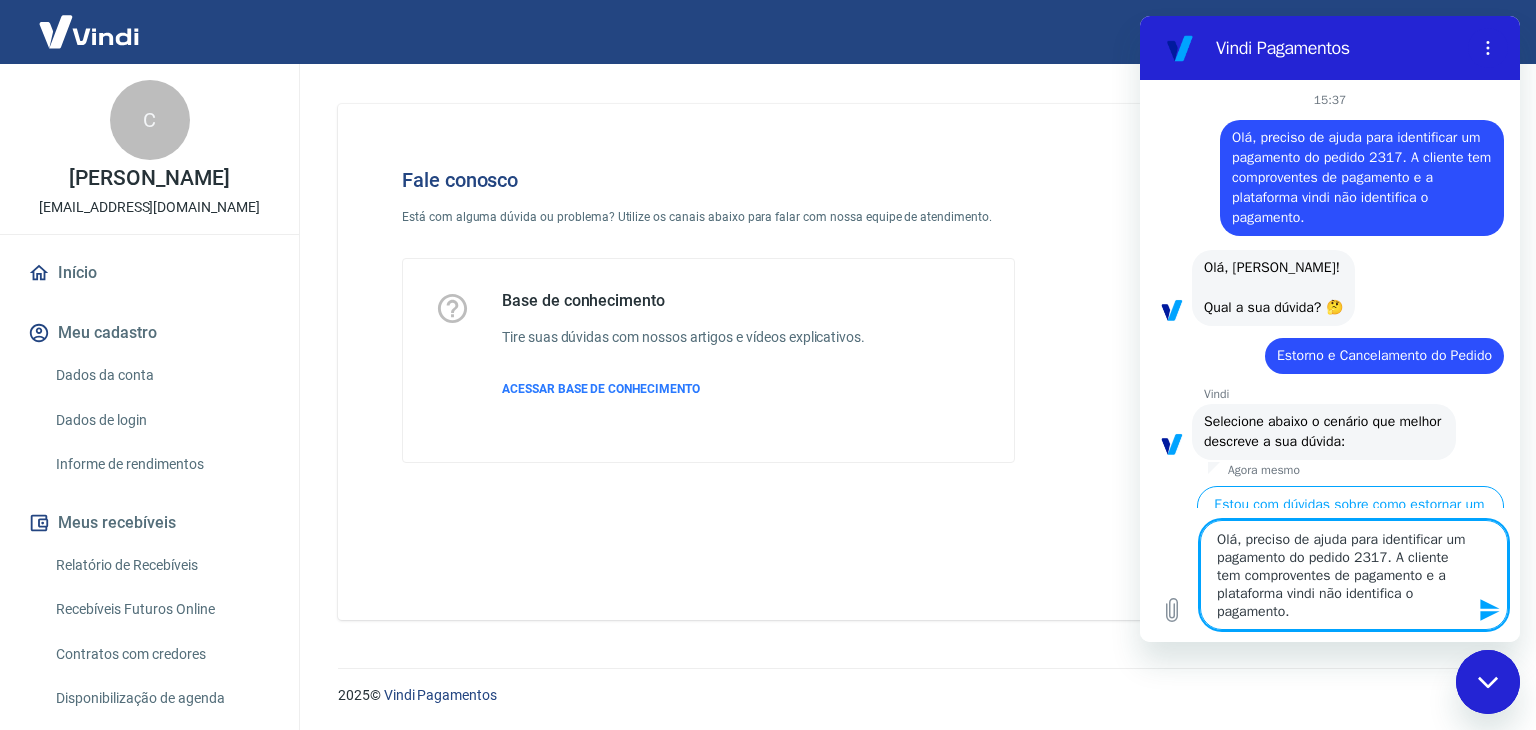 click on "Olá, preciso de ajuda para identificar um pagamento do pedido 2317. A cliente tem comproventes de pagamento e a plataforma vindi não identifica o pagamento." at bounding box center (1354, 575) 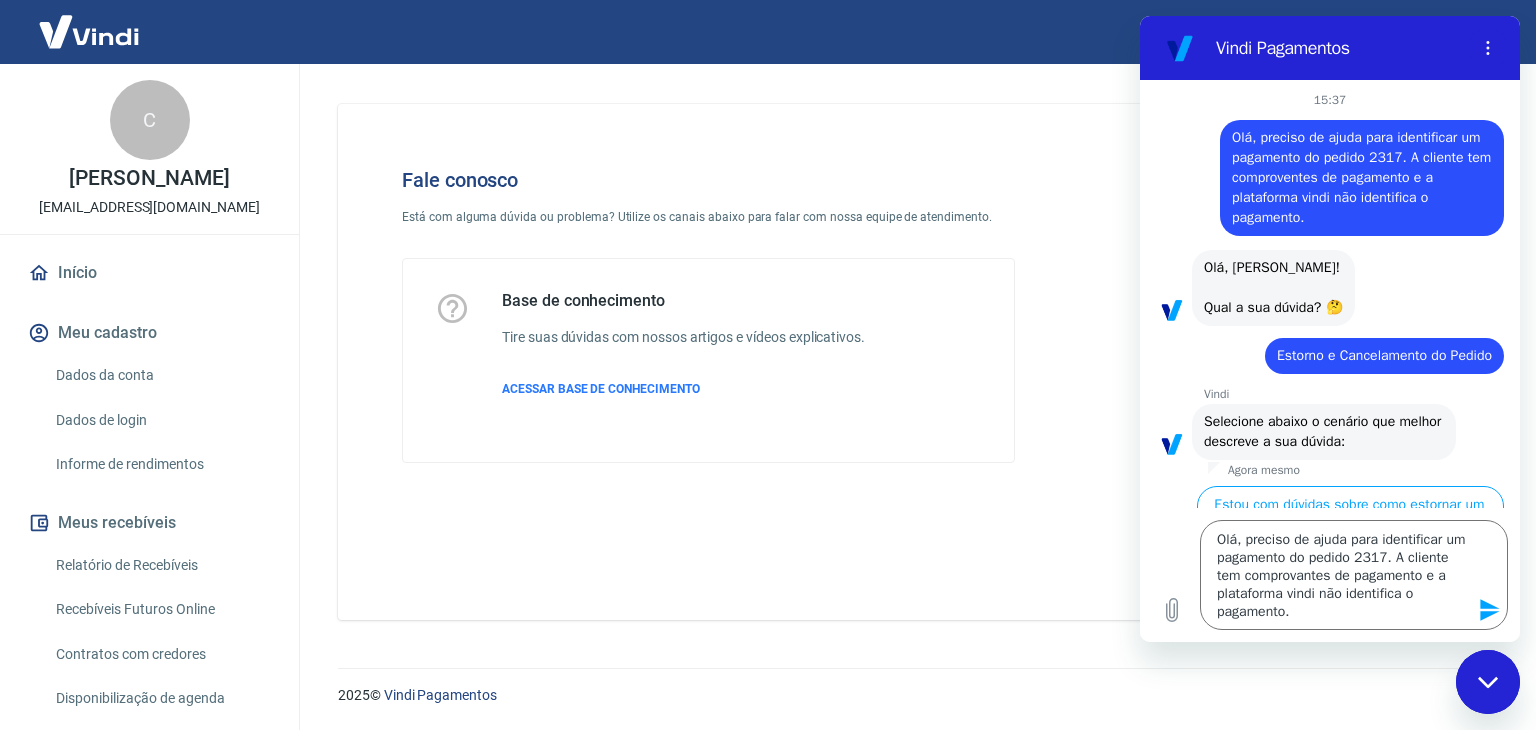 click at bounding box center (1488, 682) 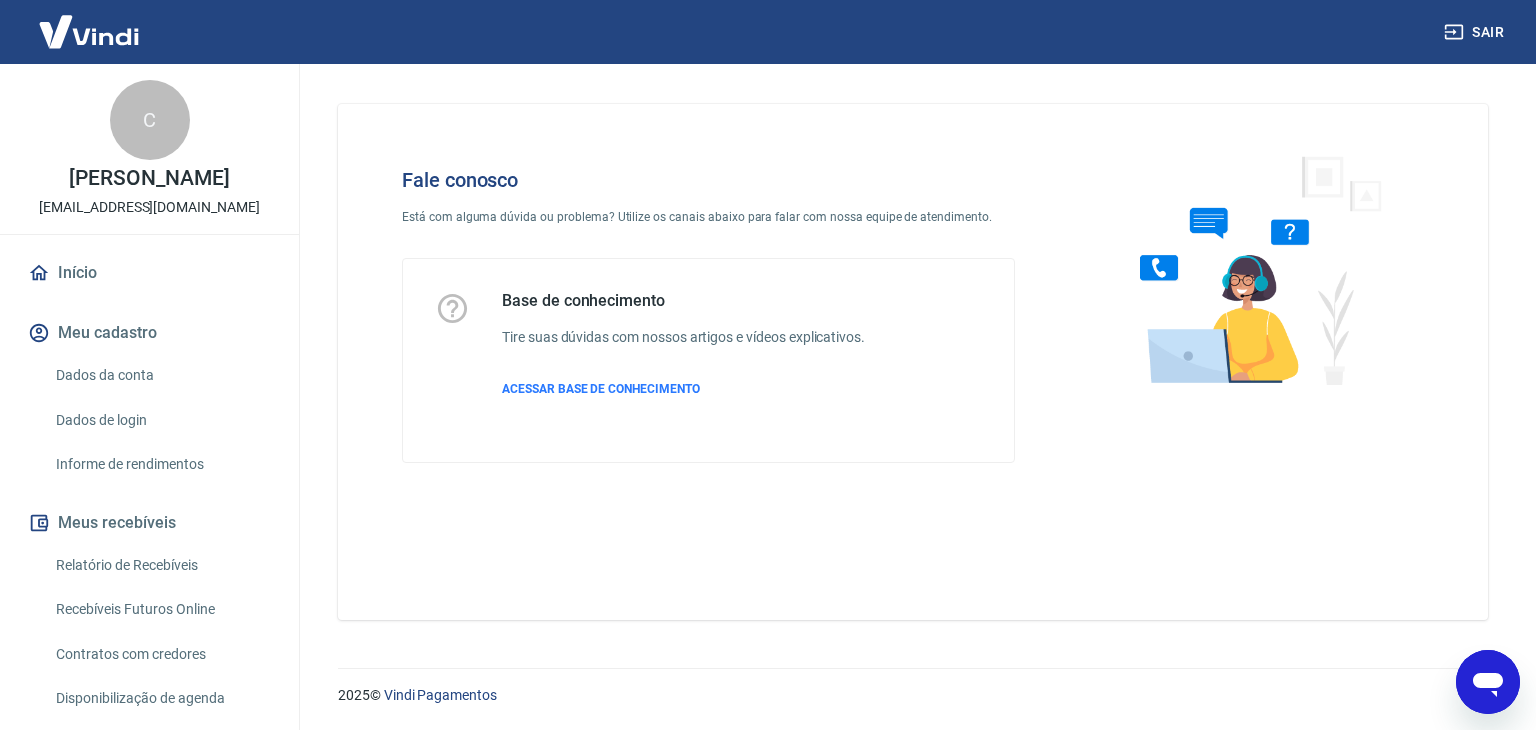 click at bounding box center (1488, 682) 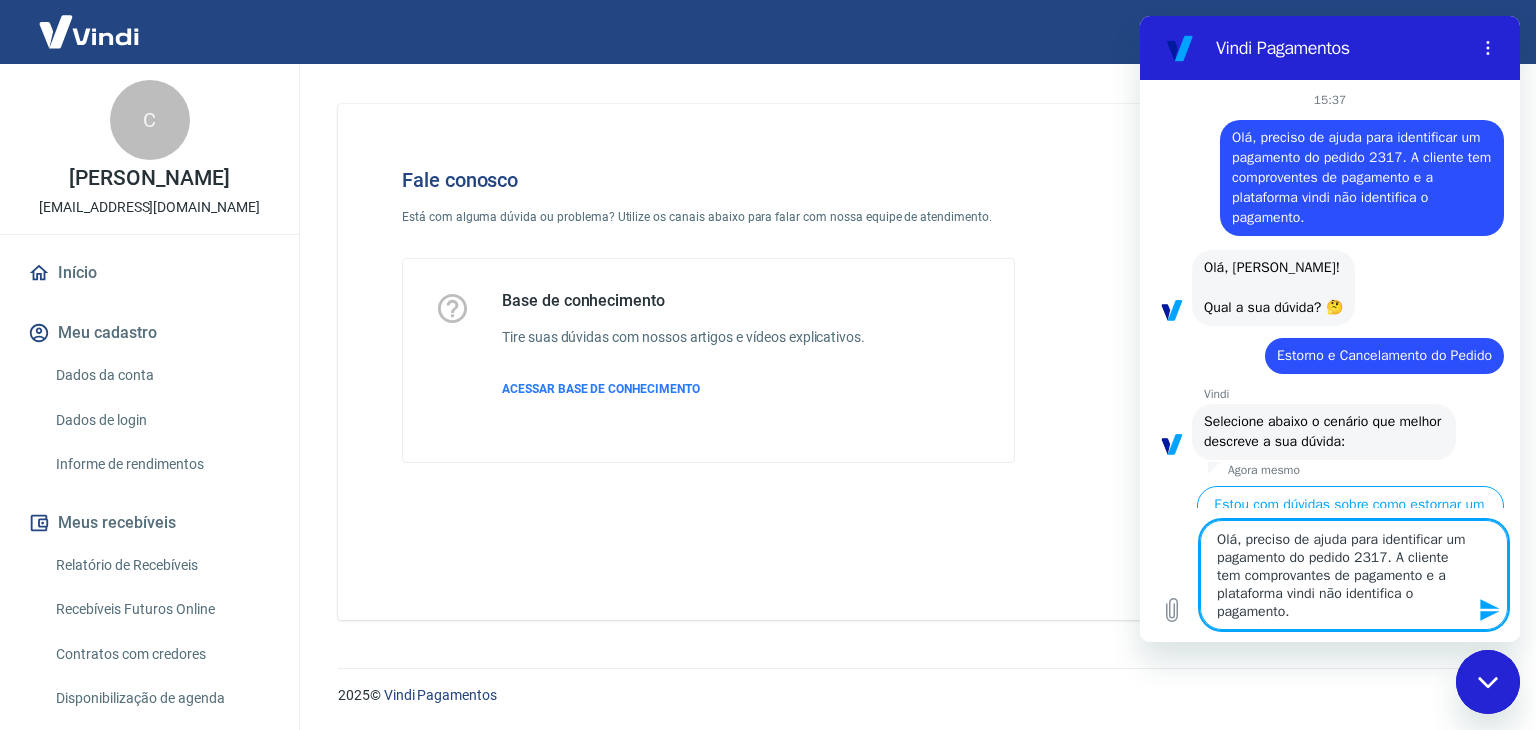 click at bounding box center [1488, 610] 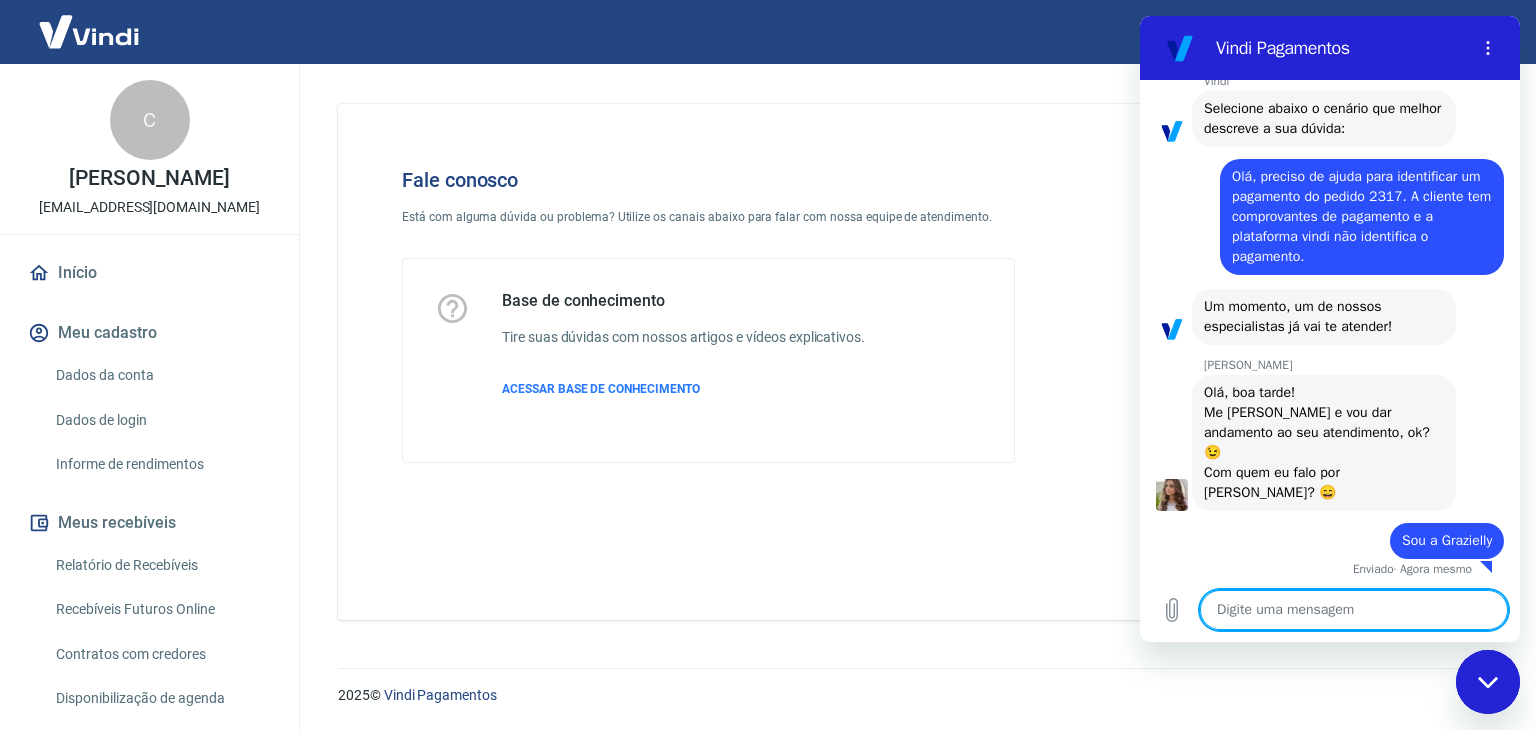 scroll, scrollTop: 317, scrollLeft: 0, axis: vertical 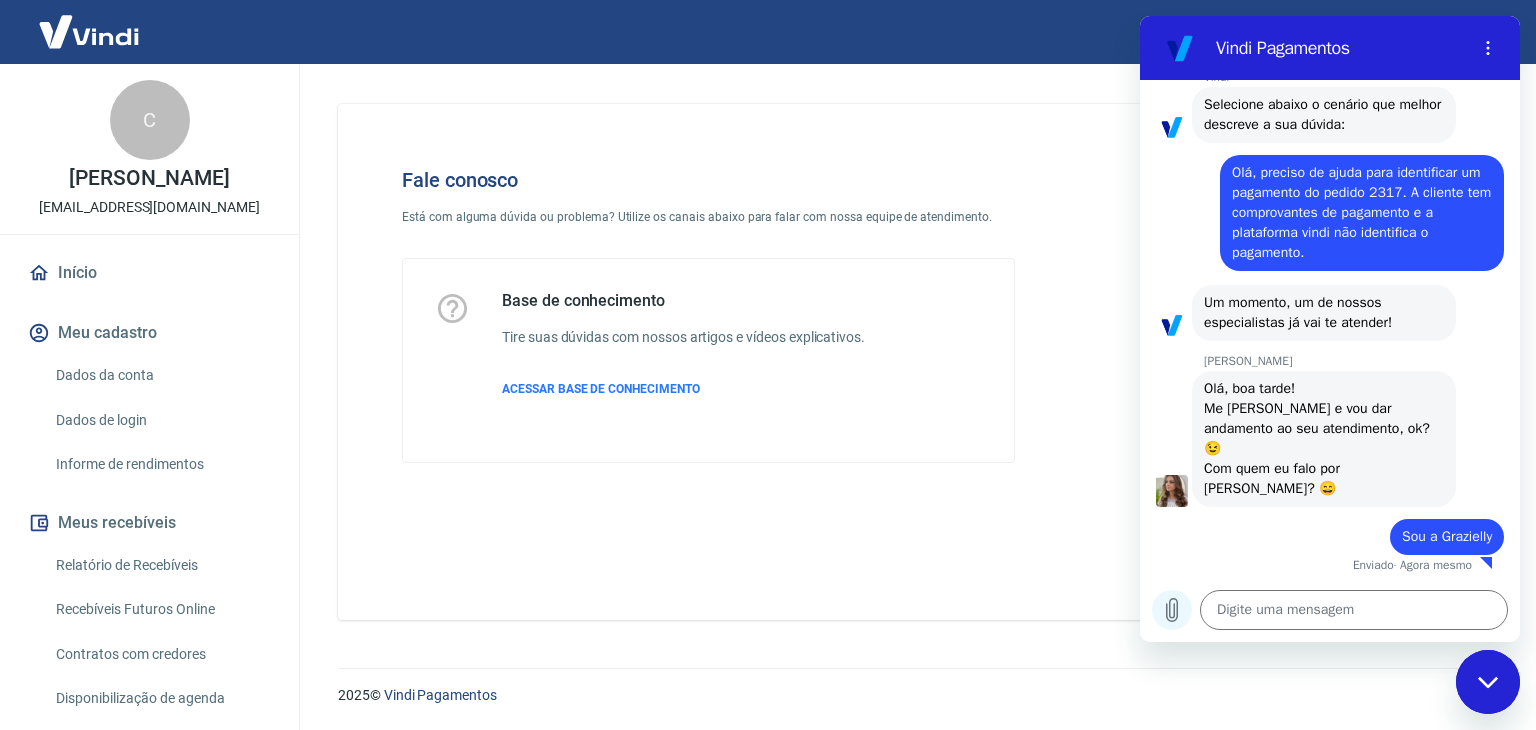 click 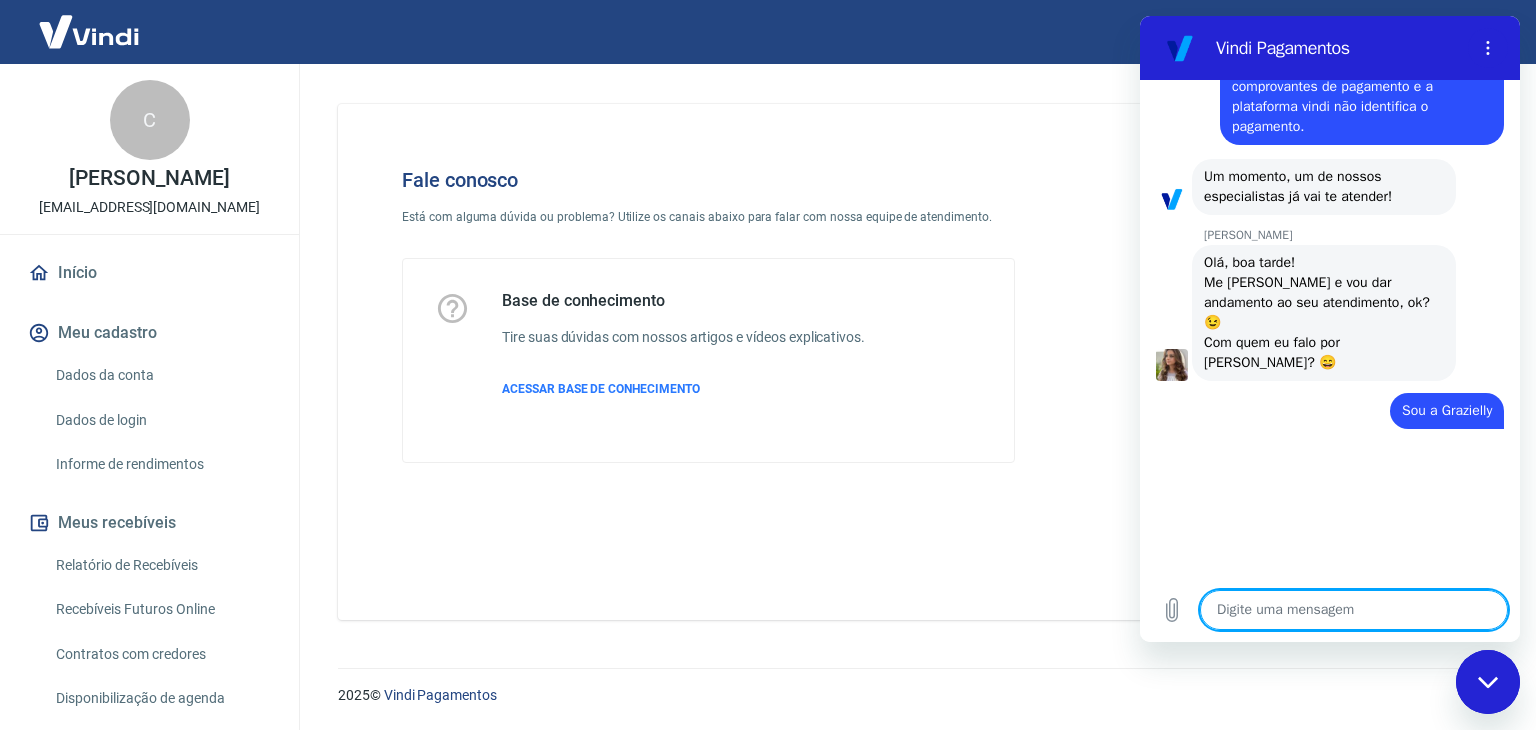 scroll, scrollTop: 441, scrollLeft: 0, axis: vertical 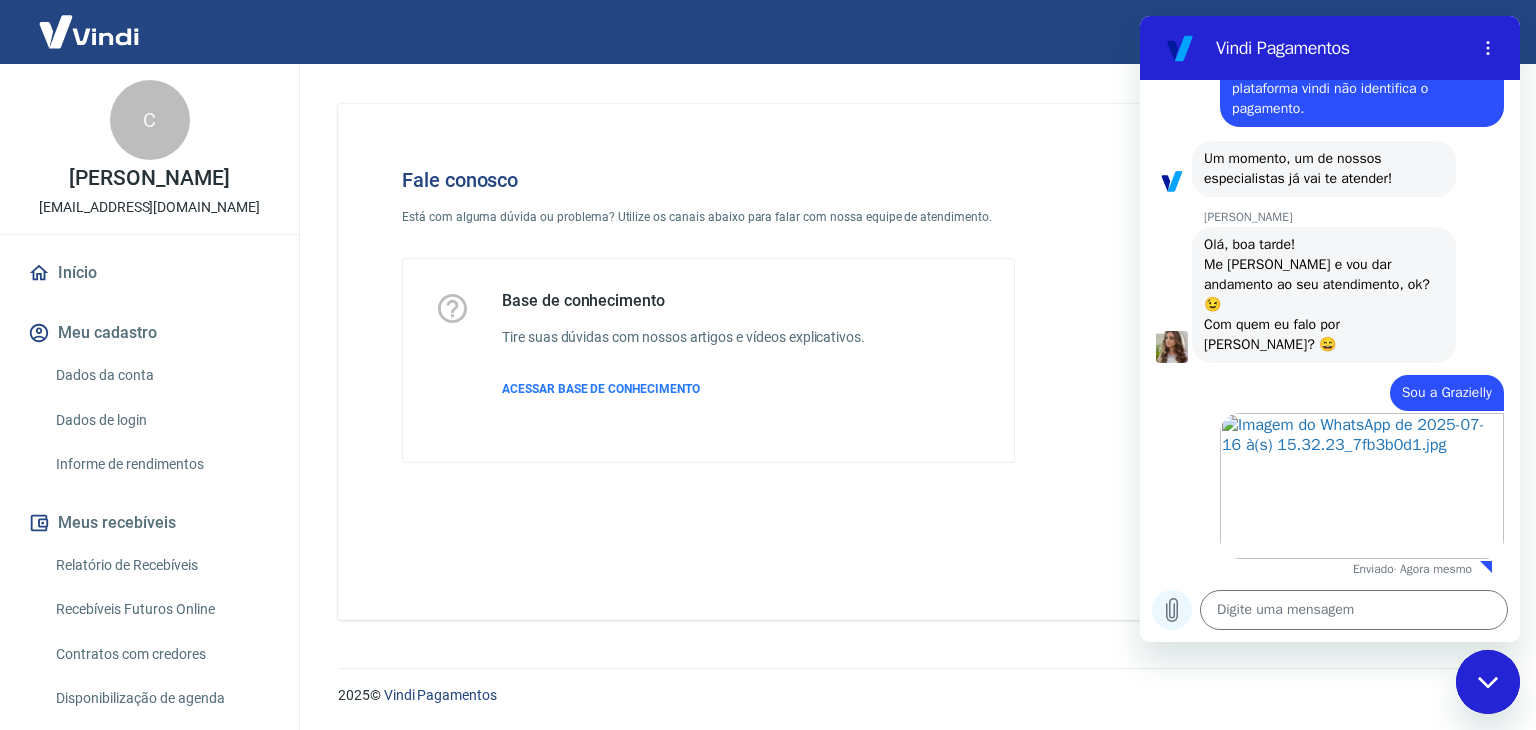 click 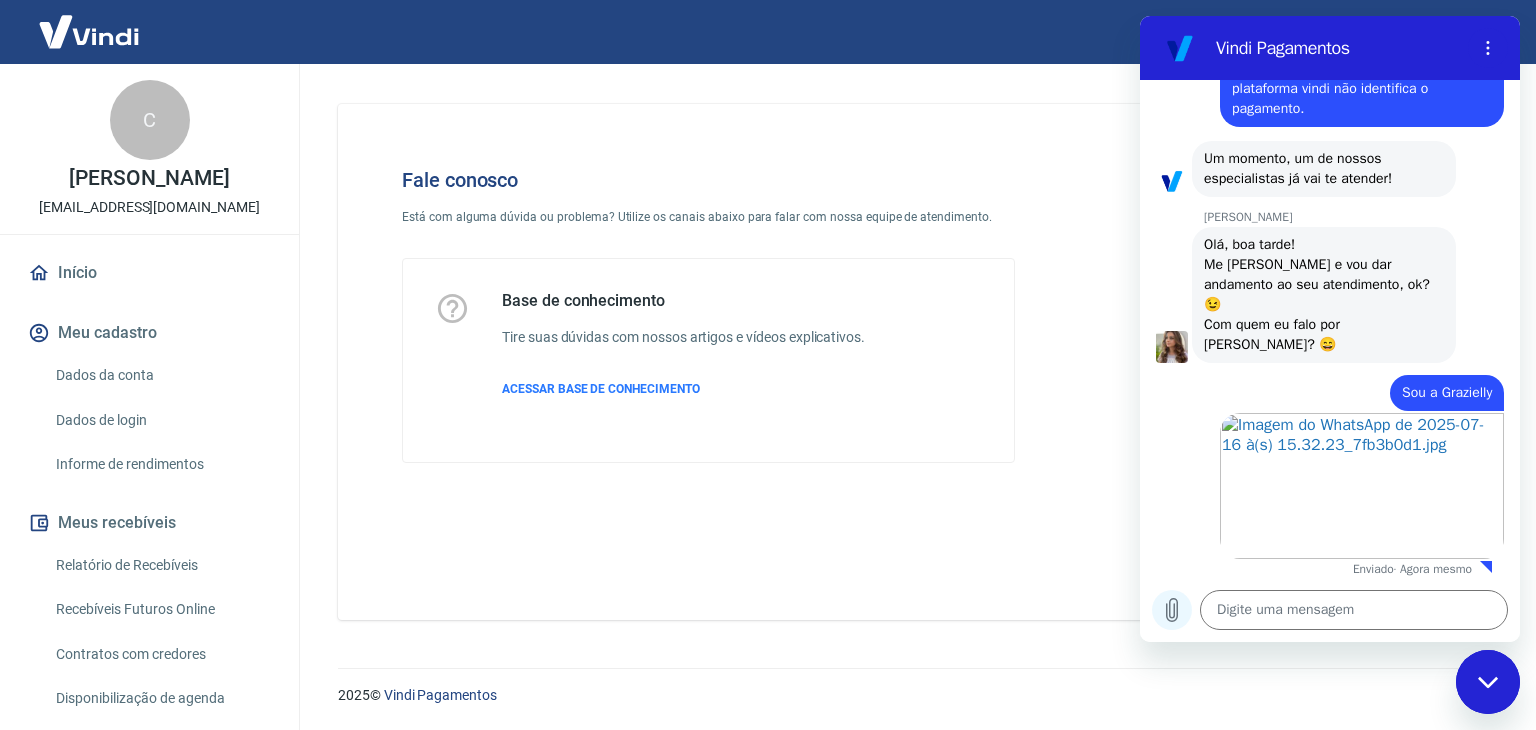 scroll, scrollTop: 465, scrollLeft: 0, axis: vertical 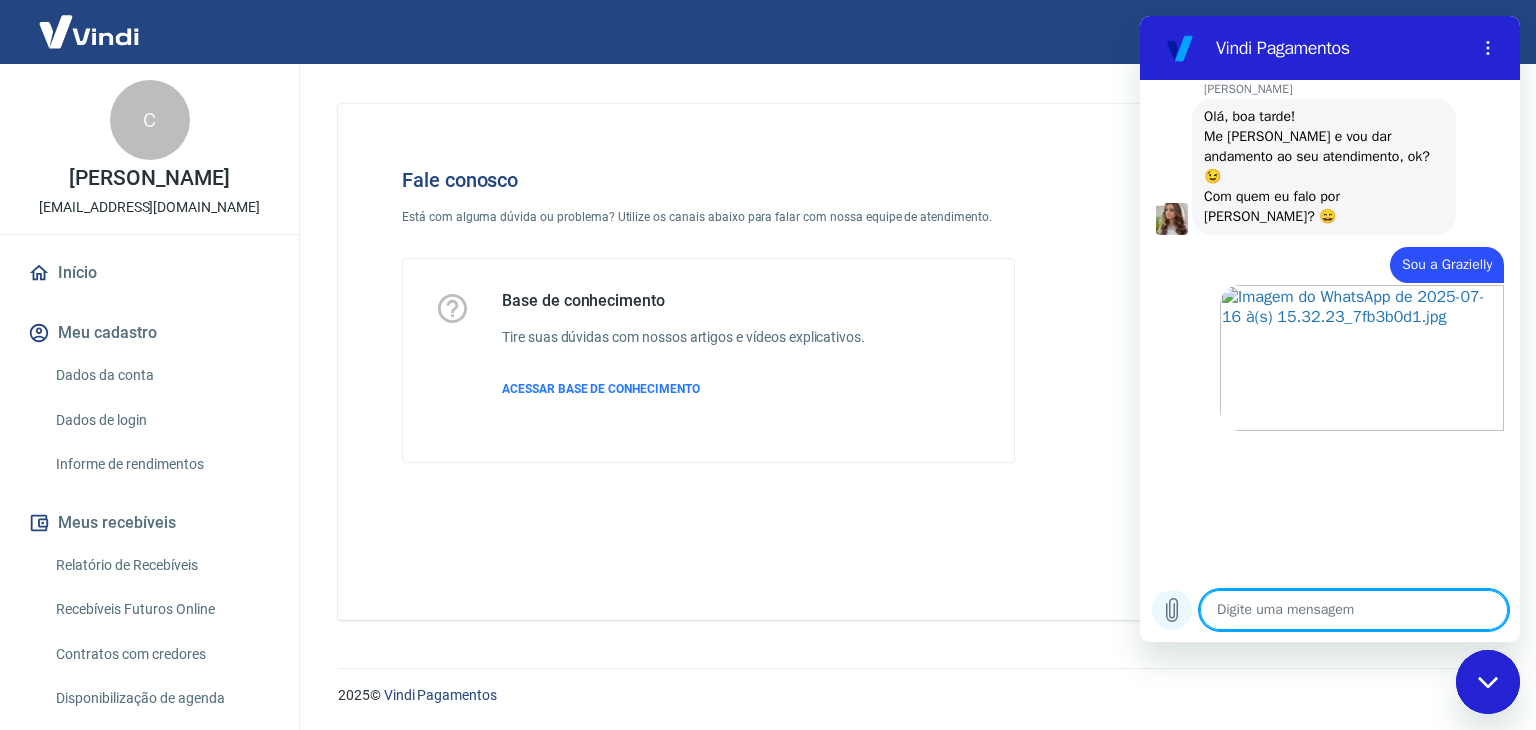 click 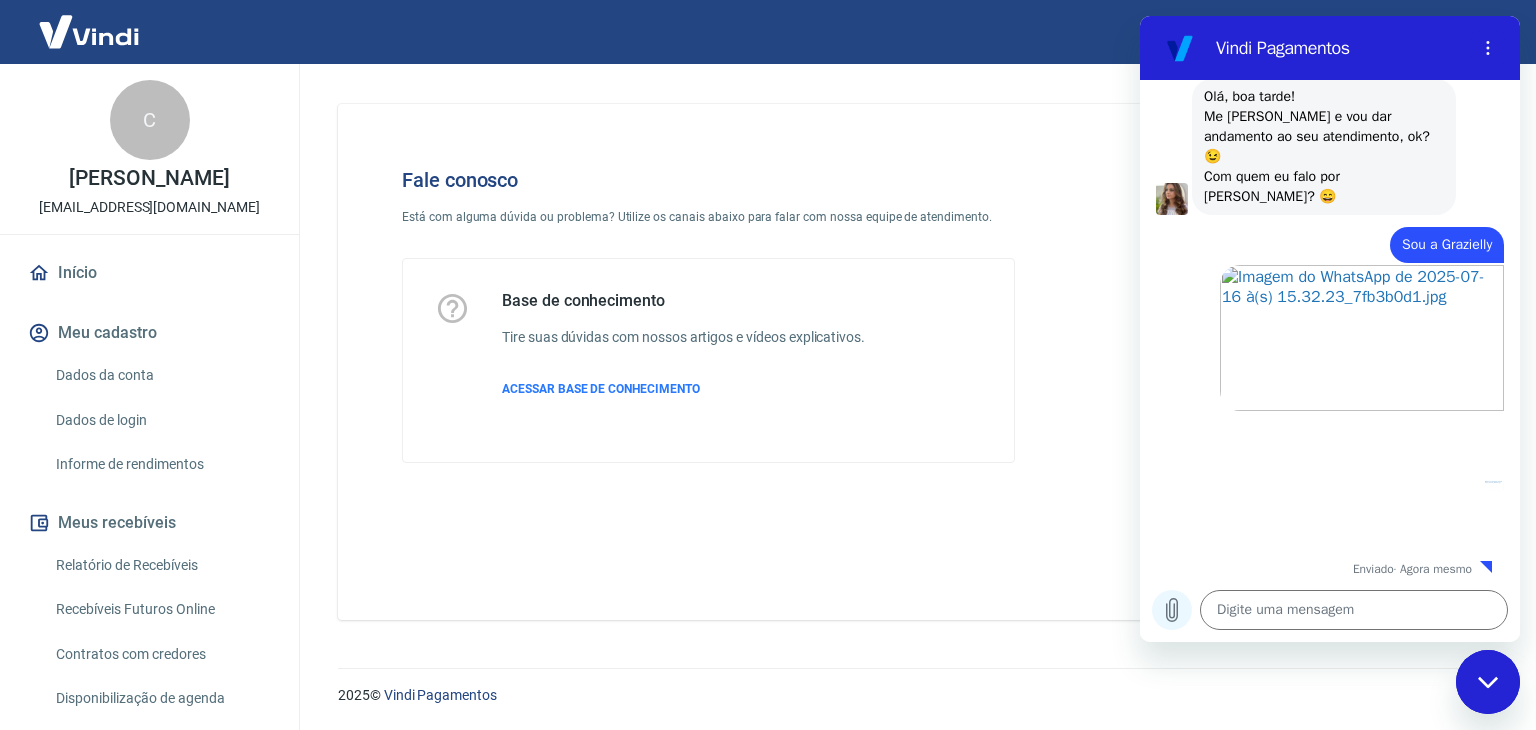 scroll, scrollTop: 613, scrollLeft: 0, axis: vertical 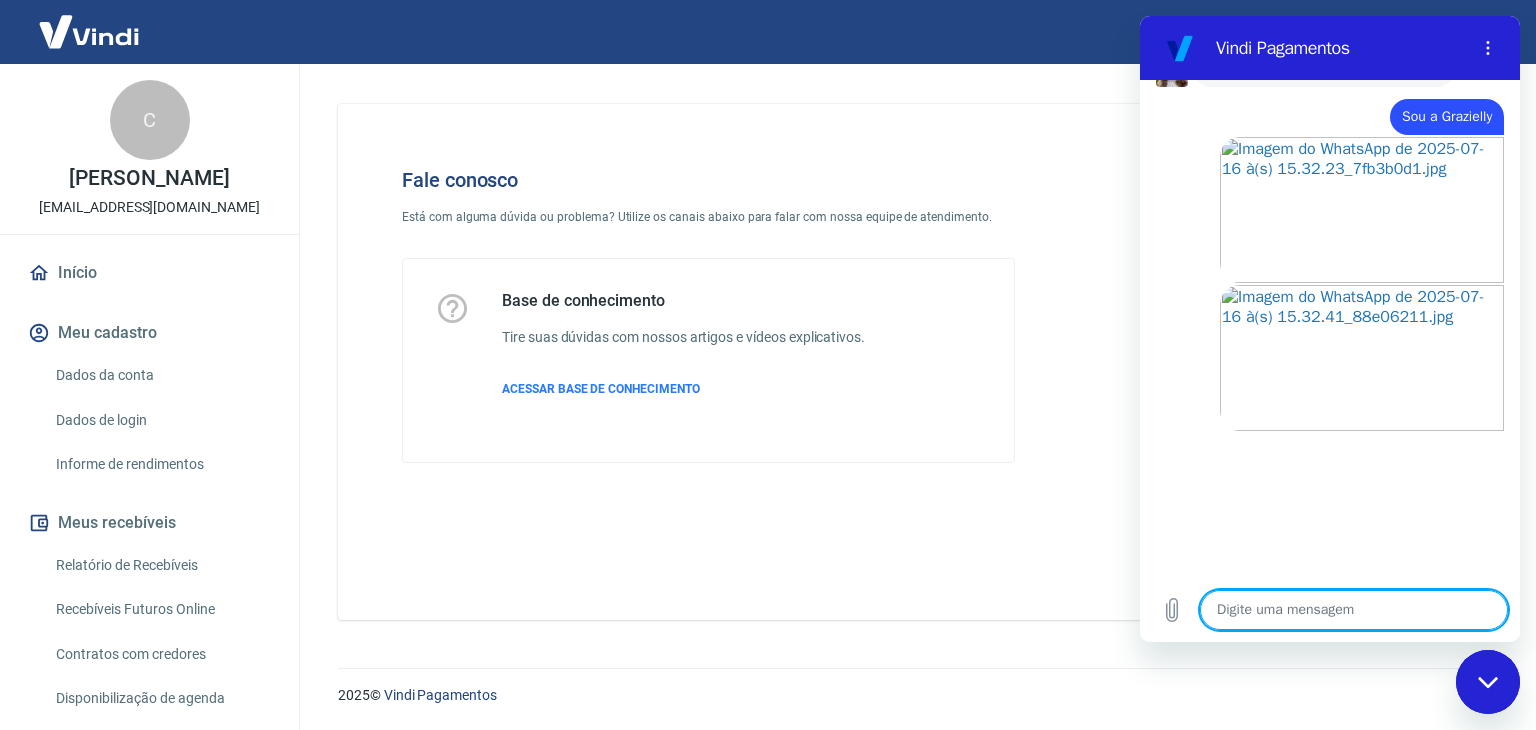 click at bounding box center [1354, 610] 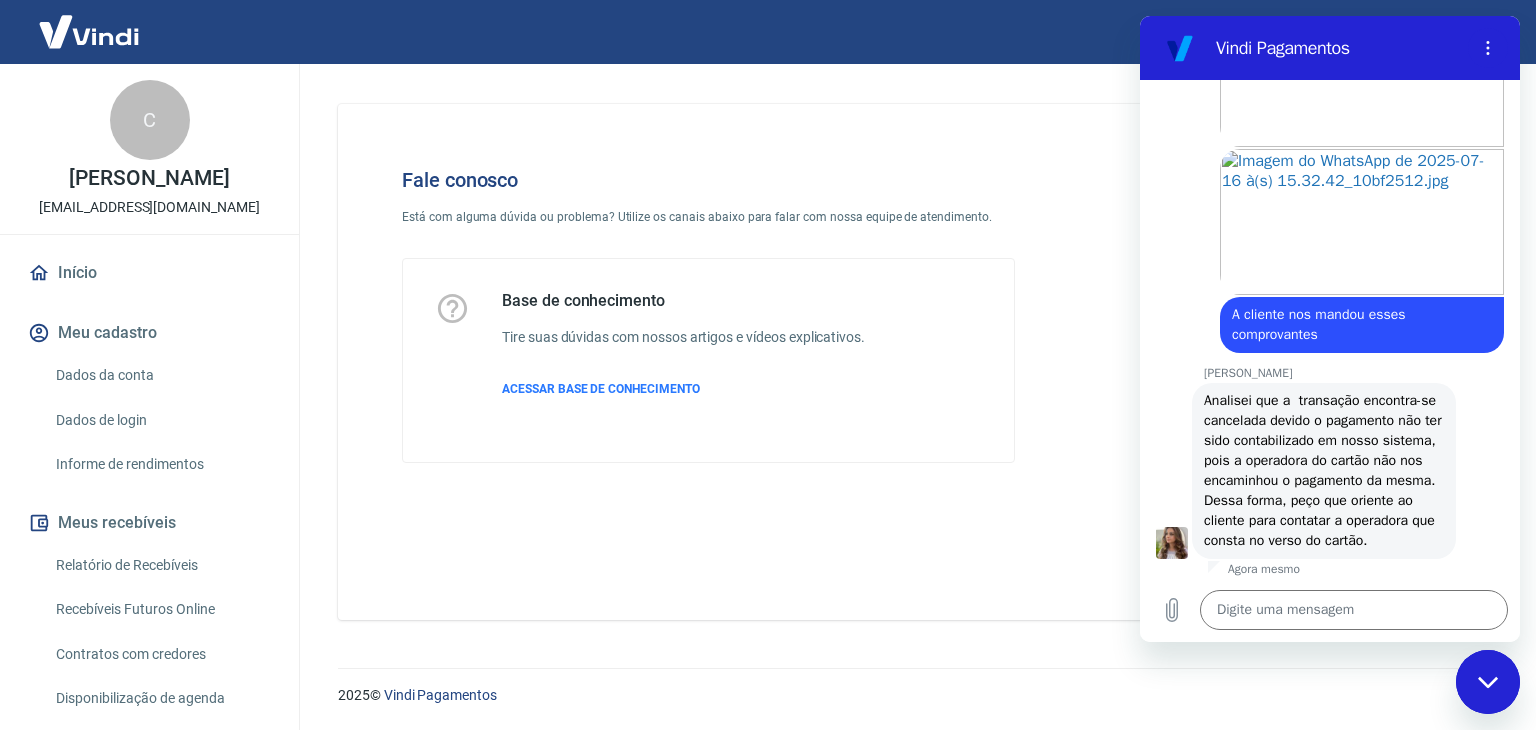 scroll, scrollTop: 1045, scrollLeft: 0, axis: vertical 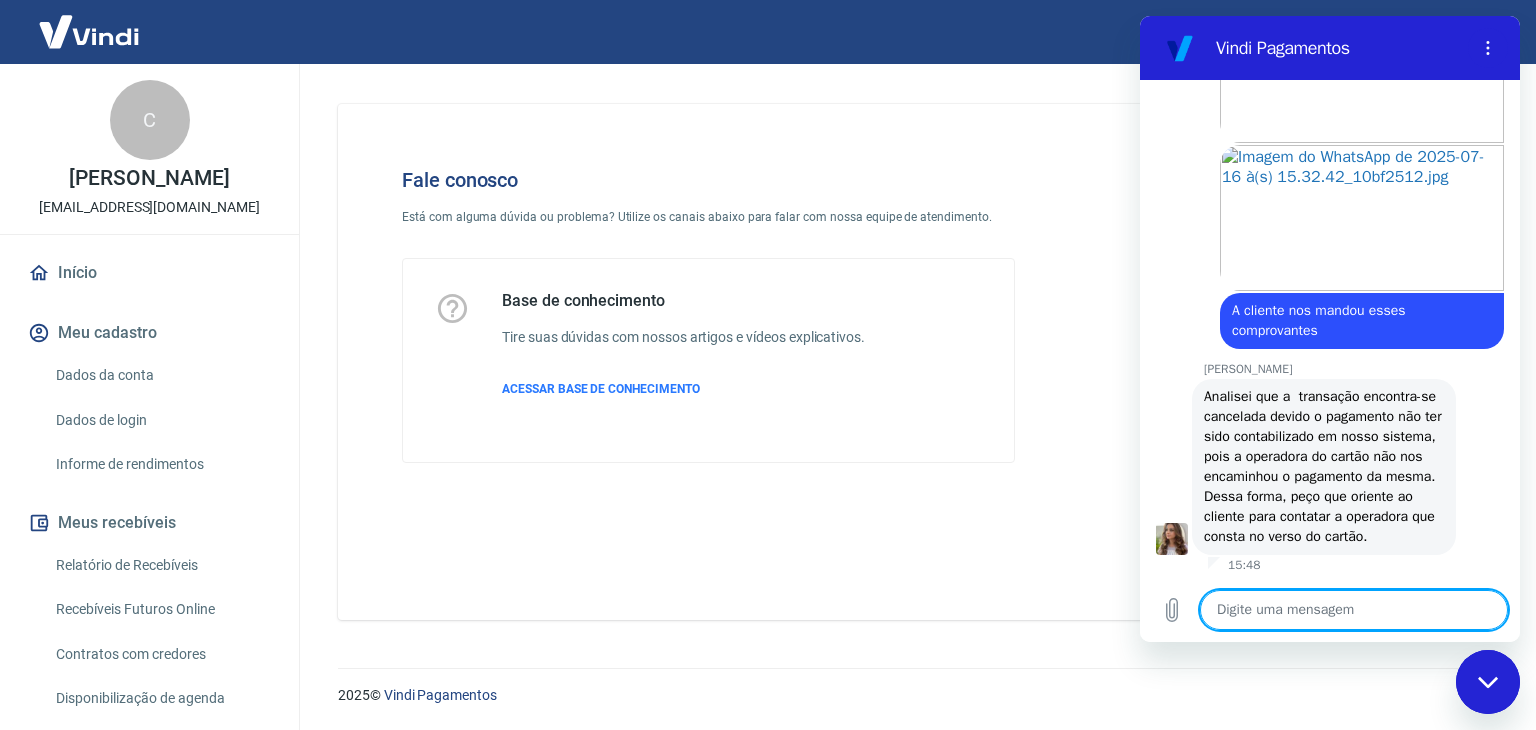click on "15:37  diz:  [PERSON_NAME], preciso de ajuda para identificar um pagamento do pedido 2317. A cliente tem comproventes de pagamento e a plataforma vindi não identifica o pagamento. Enviado  · 15:37  diz:  [PERSON_NAME], [PERSON_NAME]!
Qual a sua dúvida? 🤔 15:37  diz:  [PERSON_NAME] e Cancelamento do Pedido Enviado  · 15:37 [PERSON_NAME] diz:  Selecione abaixo o cenário que melhor descreve a sua dúvida: 15:39  diz:  [PERSON_NAME], preciso de ajuda para identificar um pagamento do pedido 2317. A cliente tem comprovantes de pagamento e a plataforma vindi não identifica o pagamento. Enviado  · 15:39  diz:  Um momento, um de nossos especialistas já vai te atender! 15:40 [PERSON_NAME] [PERSON_NAME] diz:  Olá, boa tarde!
Me [PERSON_NAME] e vou dar andamento ao seu atendimento, ok? 😉️
Com quem eu falo por [PERSON_NAME]? 😄️ 15:41  diz:  Sou a Grazielly Enviado  · 15:41 Abrir em [GEOGRAPHIC_DATA]   Enviado  · 15:41 Abrir em [GEOGRAPHIC_DATA]   Enviado  · 15:41 Abrir em [GEOGRAPHIC_DATA]   Enviado  · 15:41  diz:  Enviado" at bounding box center [1330, 329] 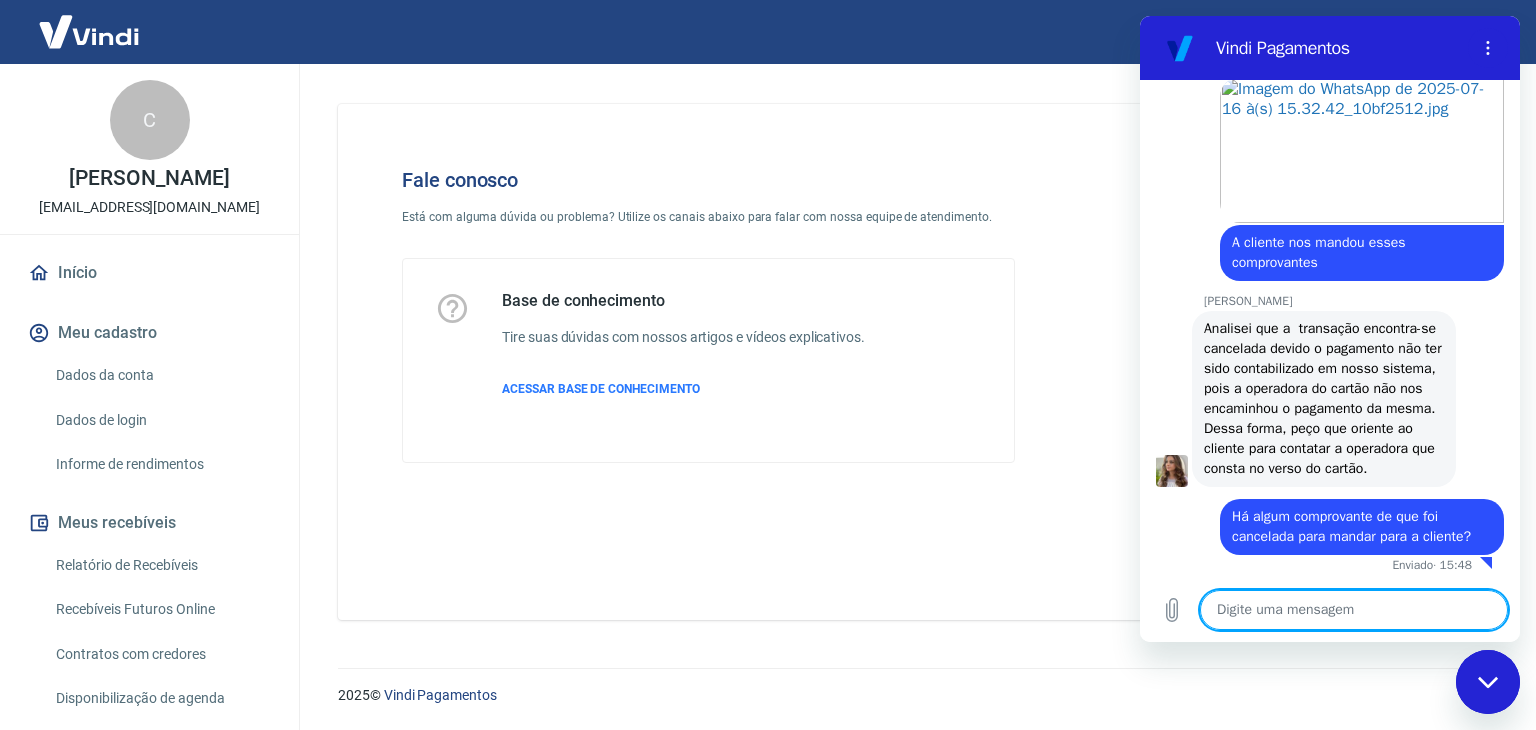 scroll, scrollTop: 1113, scrollLeft: 0, axis: vertical 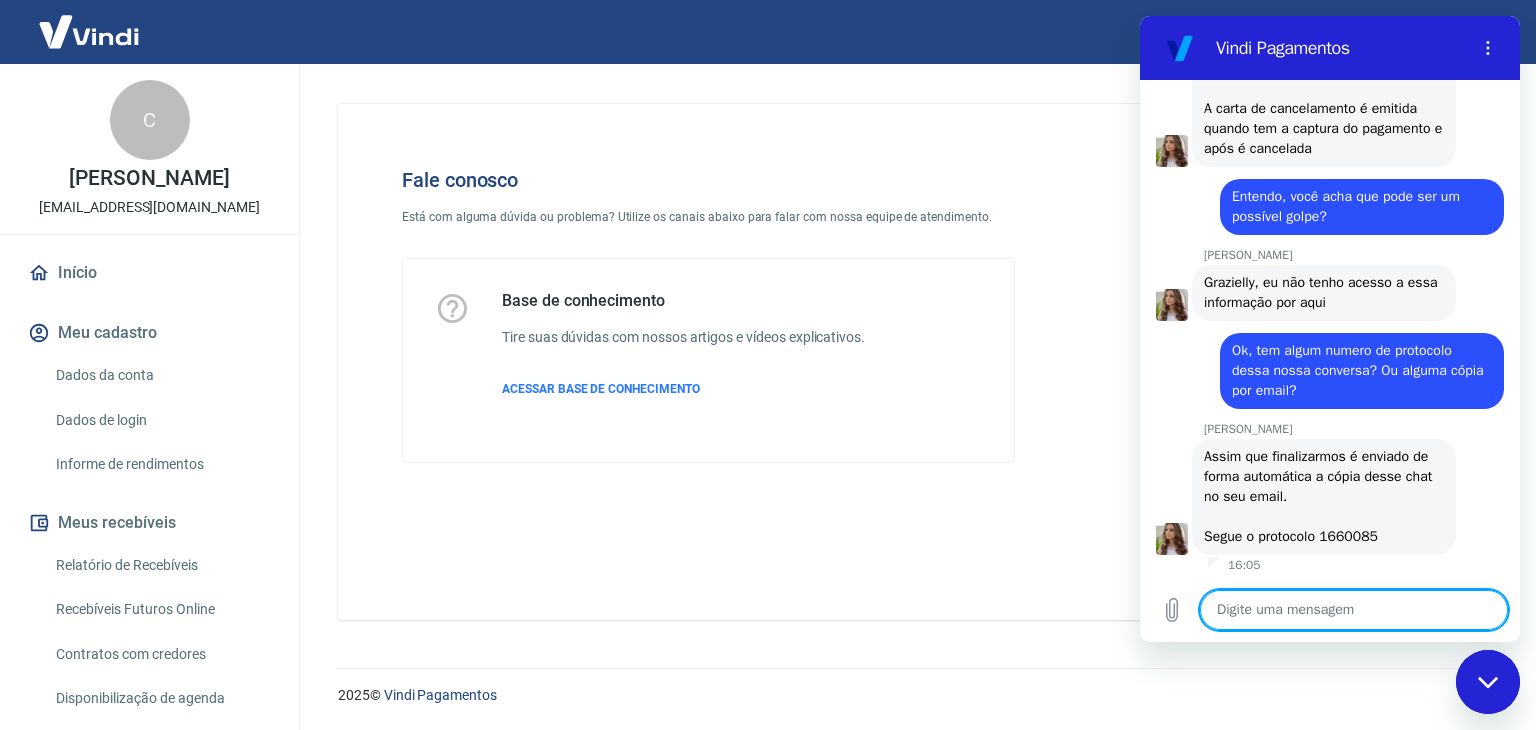 click at bounding box center [1354, 610] 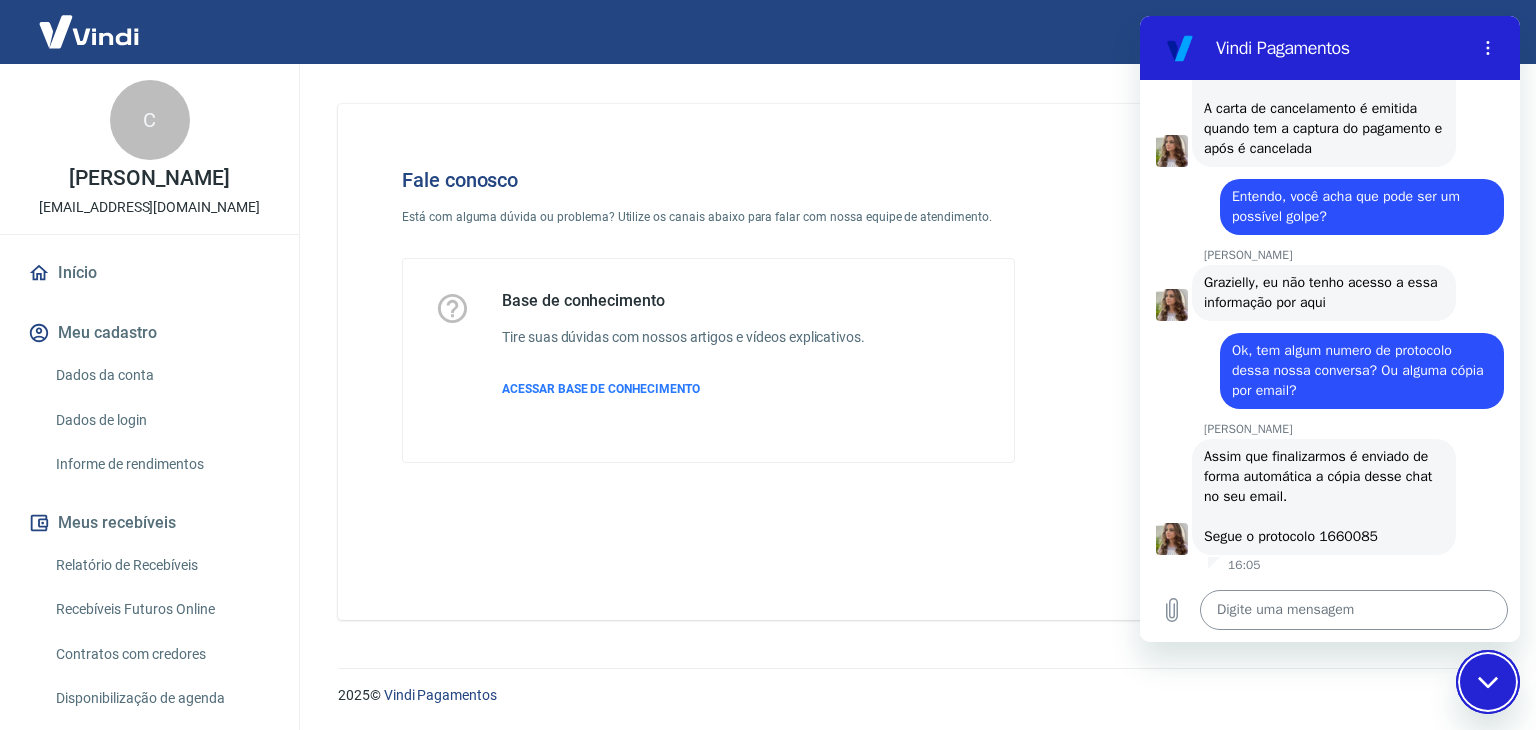 click at bounding box center (1354, 610) 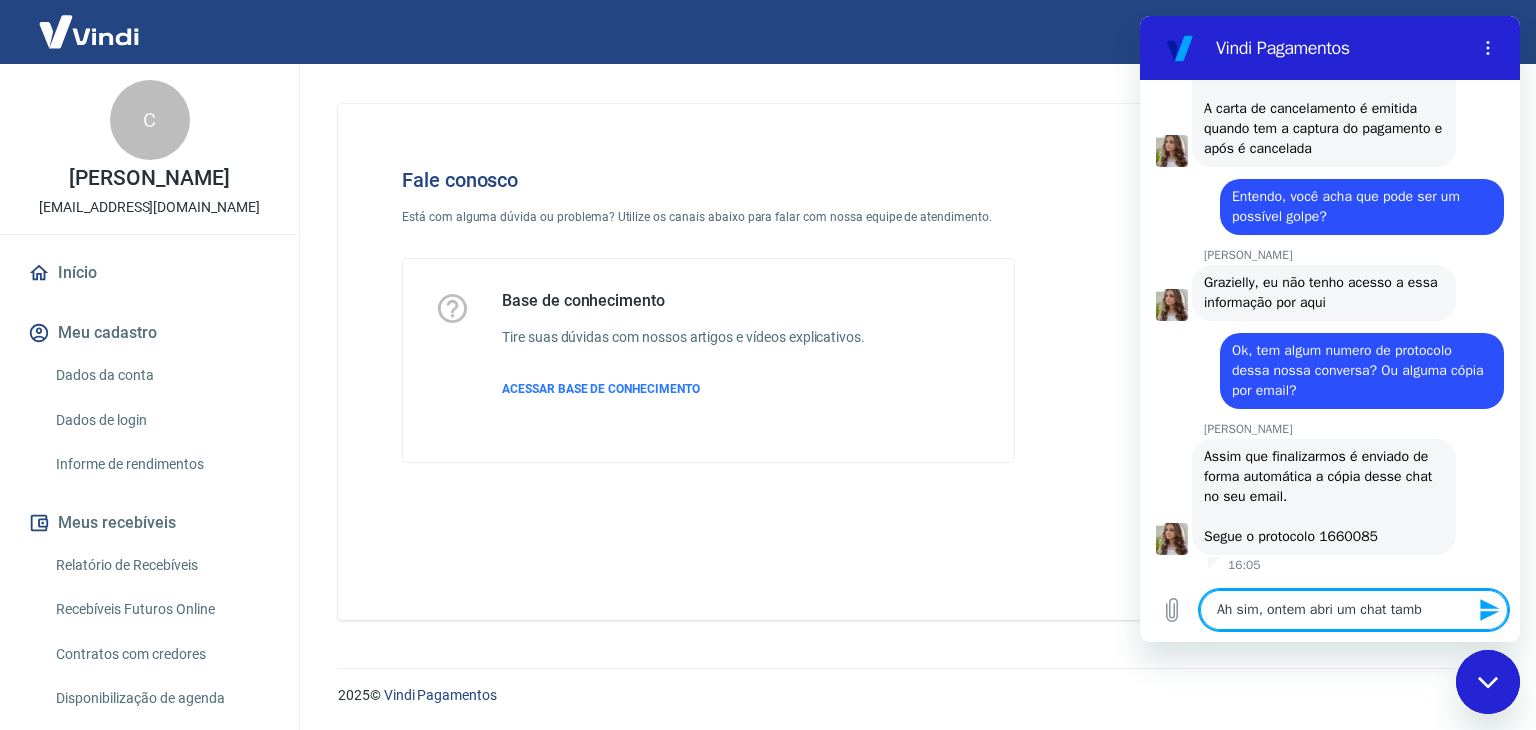 drag, startPoint x: 1414, startPoint y: 613, endPoint x: 1207, endPoint y: 624, distance: 207.29207 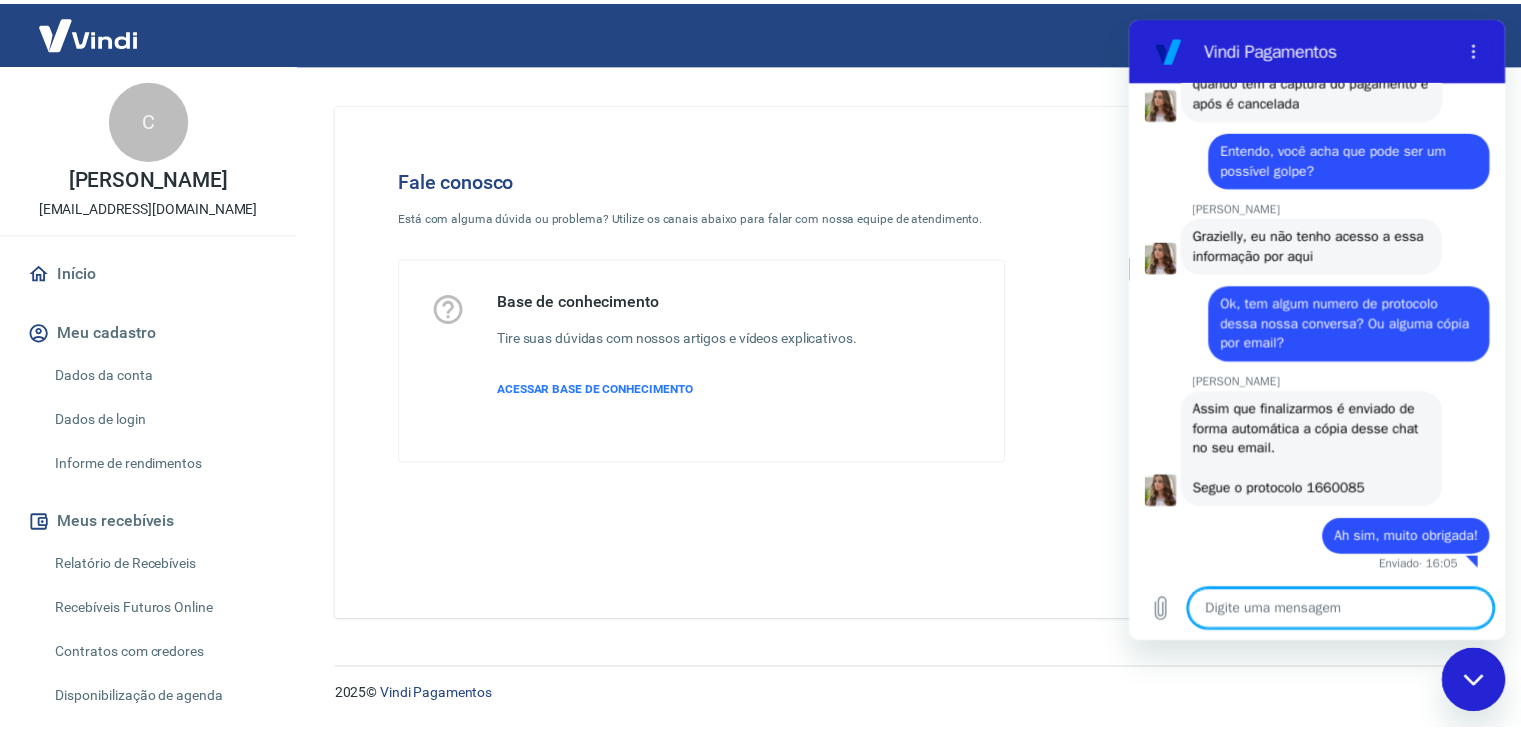 scroll, scrollTop: 1735, scrollLeft: 0, axis: vertical 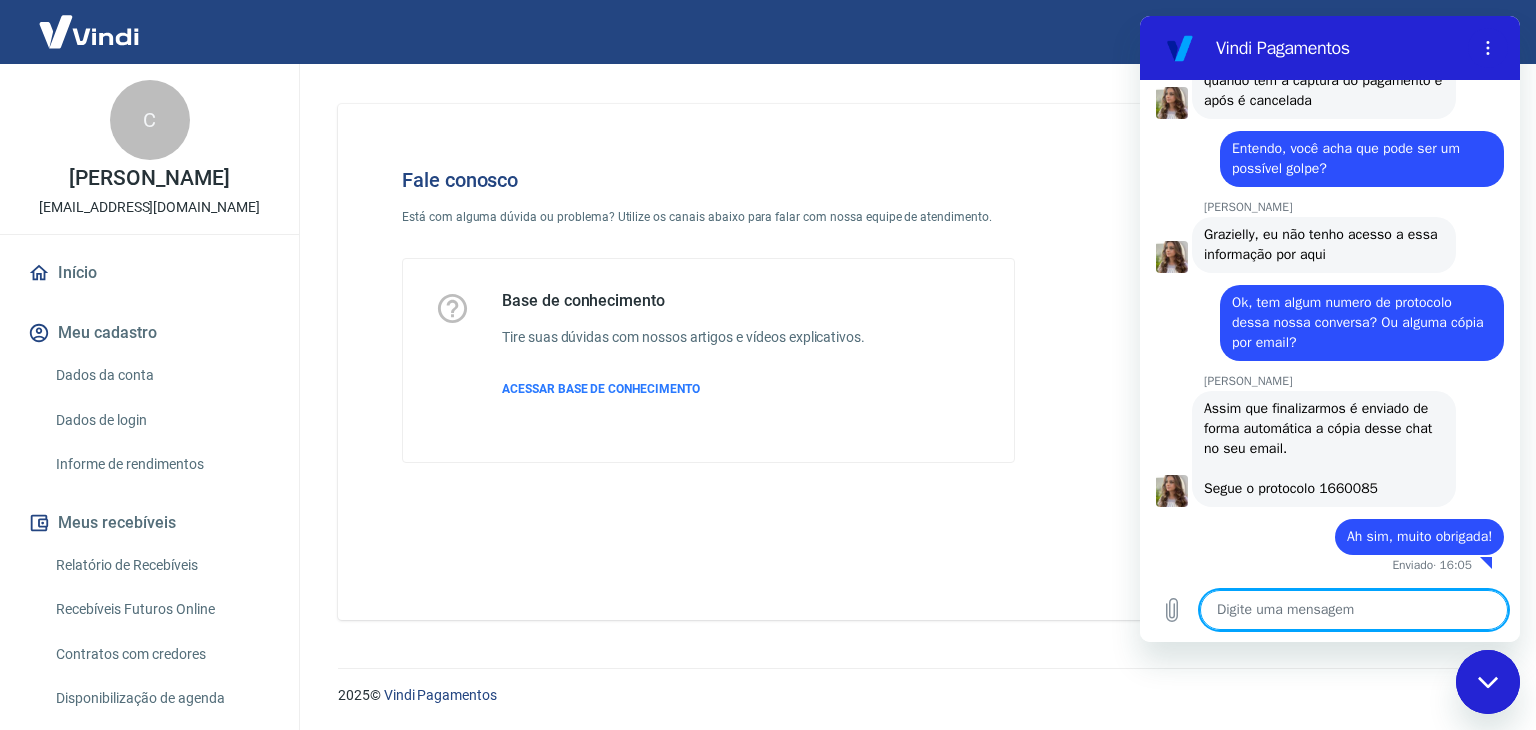 click on "Início" at bounding box center [149, 273] 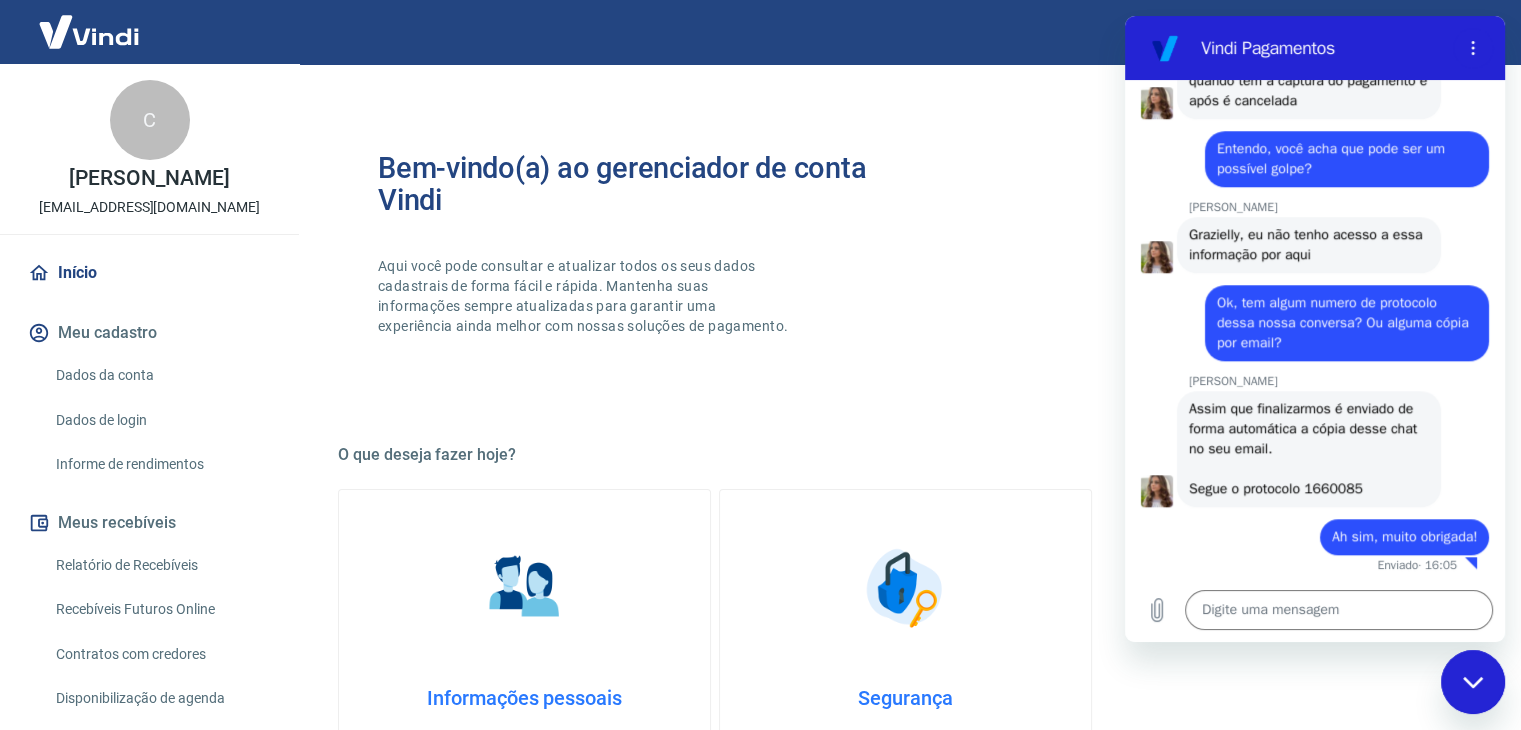 click on "Início" at bounding box center [149, 273] 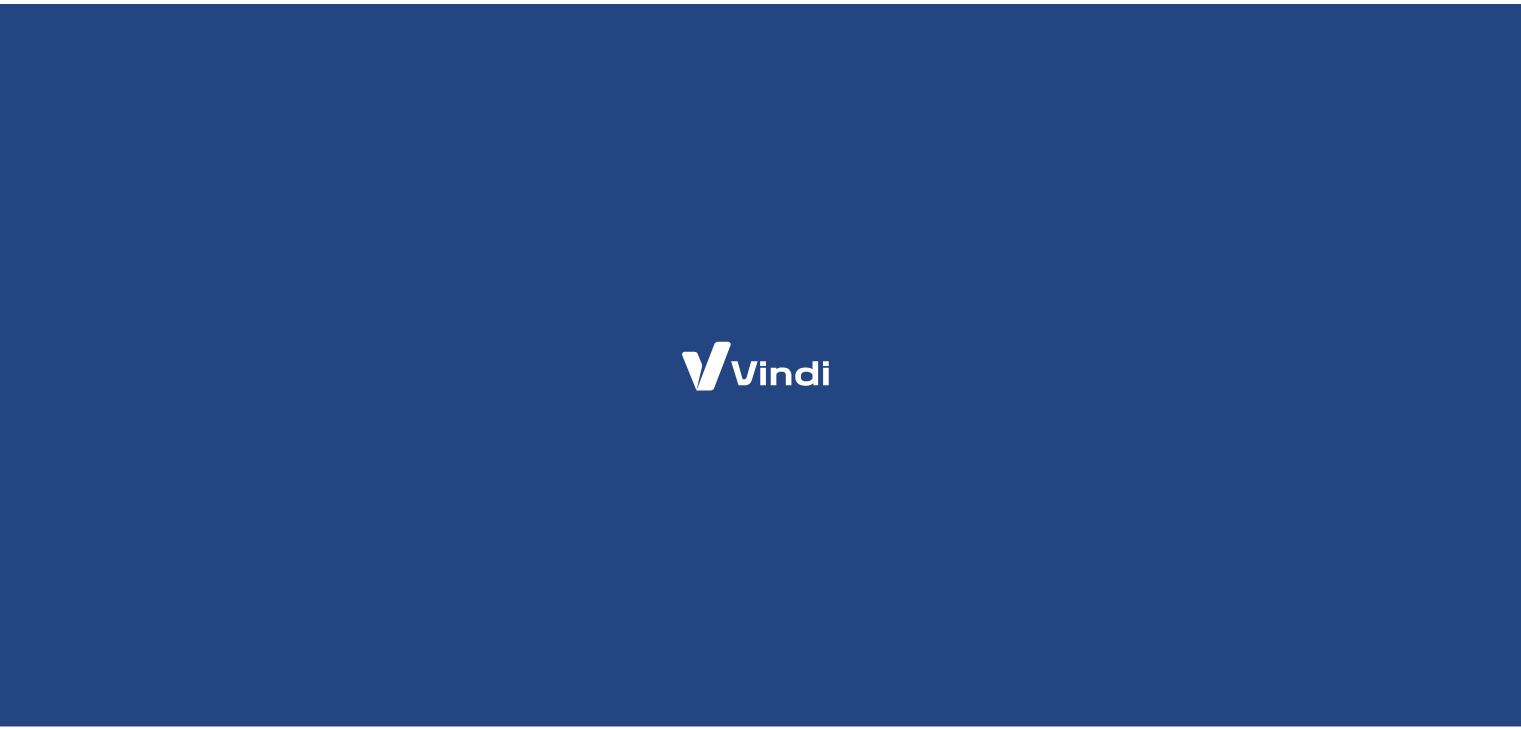 scroll, scrollTop: 0, scrollLeft: 0, axis: both 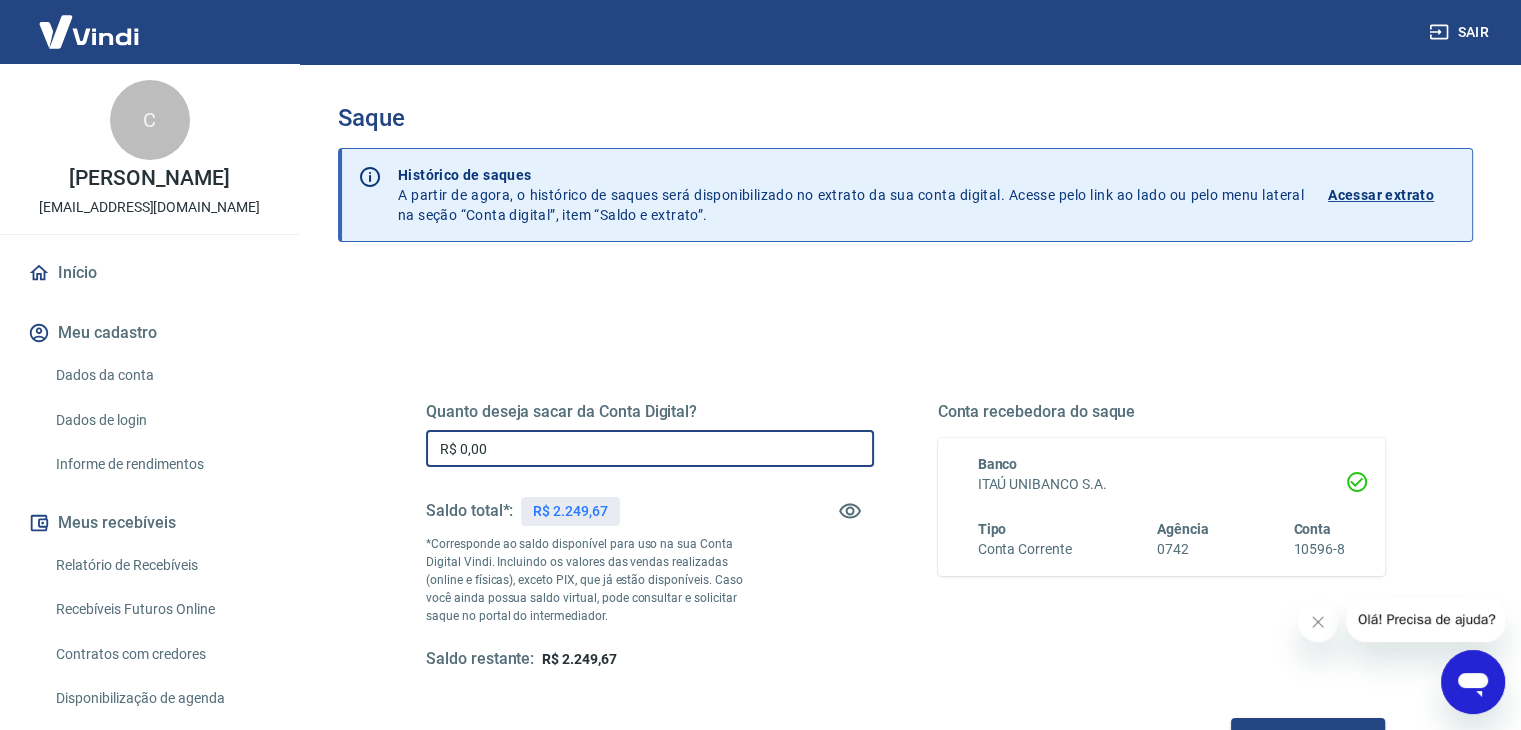 click on "R$ 0,00" at bounding box center [650, 448] 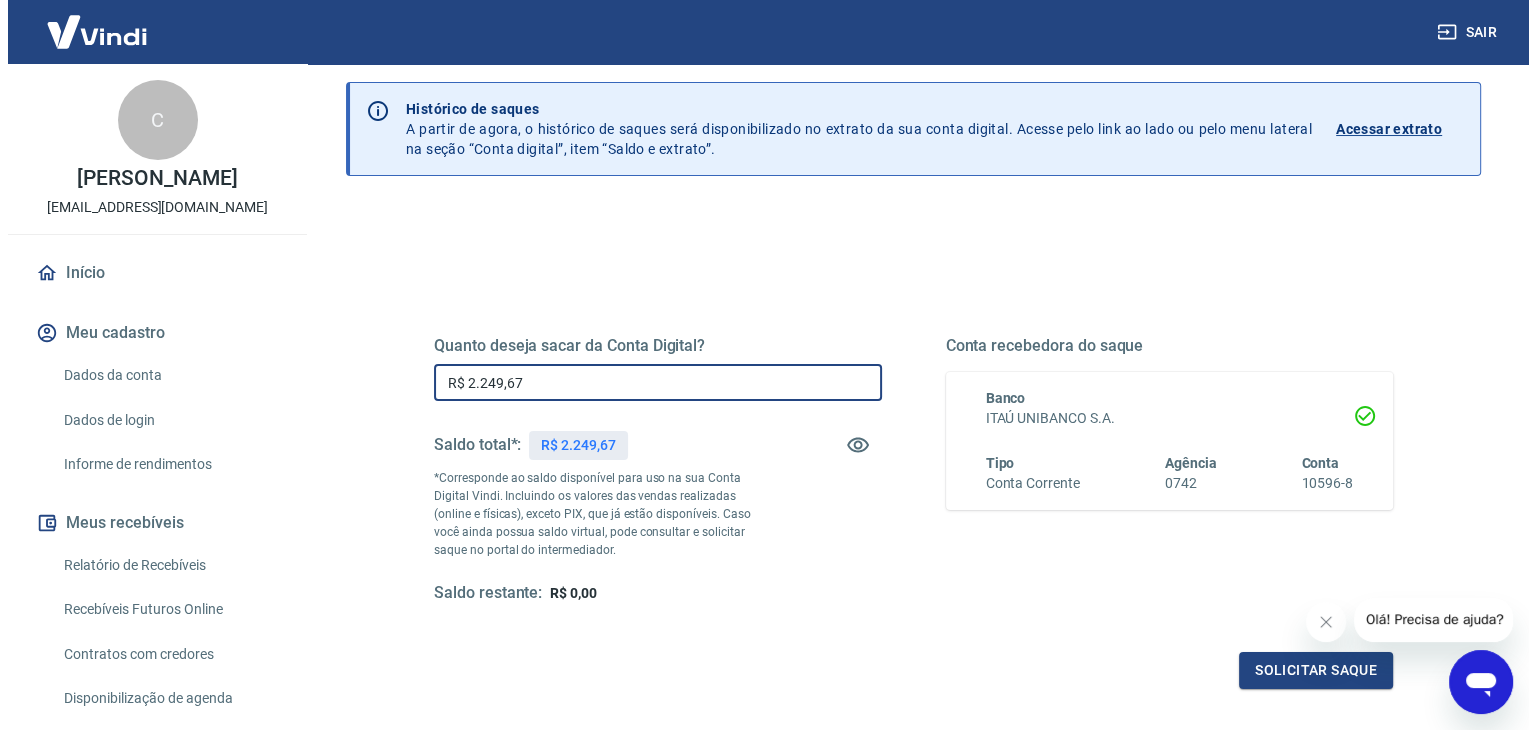 scroll, scrollTop: 258, scrollLeft: 0, axis: vertical 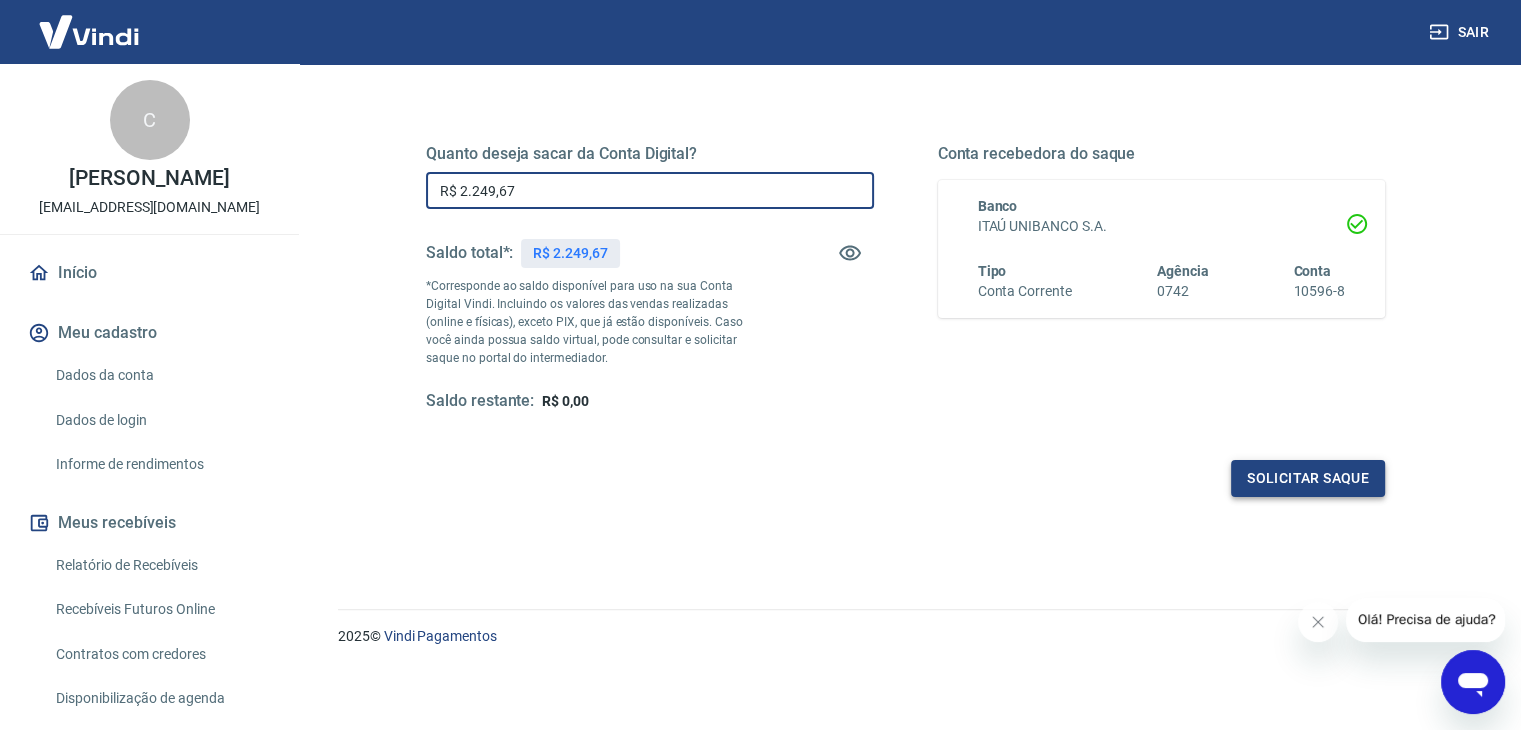 type on "R$ 2.249,67" 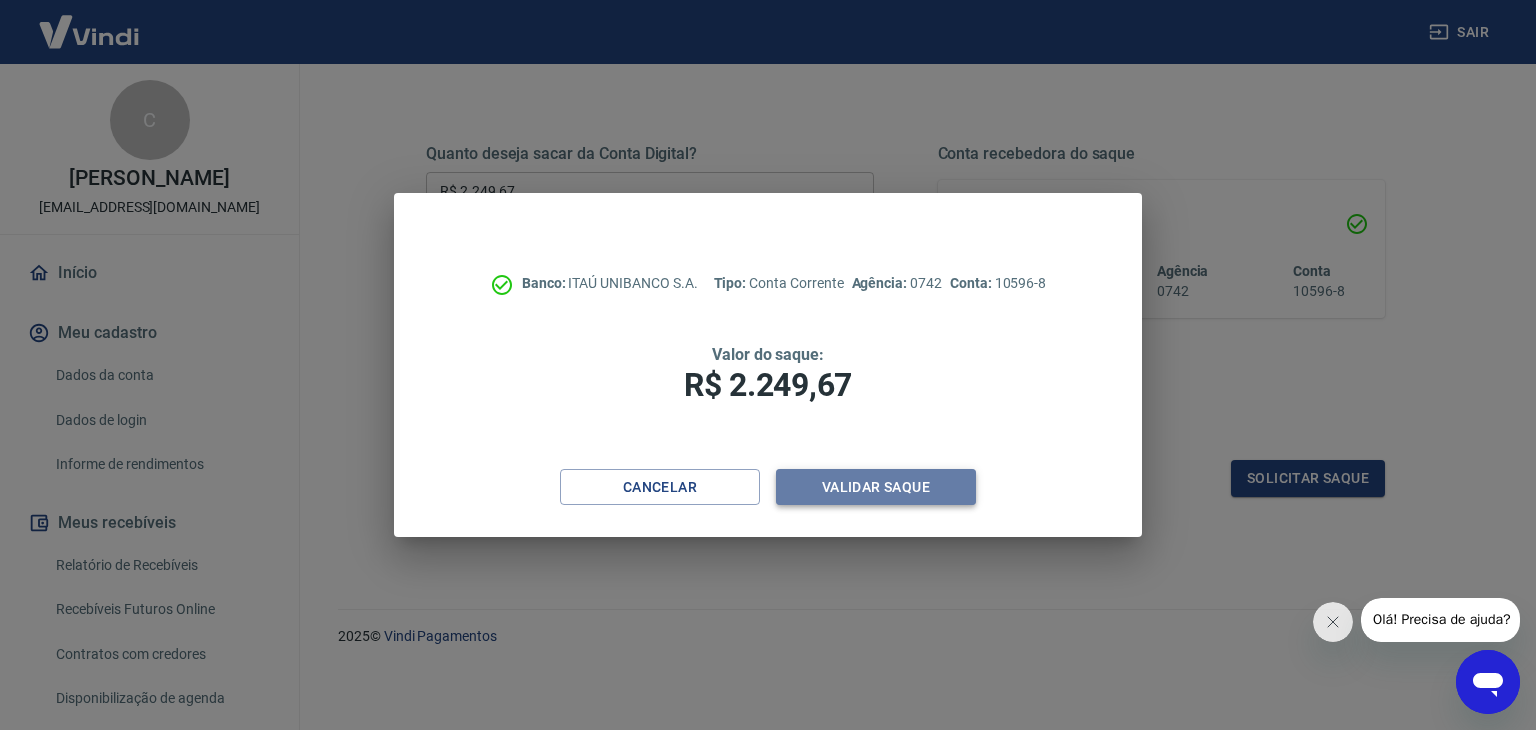 click on "Validar saque" at bounding box center (876, 487) 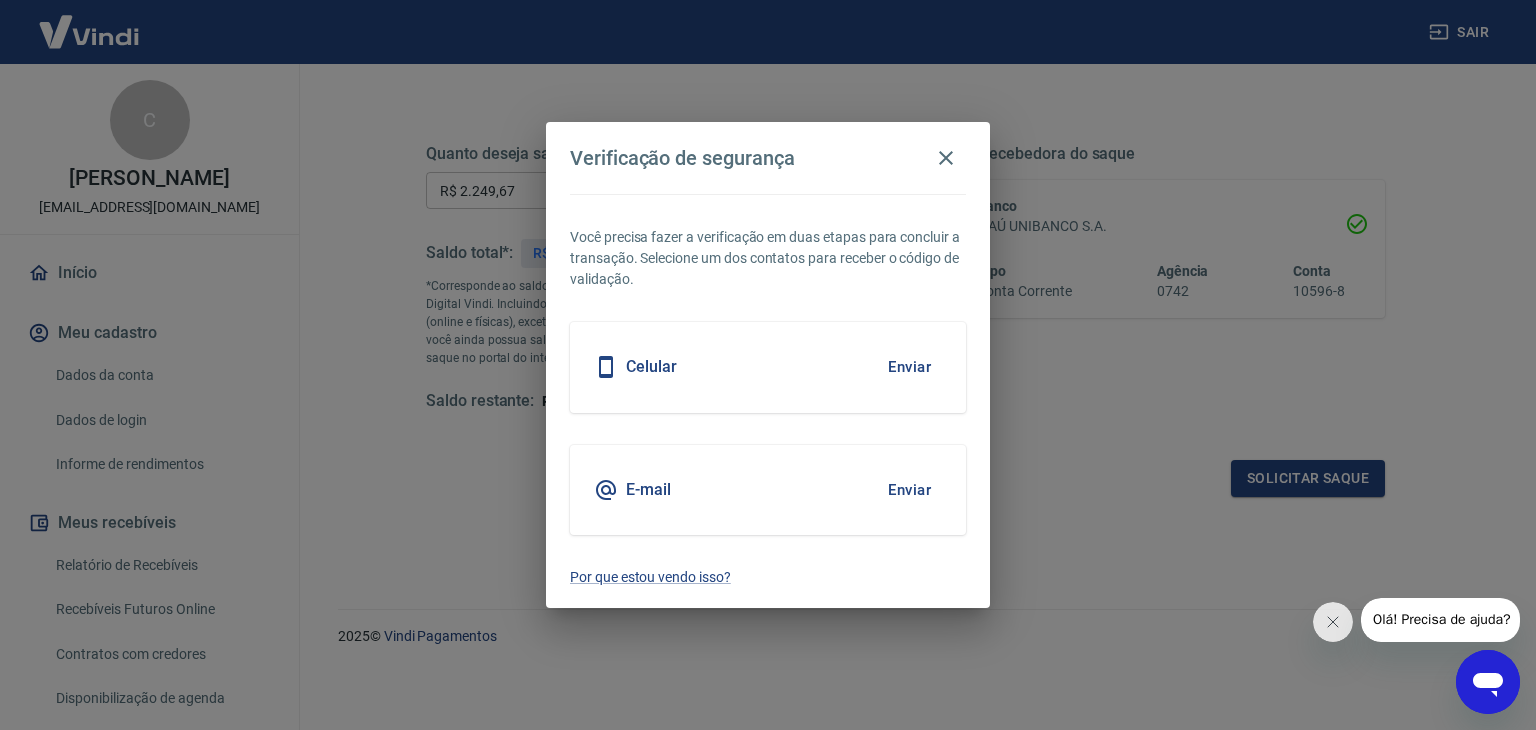 click on "Enviar" at bounding box center [909, 367] 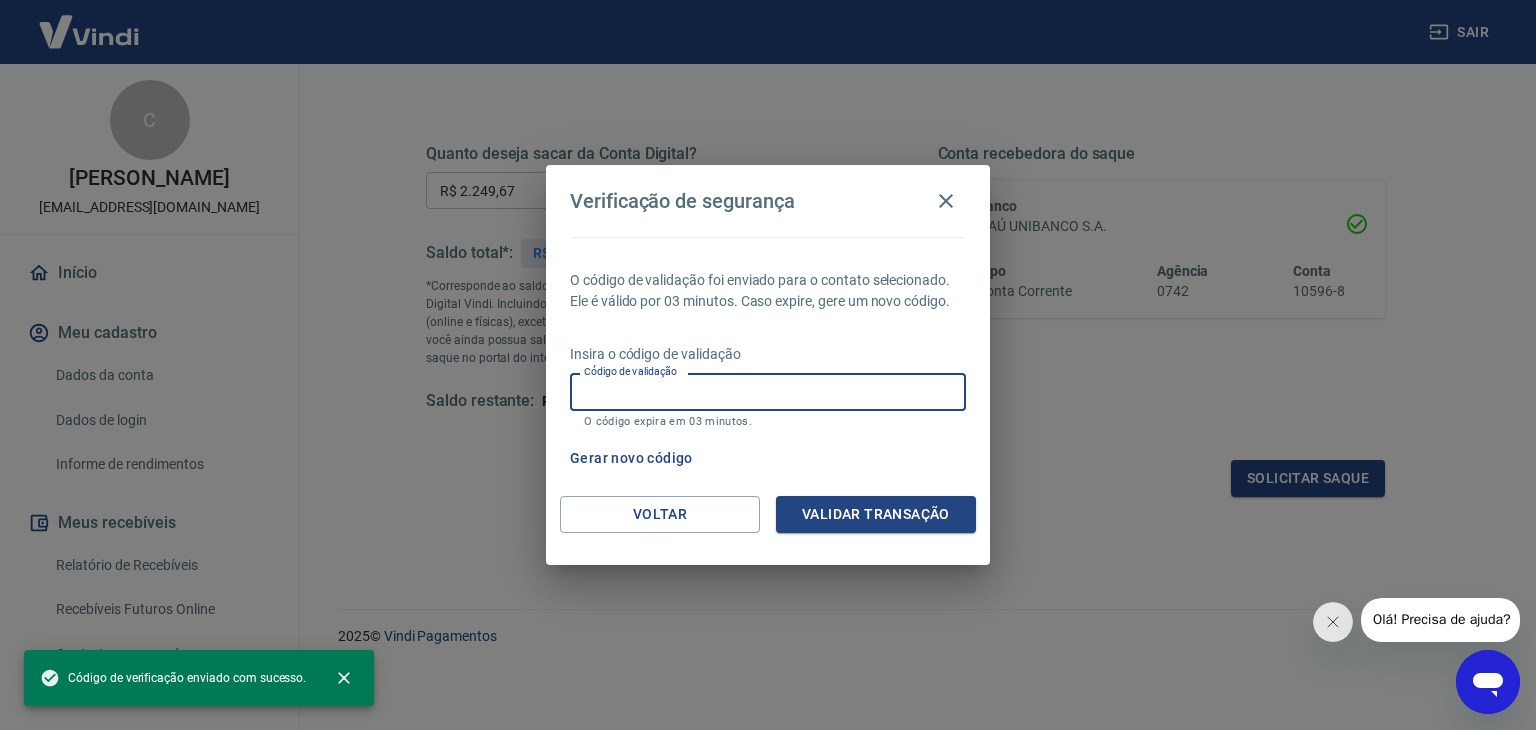 click on "Código de validação" at bounding box center [768, 391] 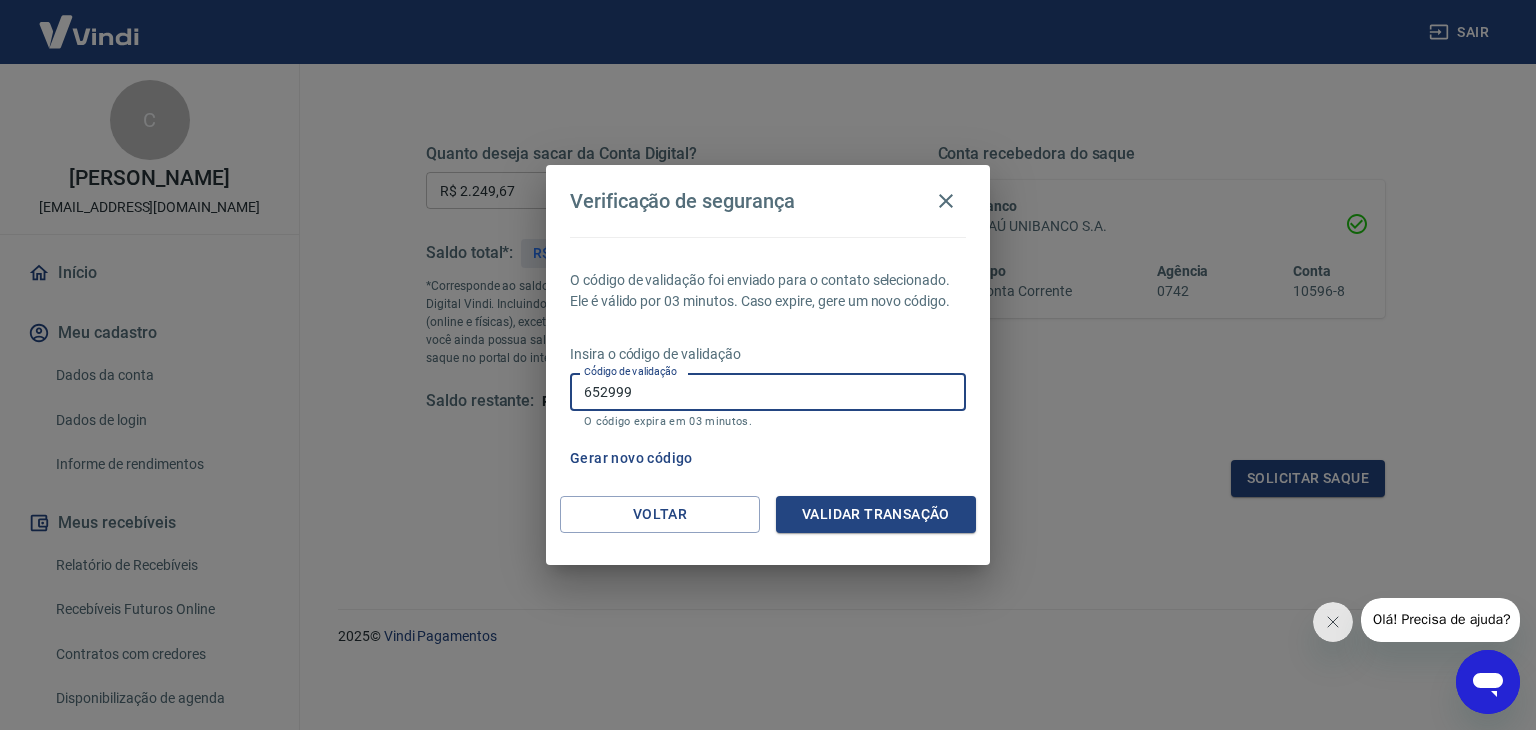 type on "652999" 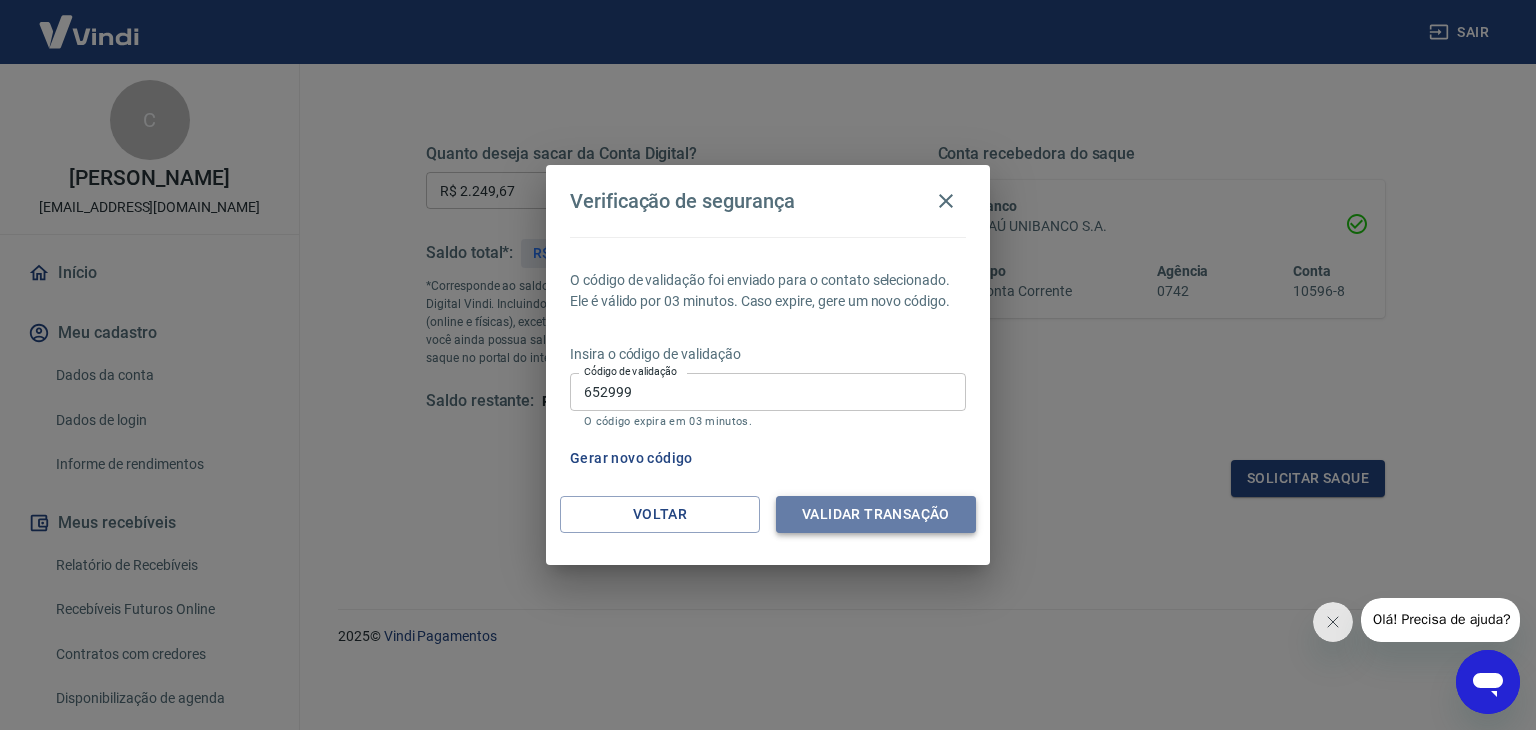 click on "Validar transação" at bounding box center (876, 514) 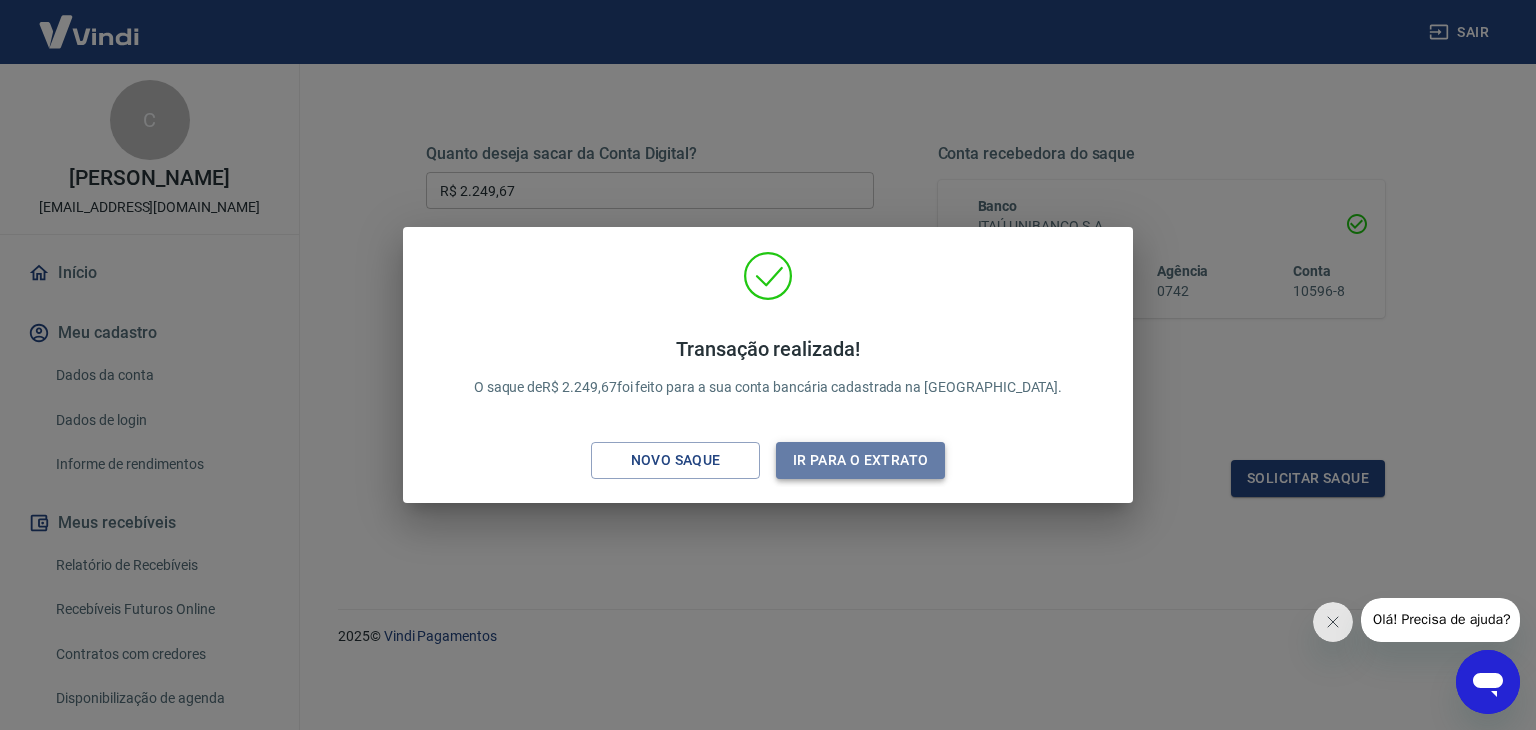 click on "Ir para o extrato" at bounding box center [860, 460] 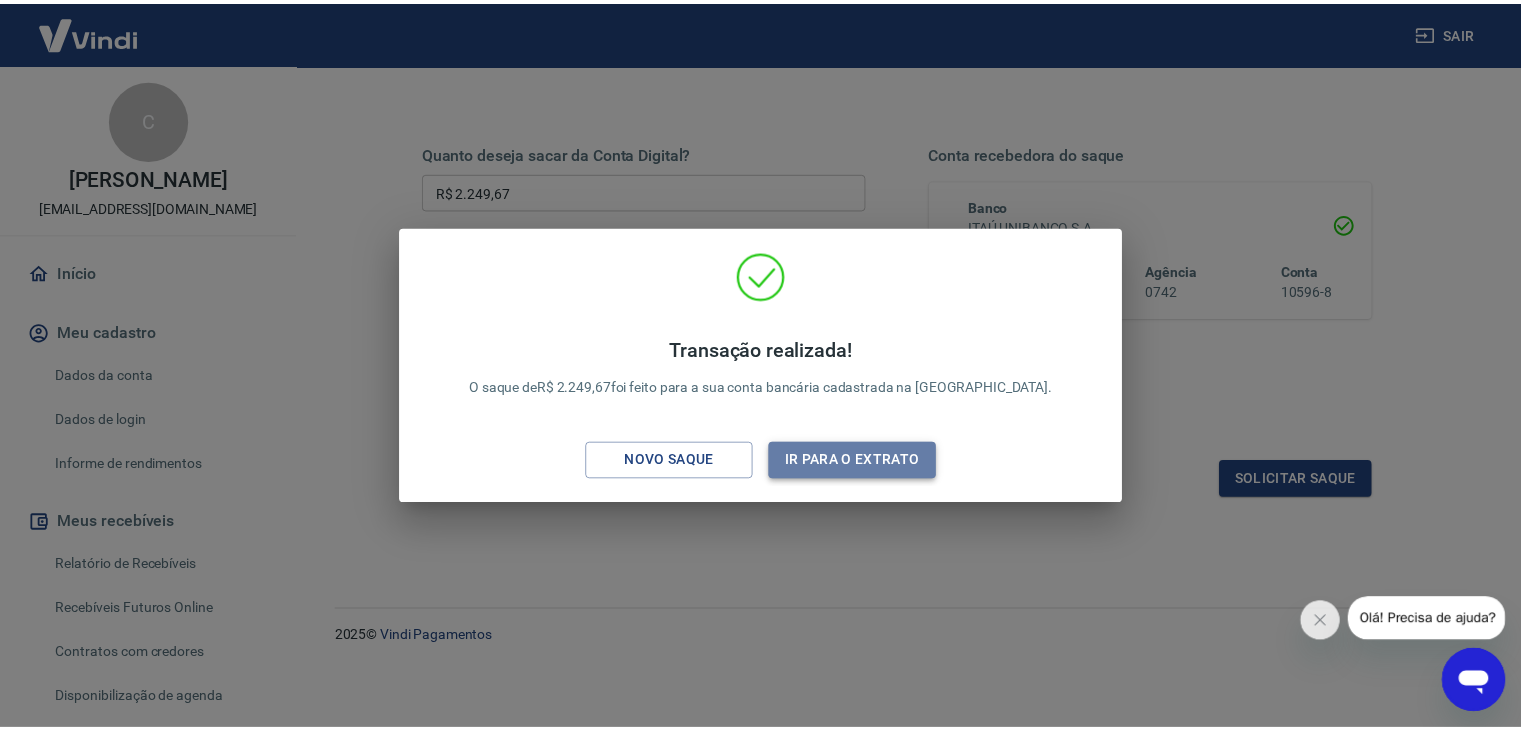 scroll, scrollTop: 0, scrollLeft: 0, axis: both 